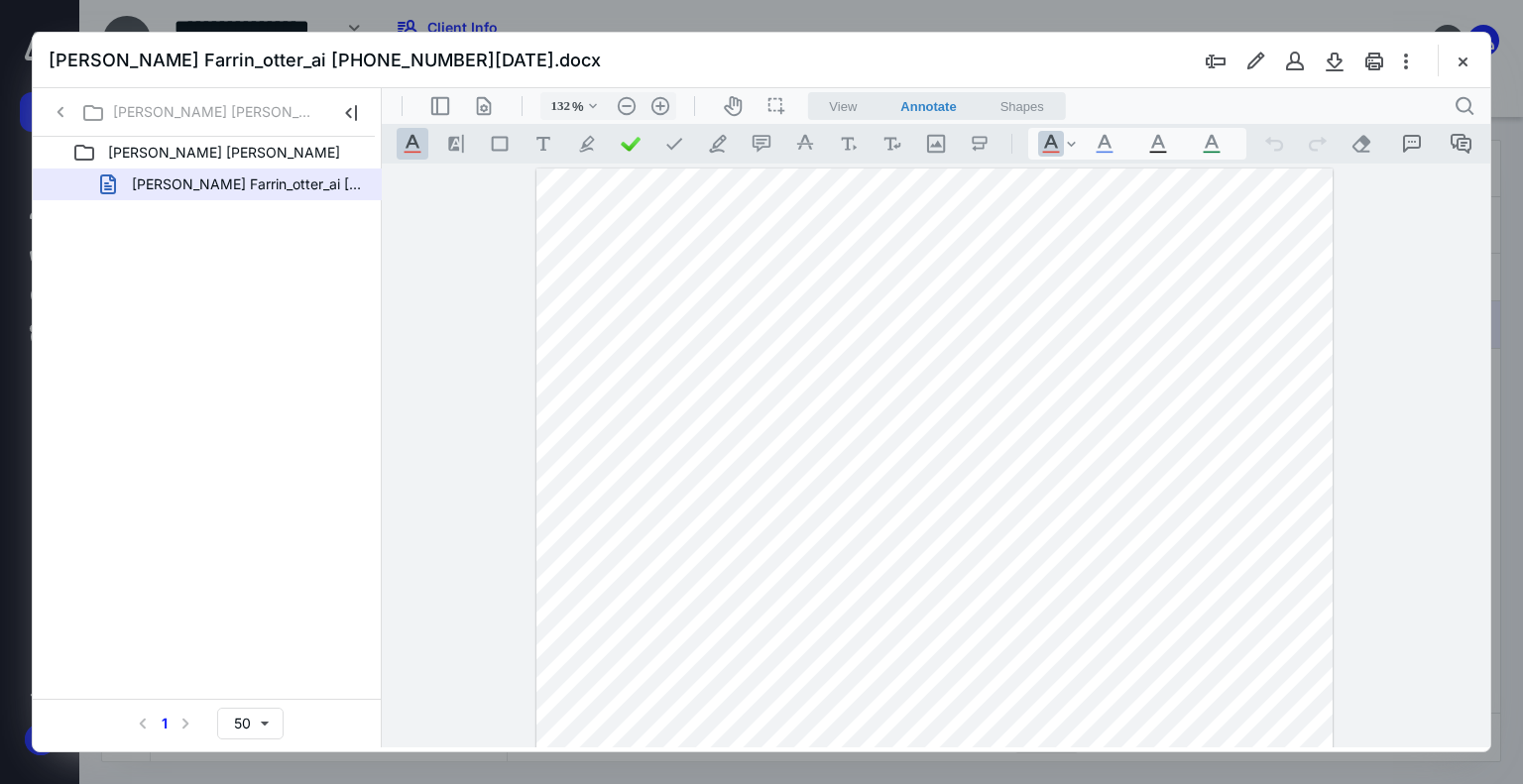 scroll, scrollTop: 0, scrollLeft: 0, axis: both 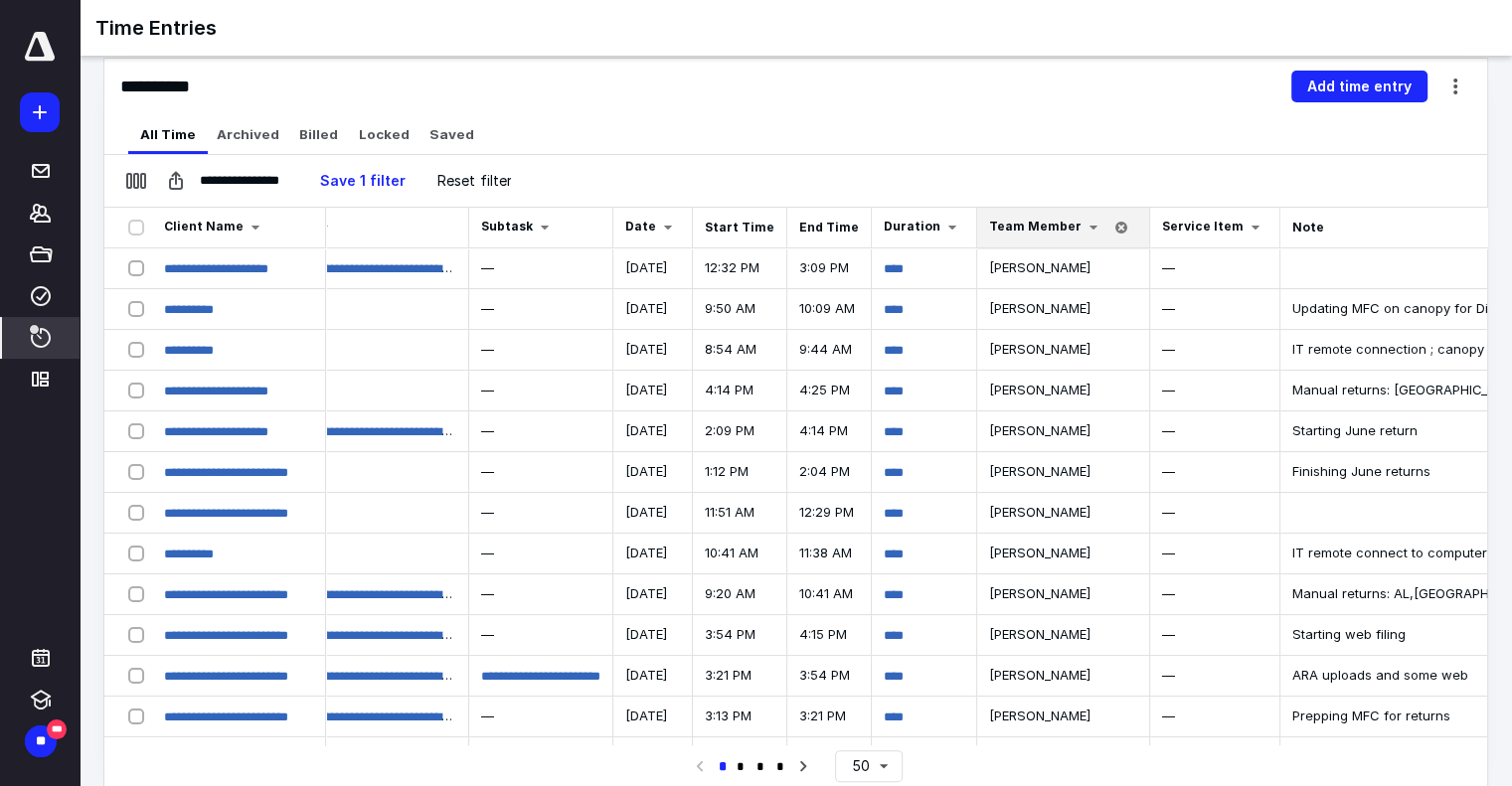 click on "**********" at bounding box center (795, 86) 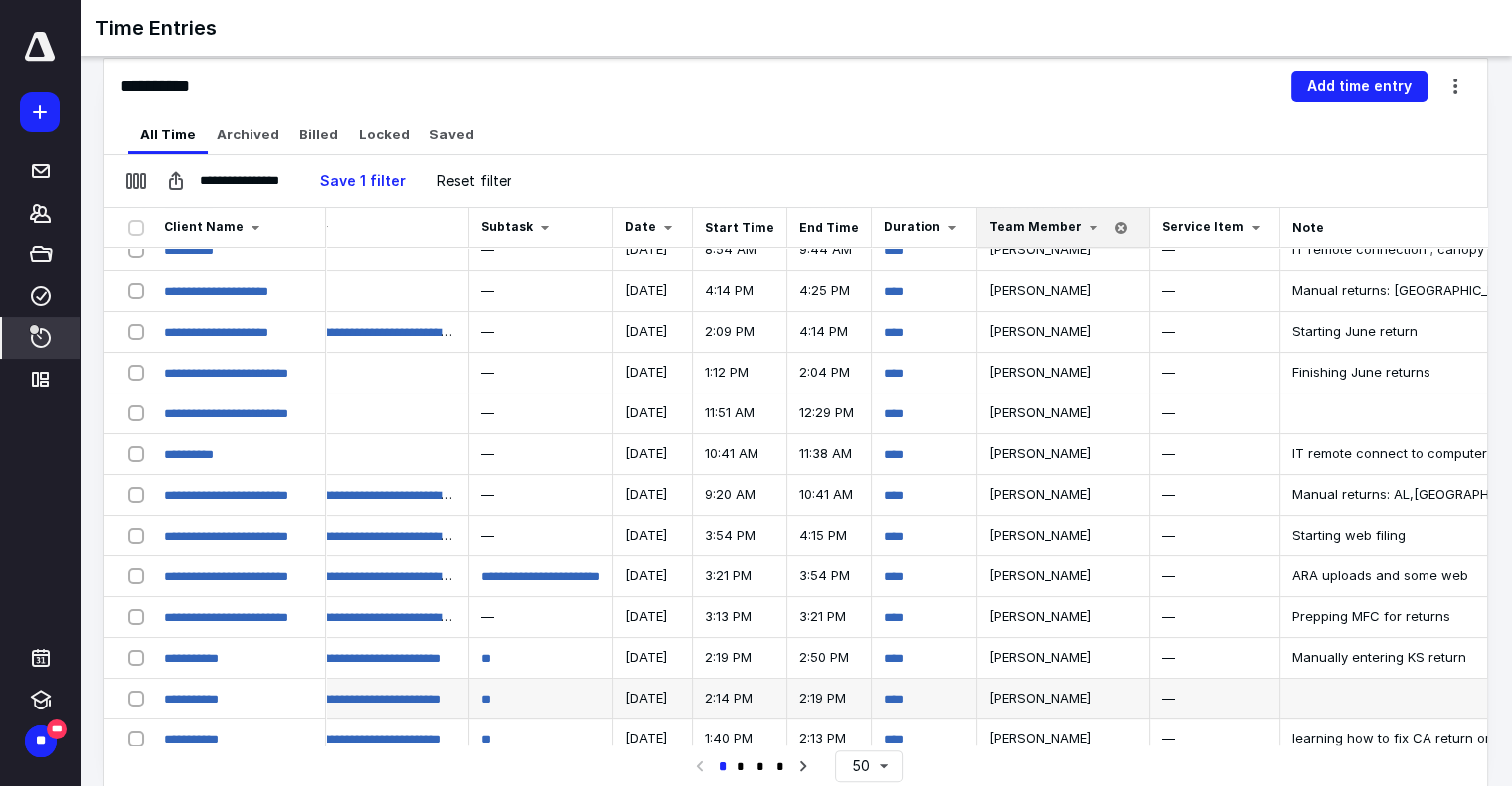 scroll, scrollTop: 0, scrollLeft: 275, axis: horizontal 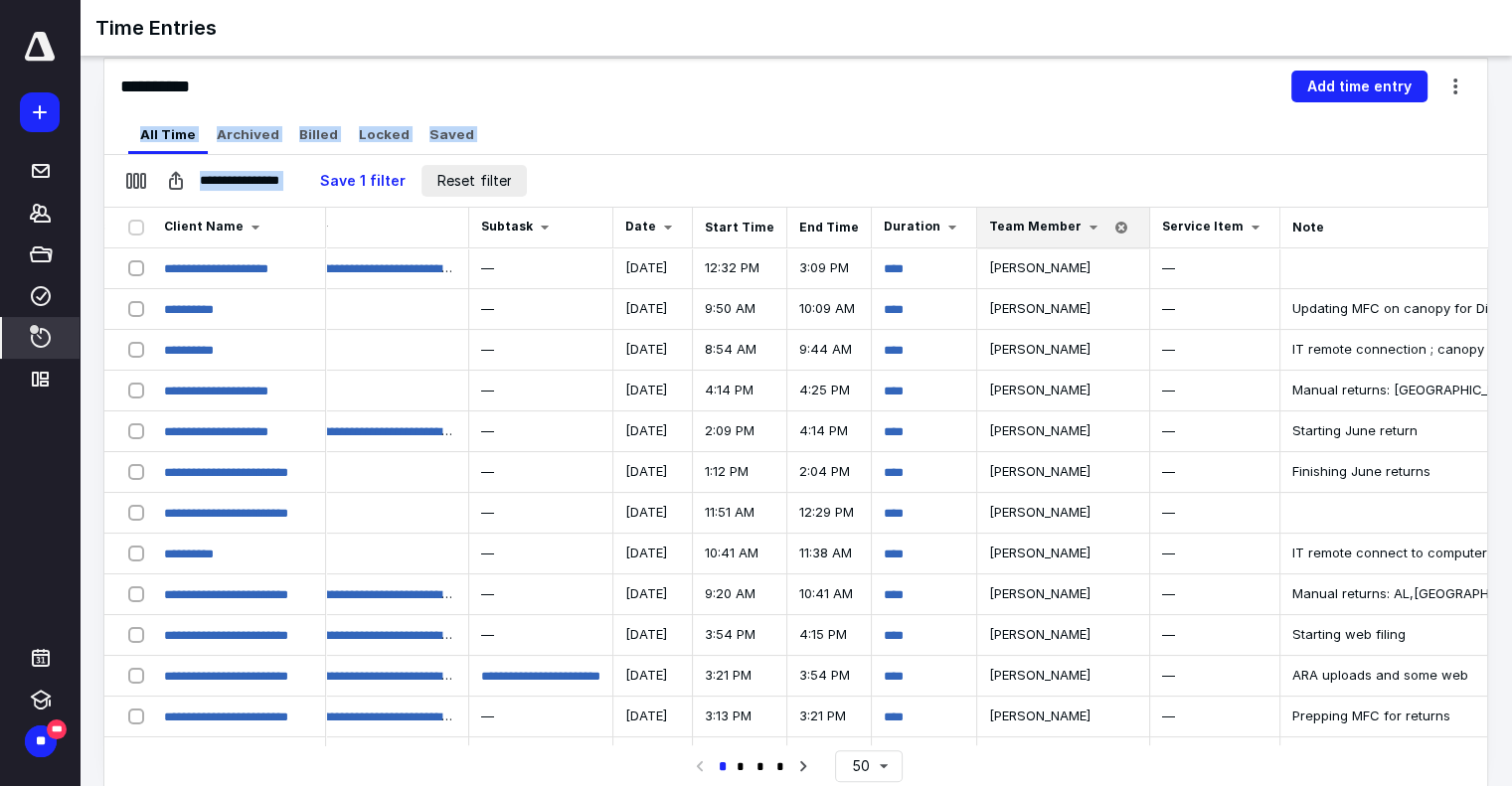 drag, startPoint x: 123, startPoint y: 120, endPoint x: 513, endPoint y: 178, distance: 394.28923 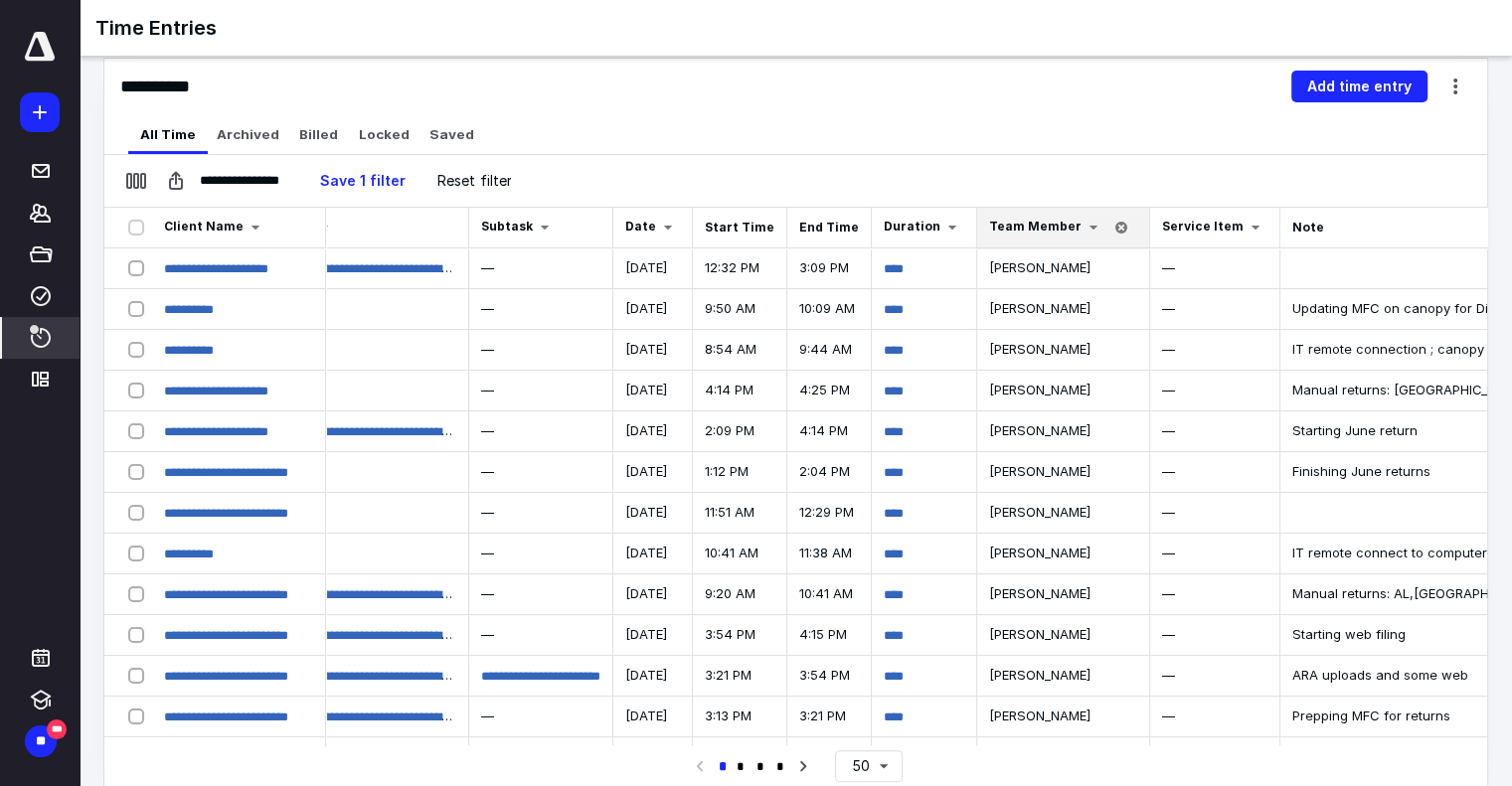 click on "**********" at bounding box center (795, 86) 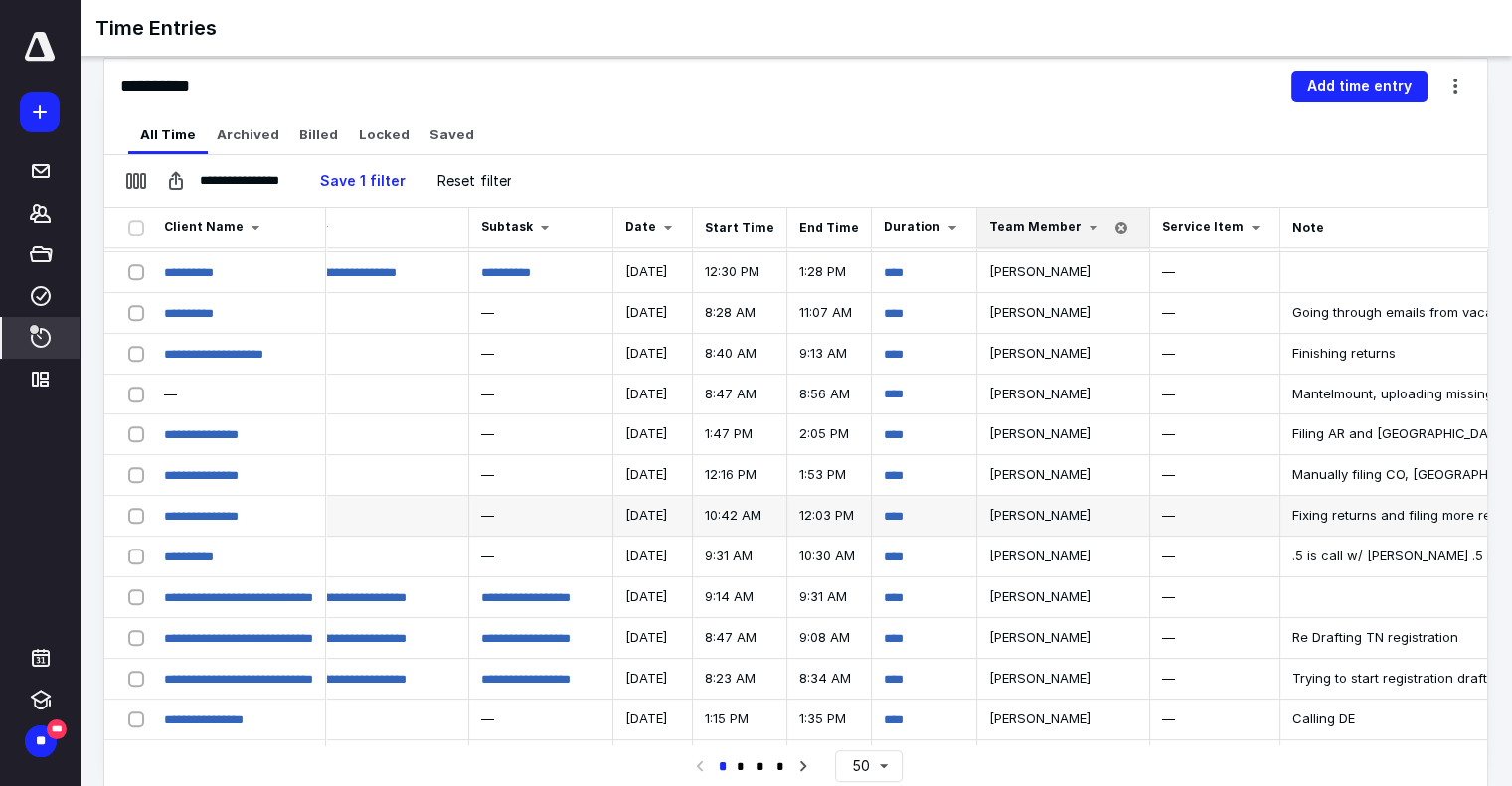 scroll, scrollTop: 1544, scrollLeft: 275, axis: both 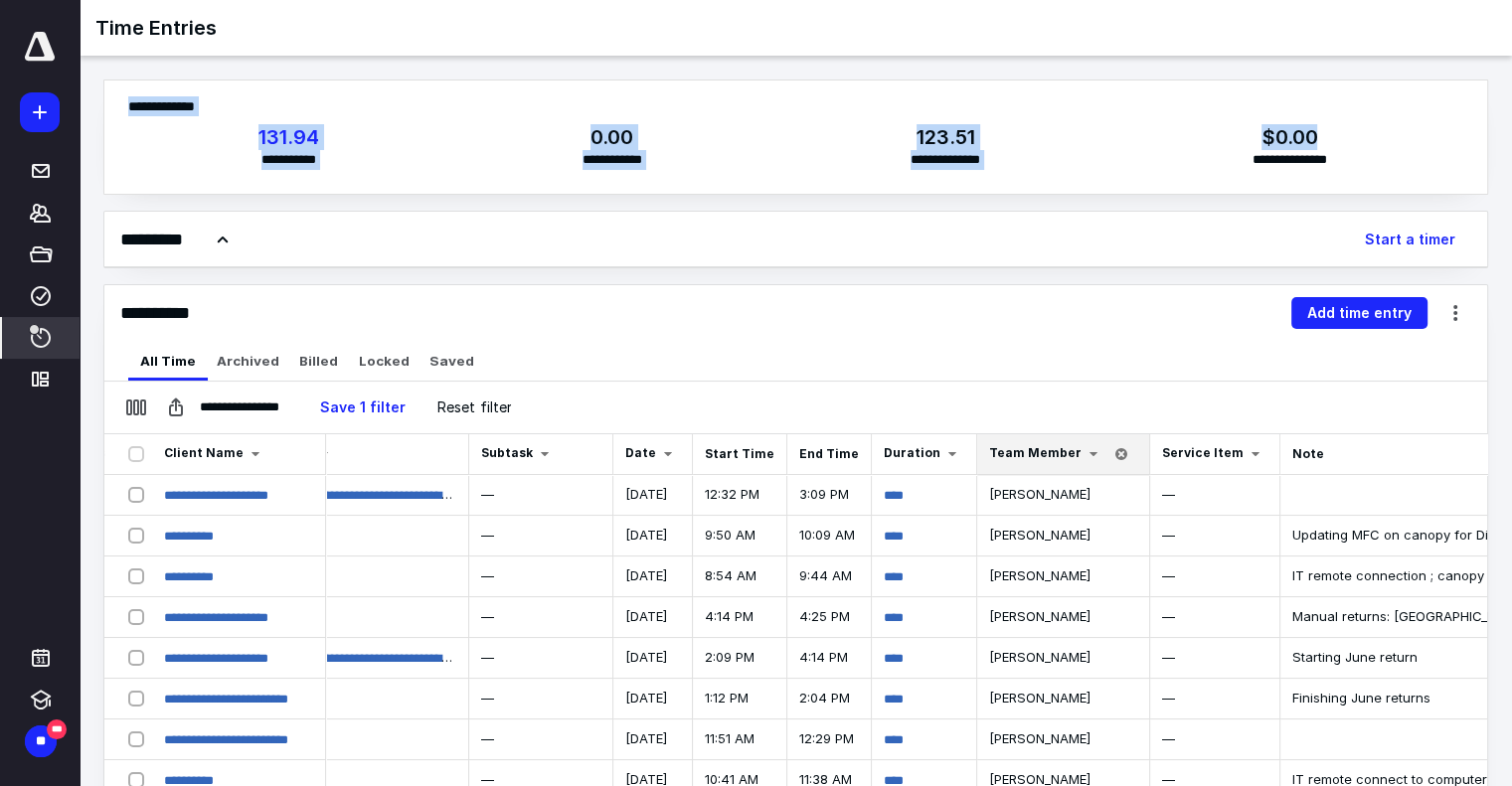 drag, startPoint x: 112, startPoint y: 82, endPoint x: 1420, endPoint y: 147, distance: 1309.6141 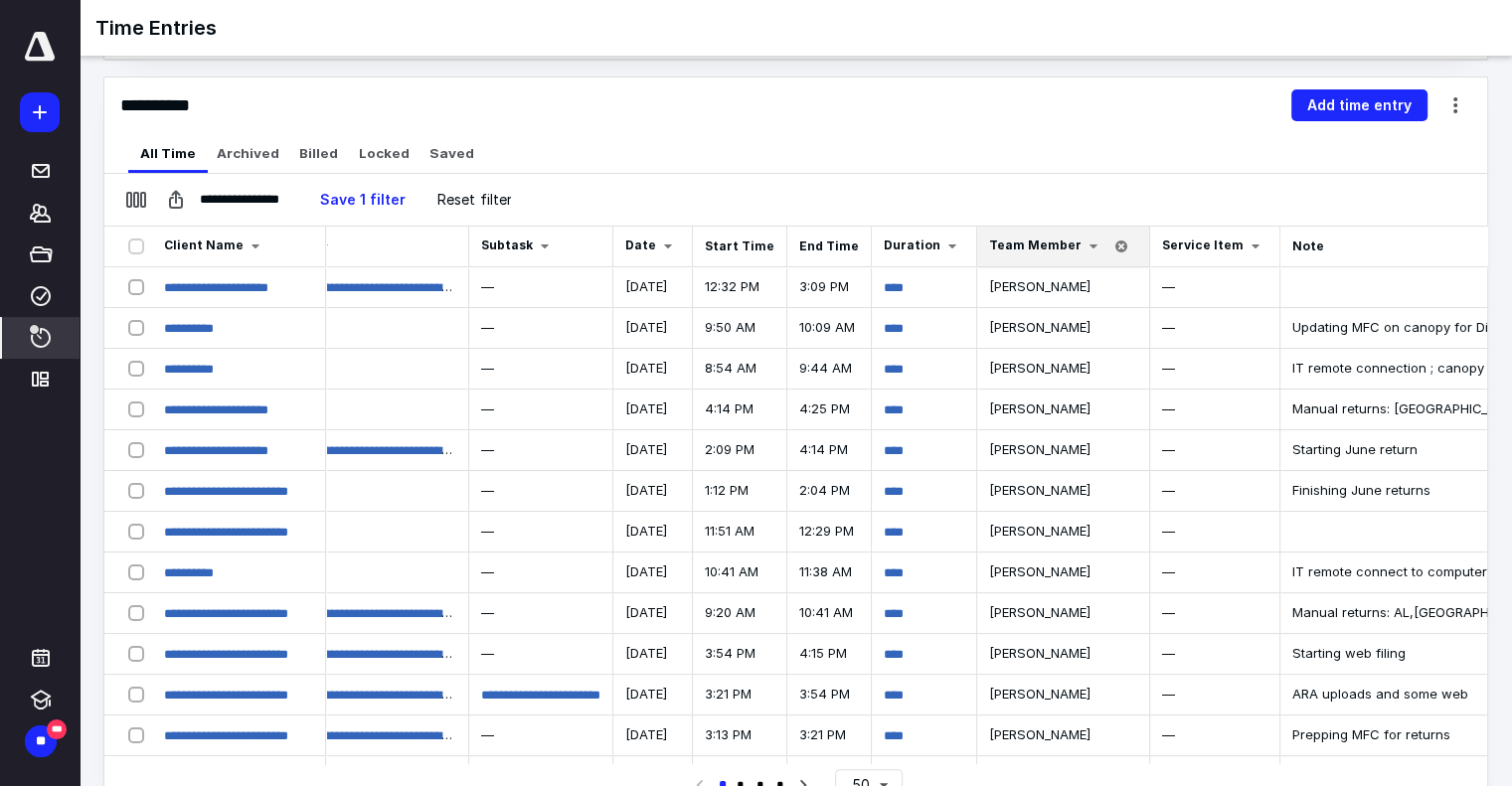 scroll, scrollTop: 227, scrollLeft: 0, axis: vertical 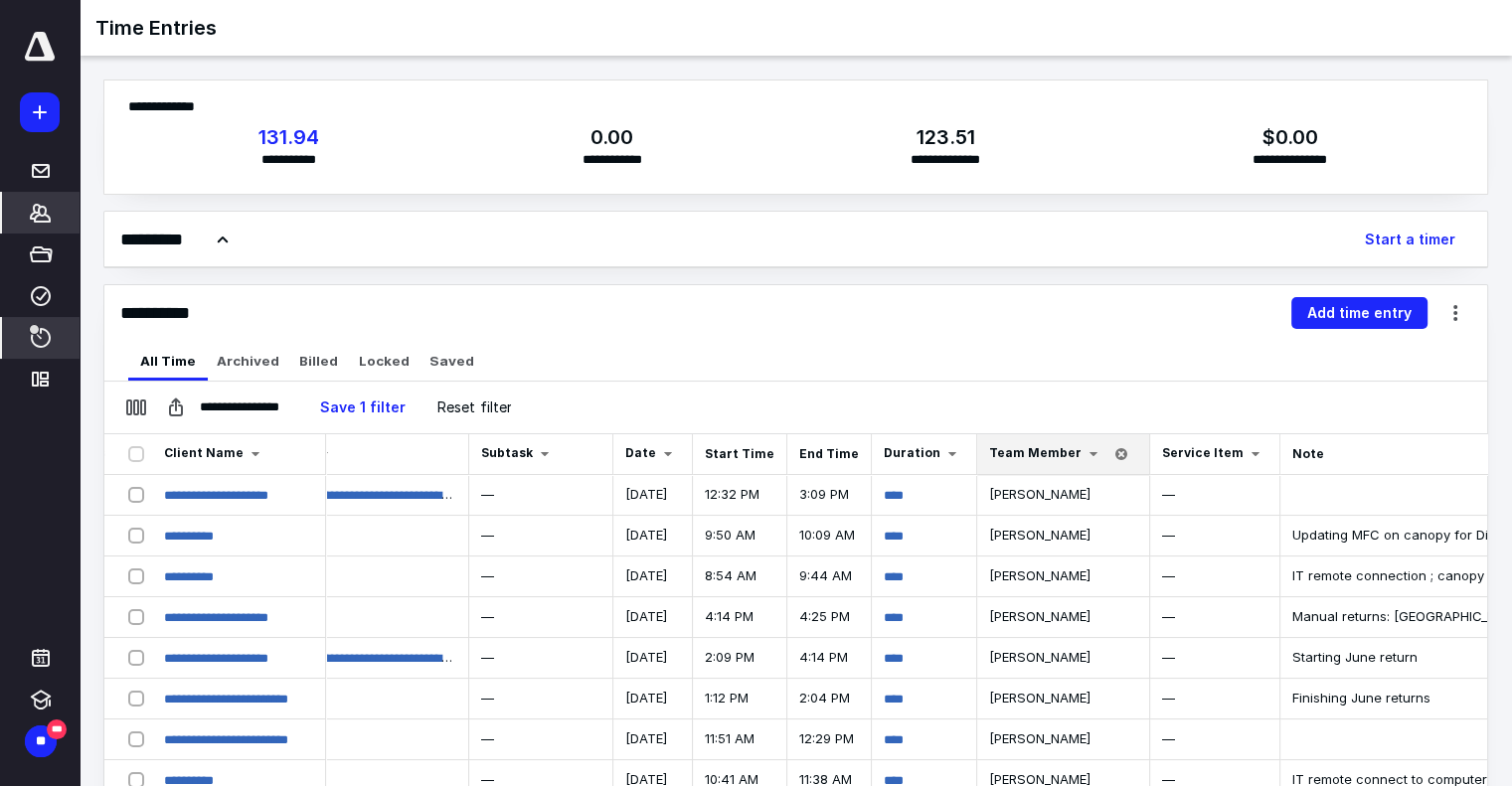 click on "*******" at bounding box center (41, 213) 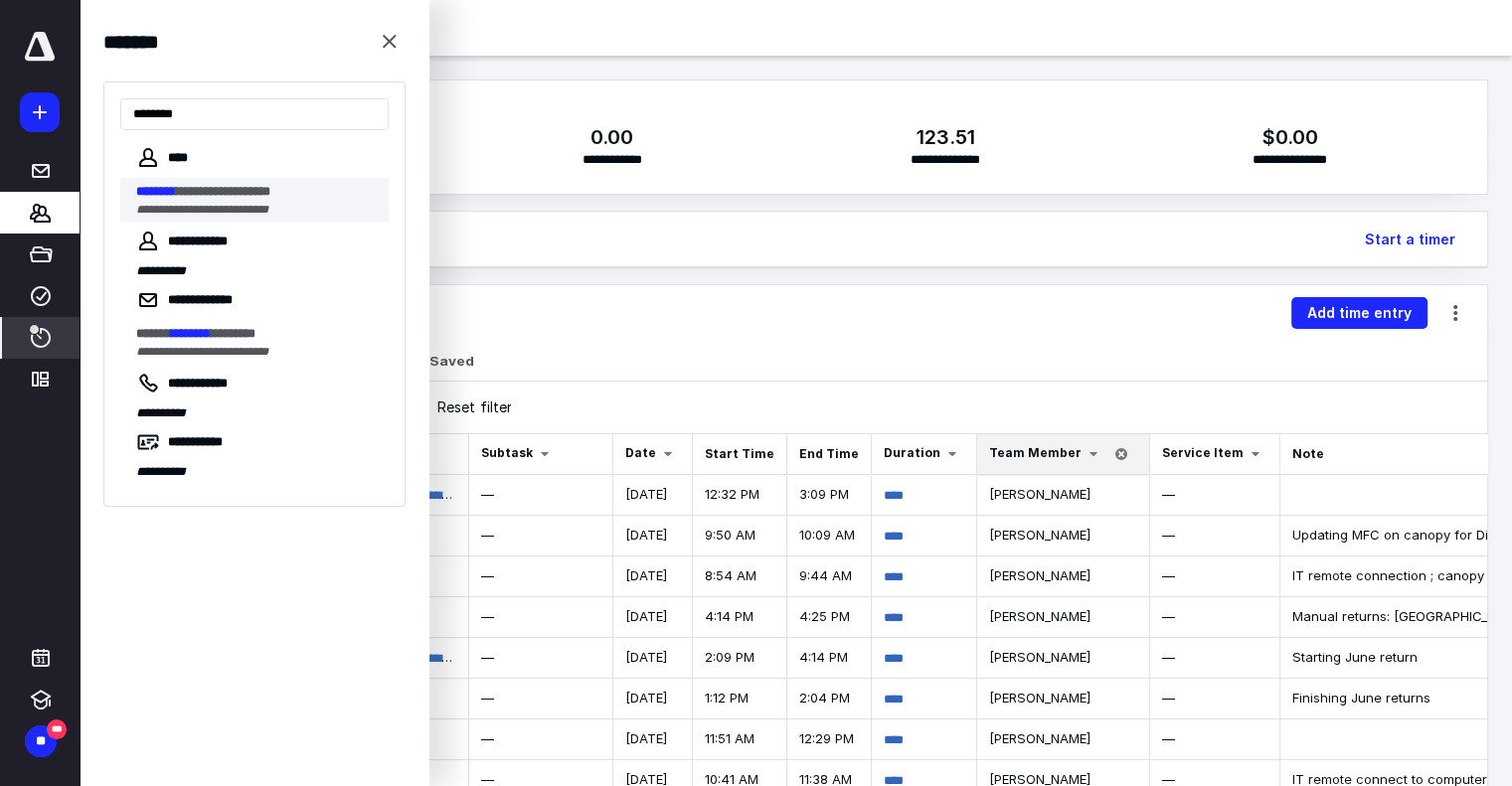type on "********" 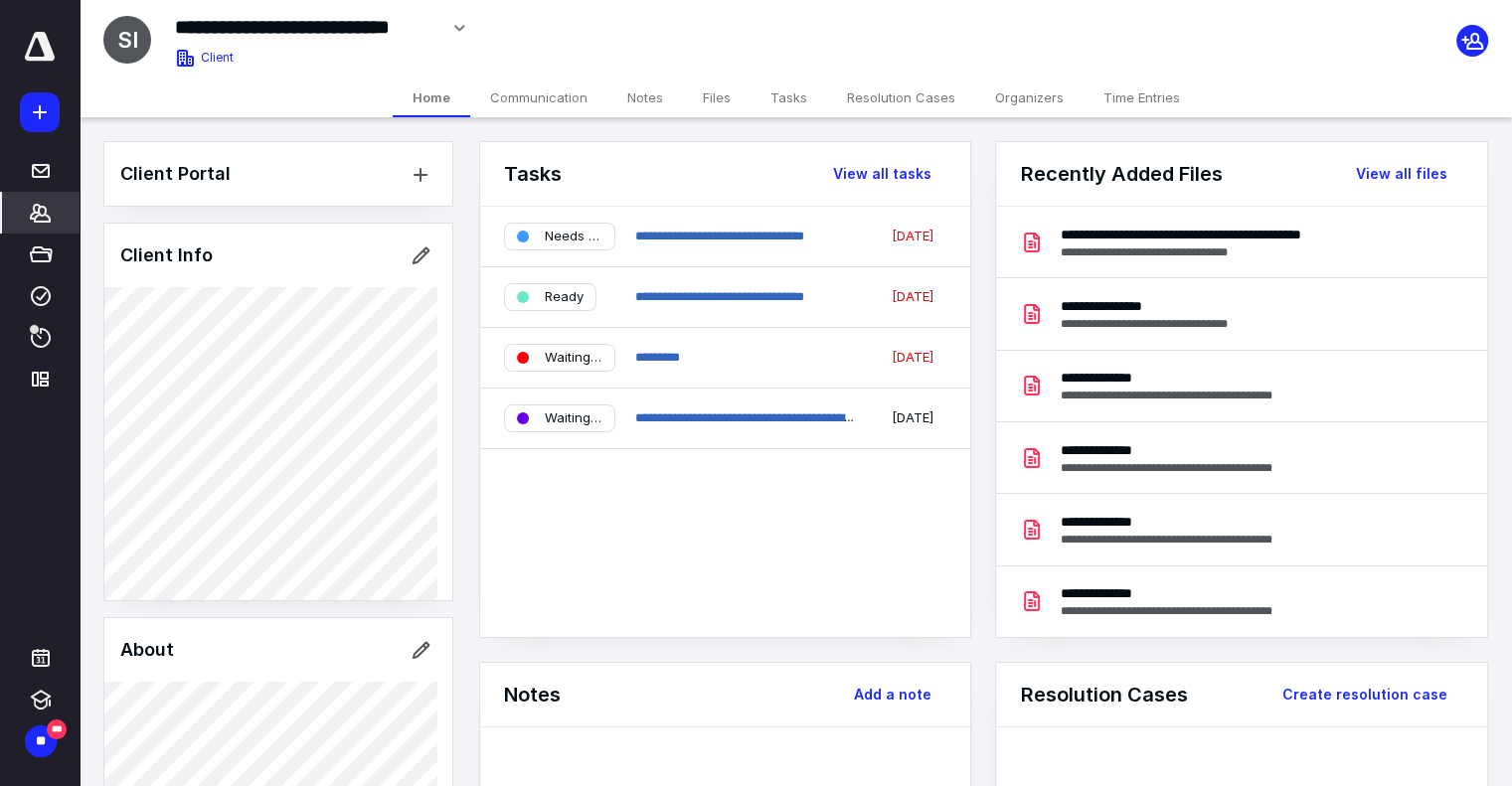 click on "Files" at bounding box center (717, 97) 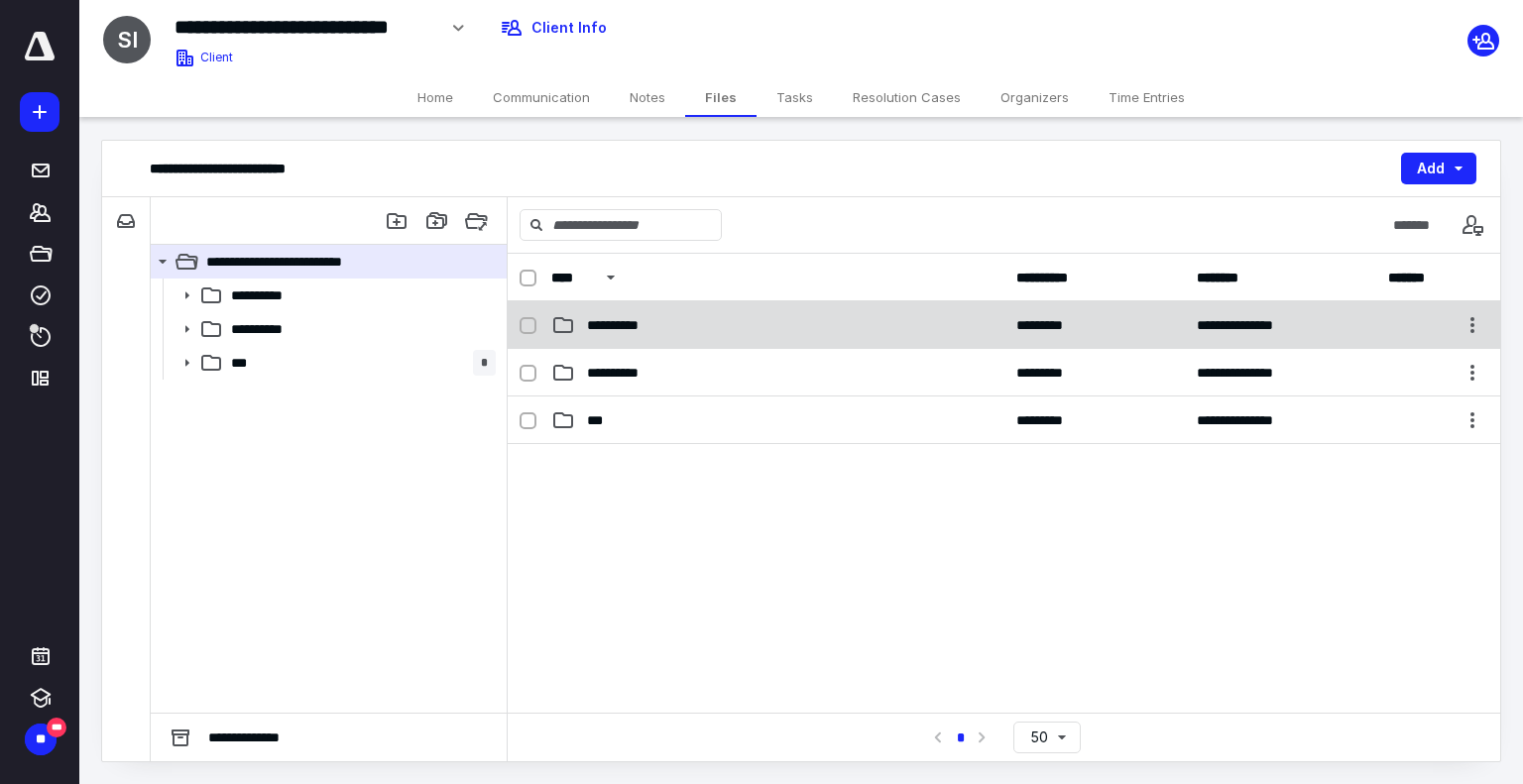 click on "**********" at bounding box center [777, 325] 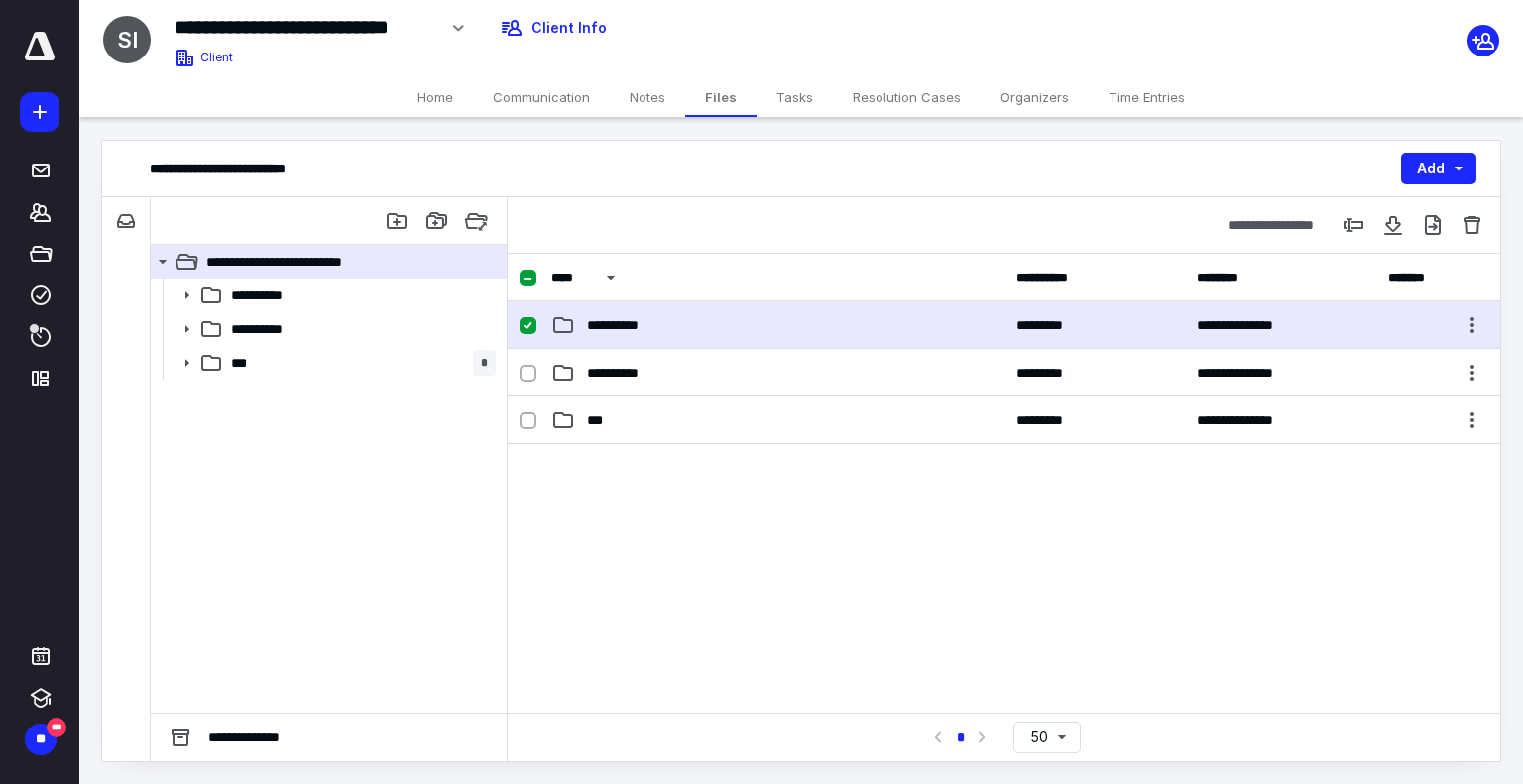click on "**********" at bounding box center [777, 325] 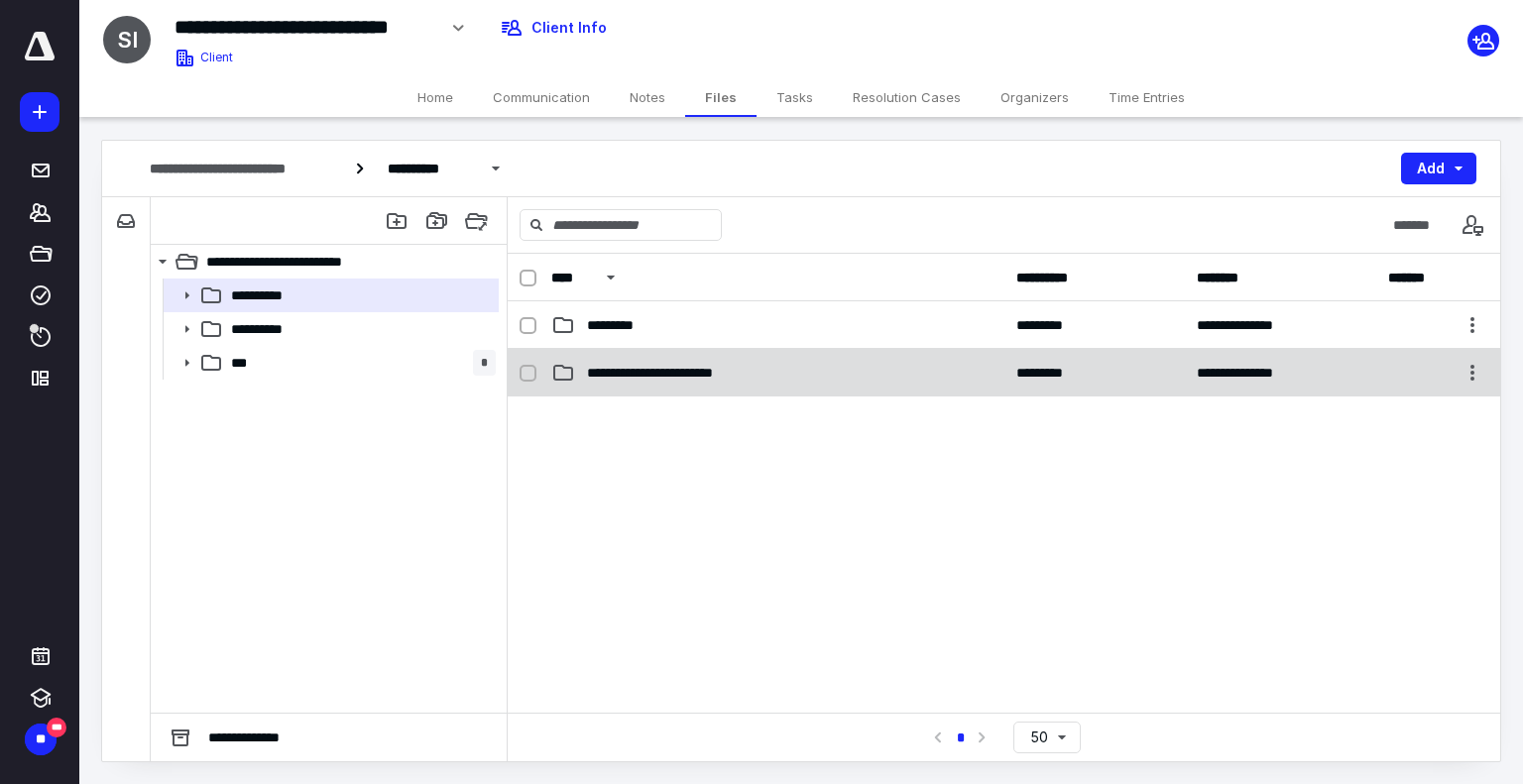 click on "**********" at bounding box center (777, 373) 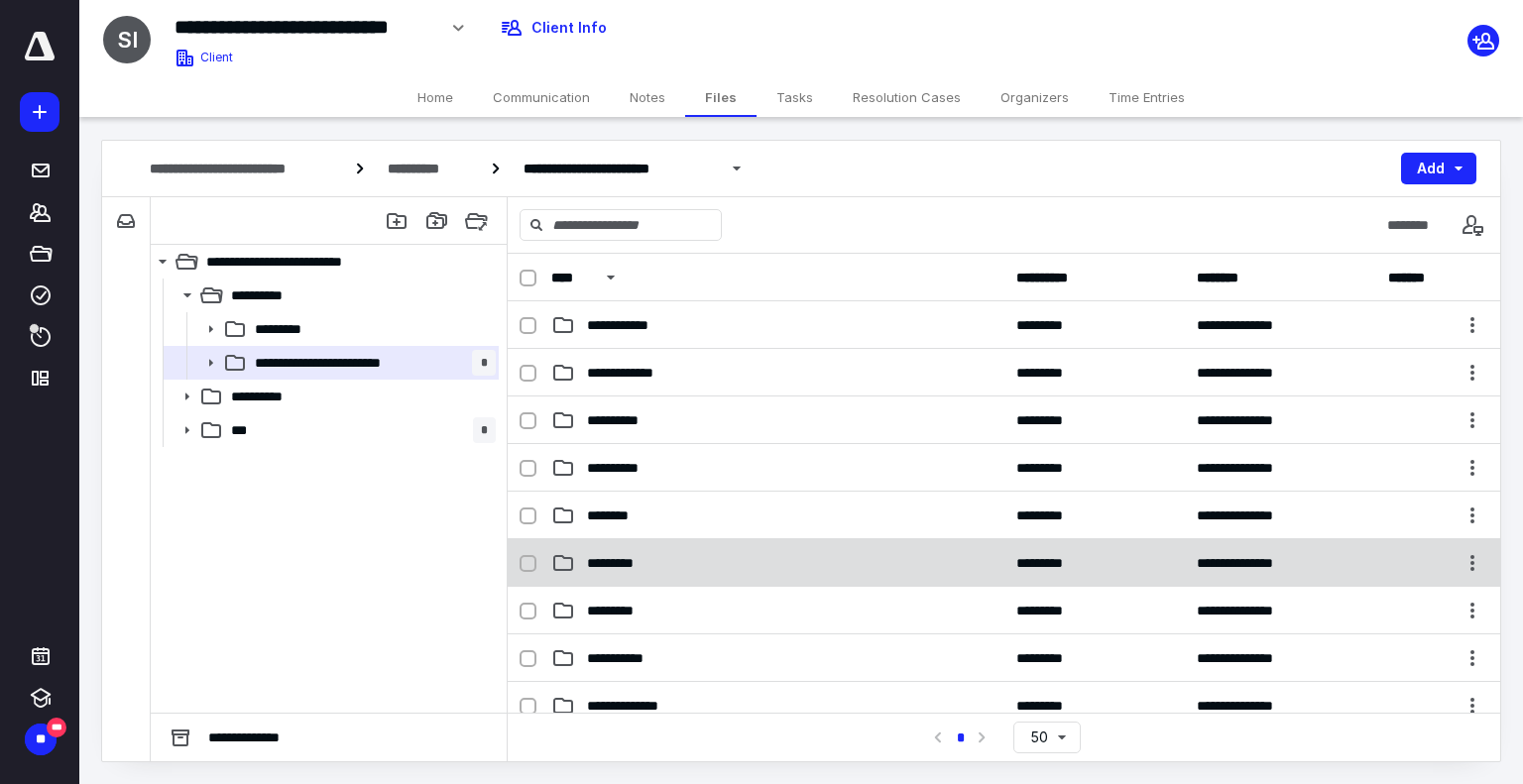 click on "*********" at bounding box center (623, 563) 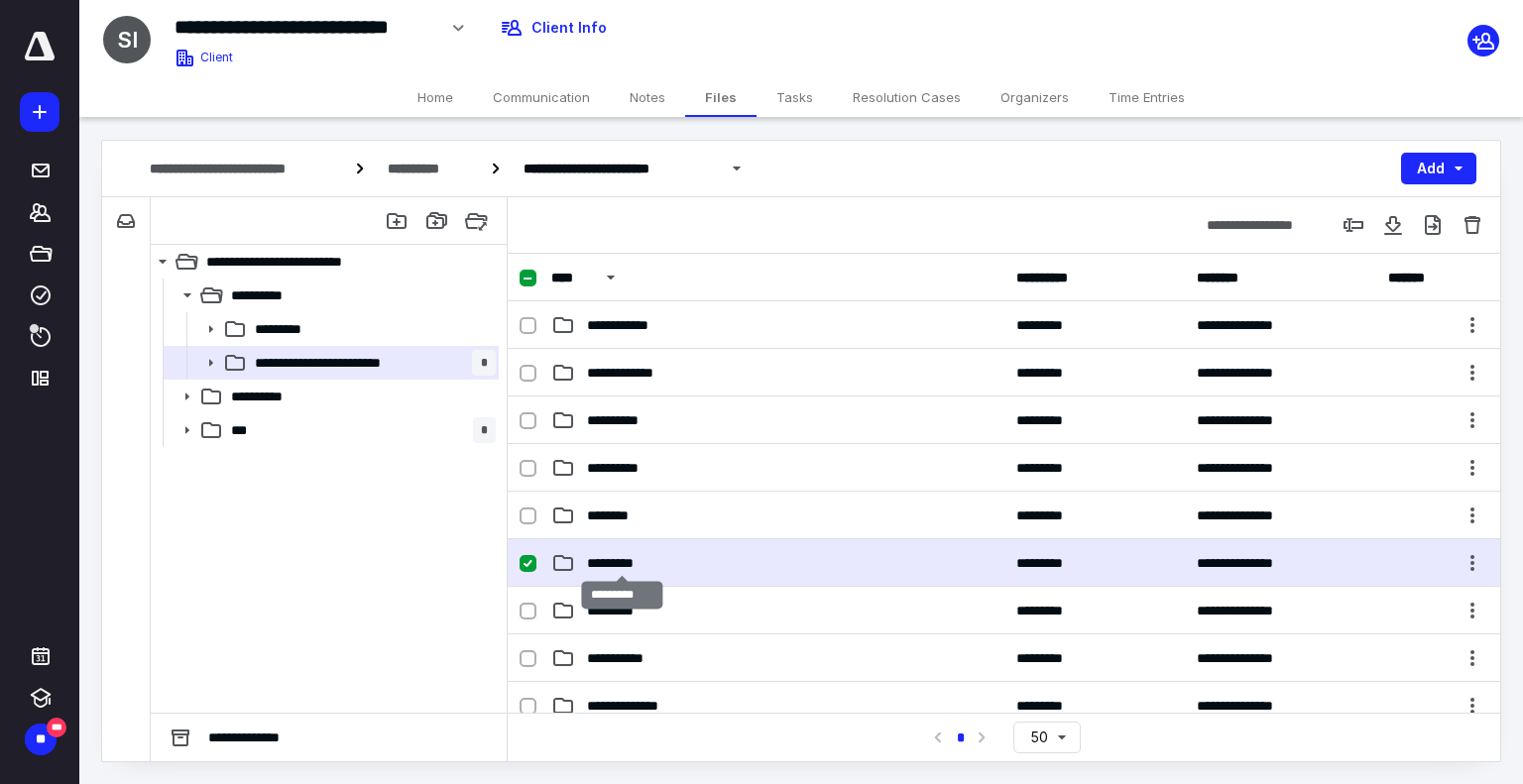 click on "*********" at bounding box center (623, 563) 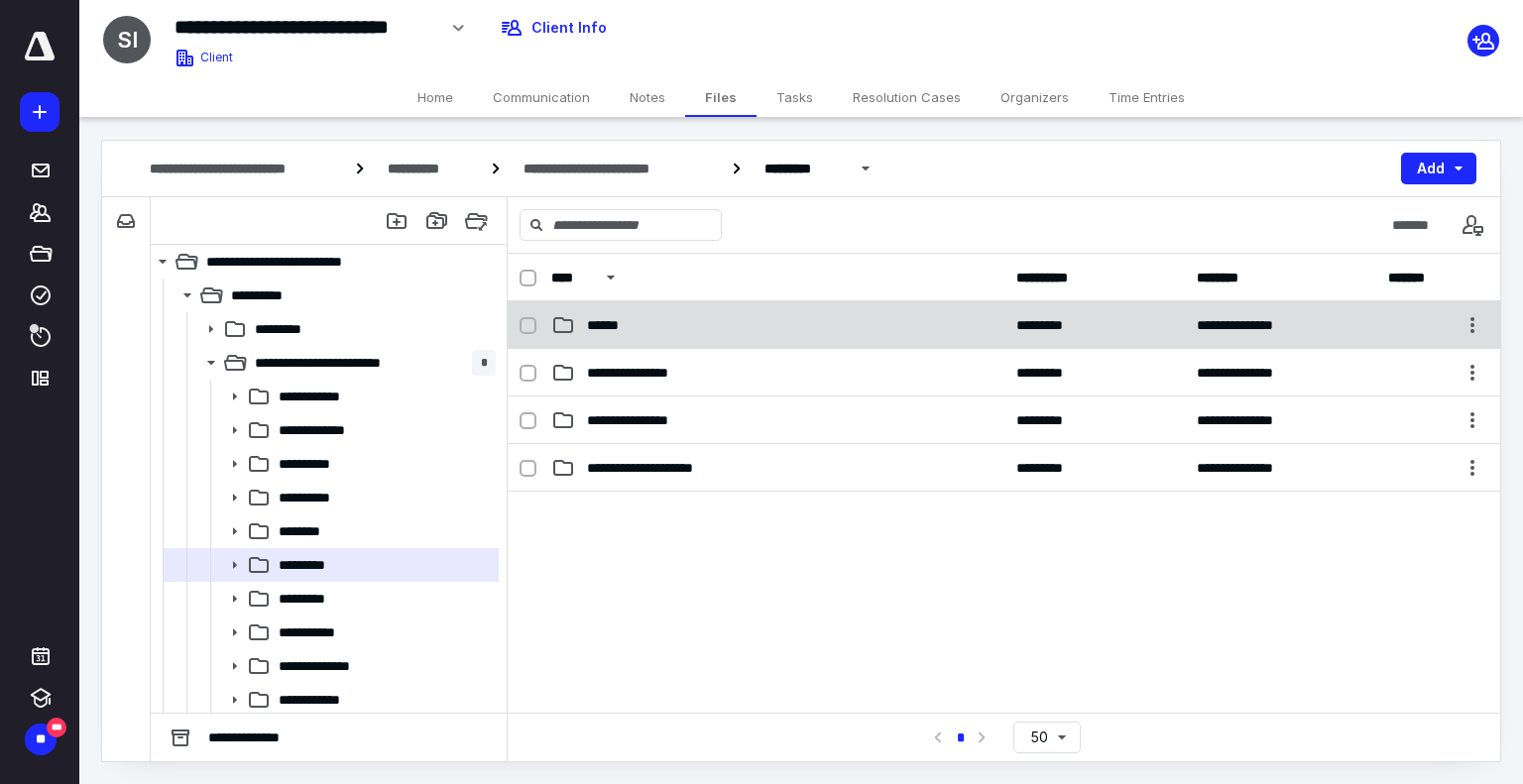 click on "******" at bounding box center [777, 325] 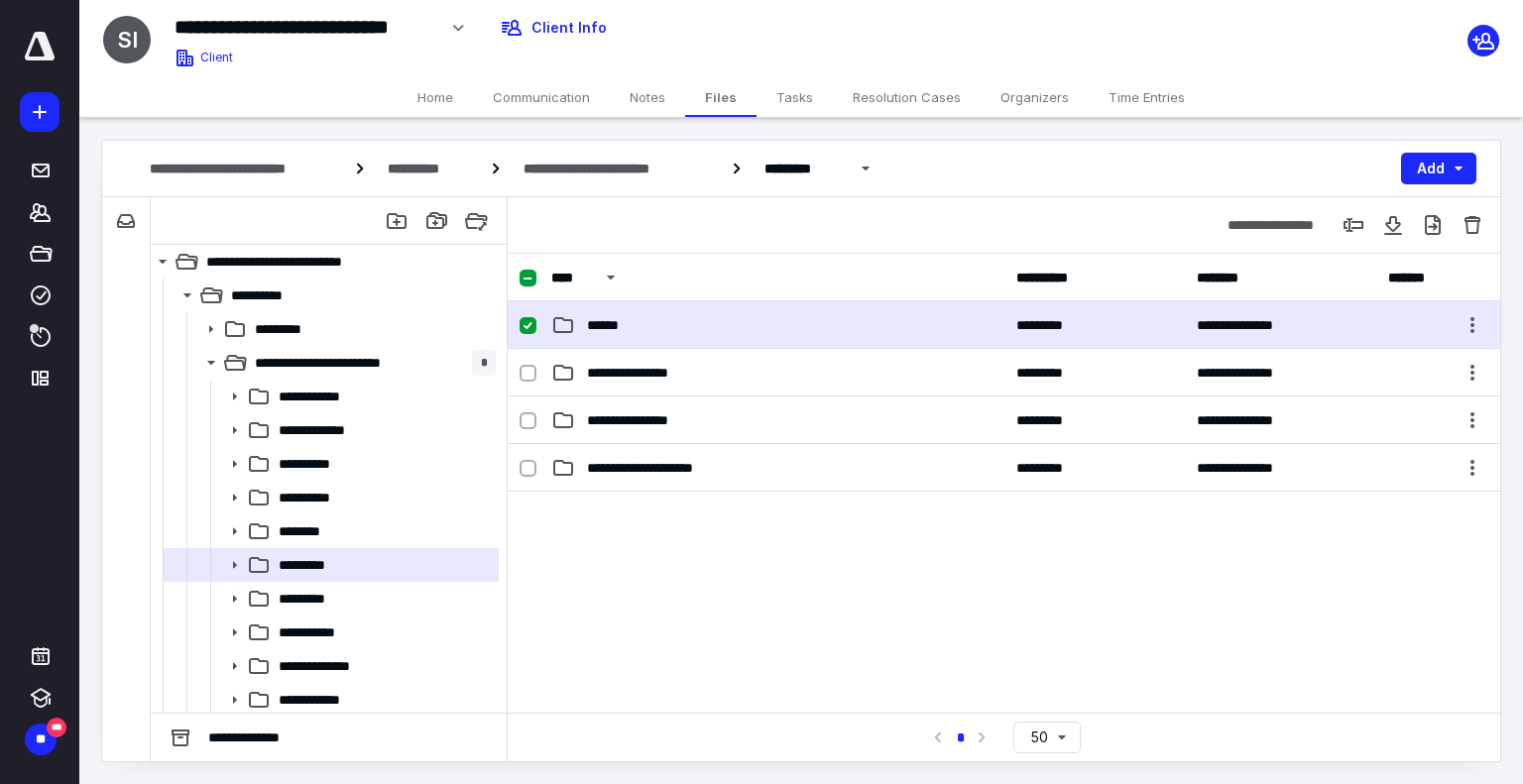 click on "******" at bounding box center (777, 325) 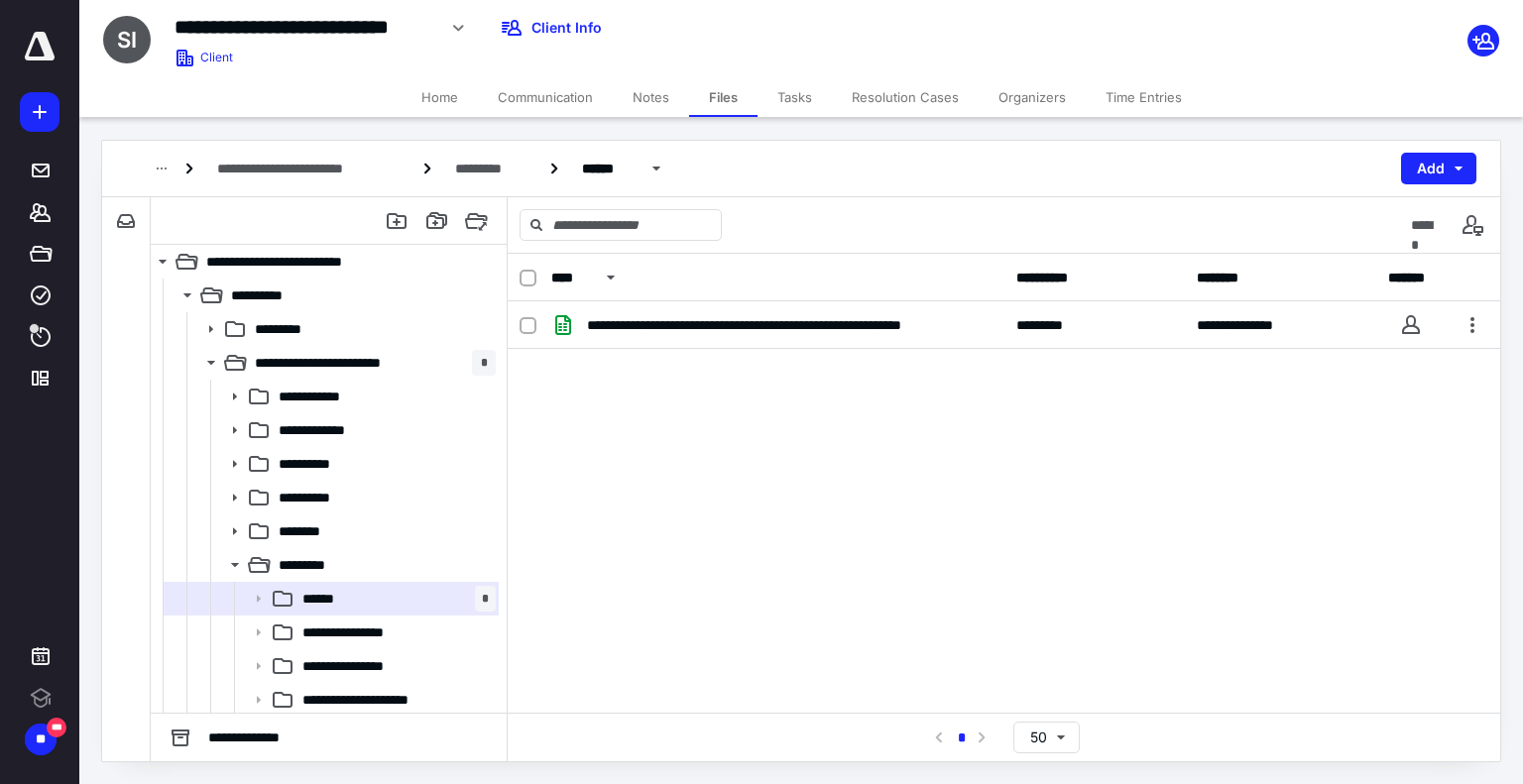 scroll, scrollTop: 0, scrollLeft: 0, axis: both 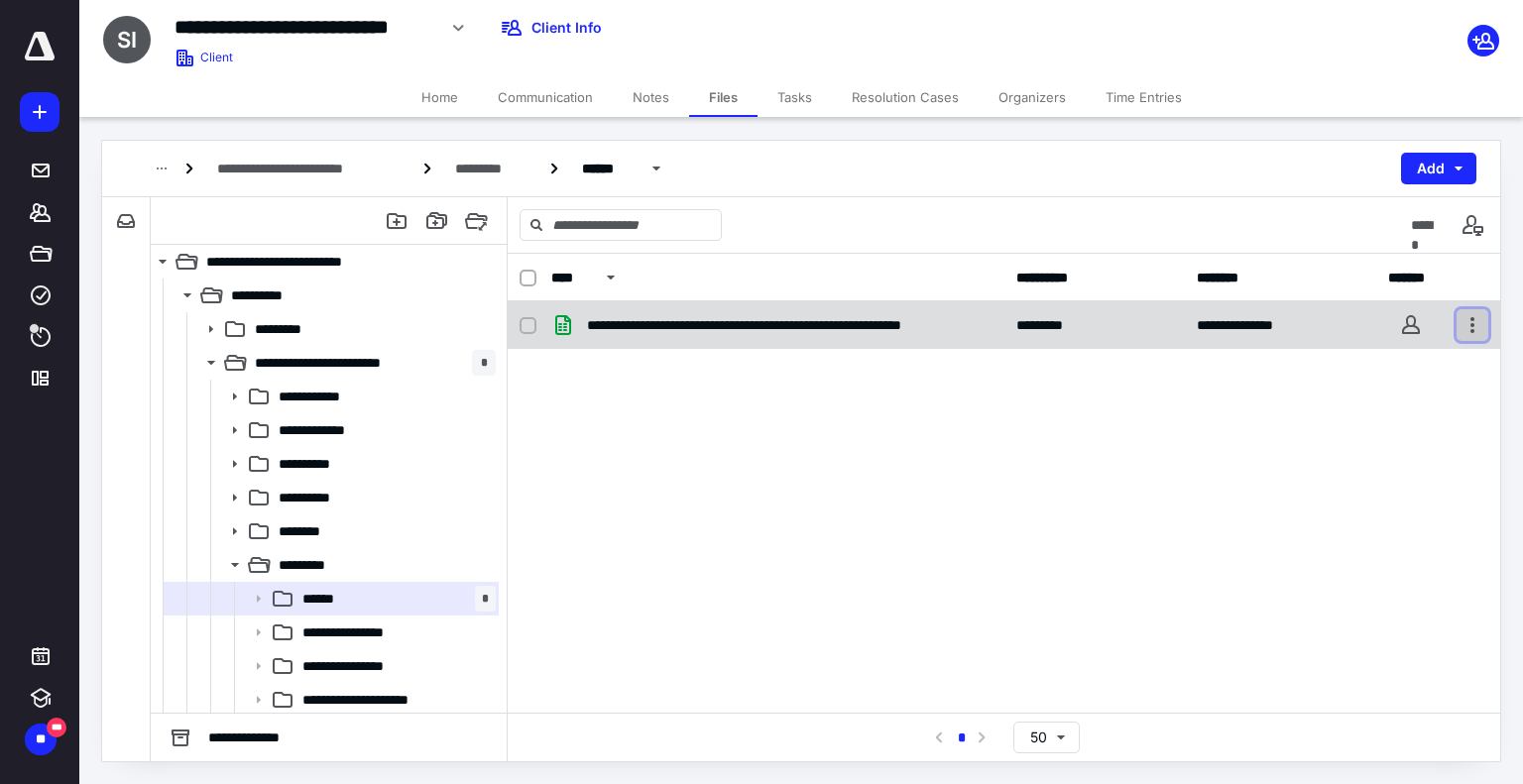 click at bounding box center (1472, 325) 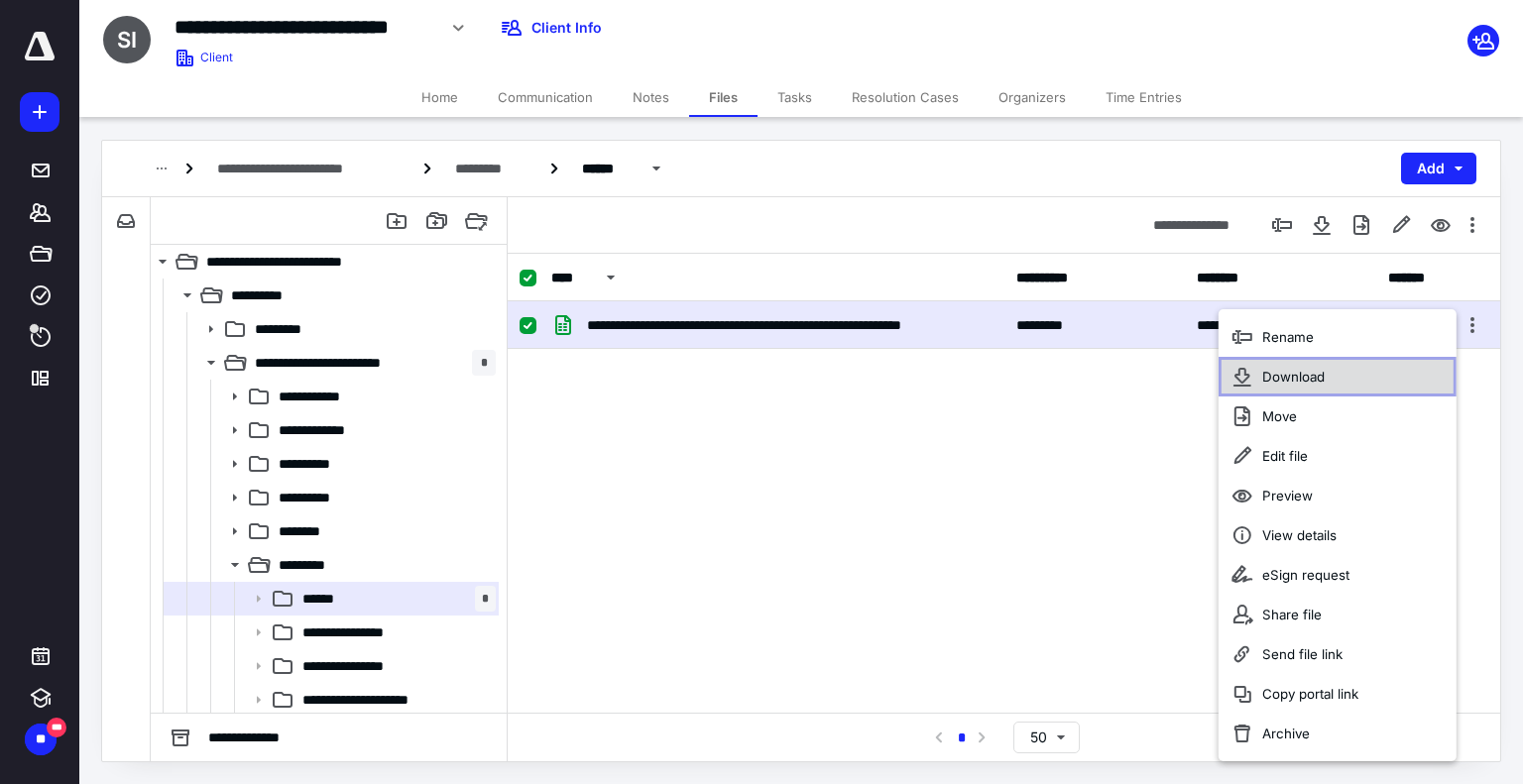 click on "Download" at bounding box center [1293, 377] 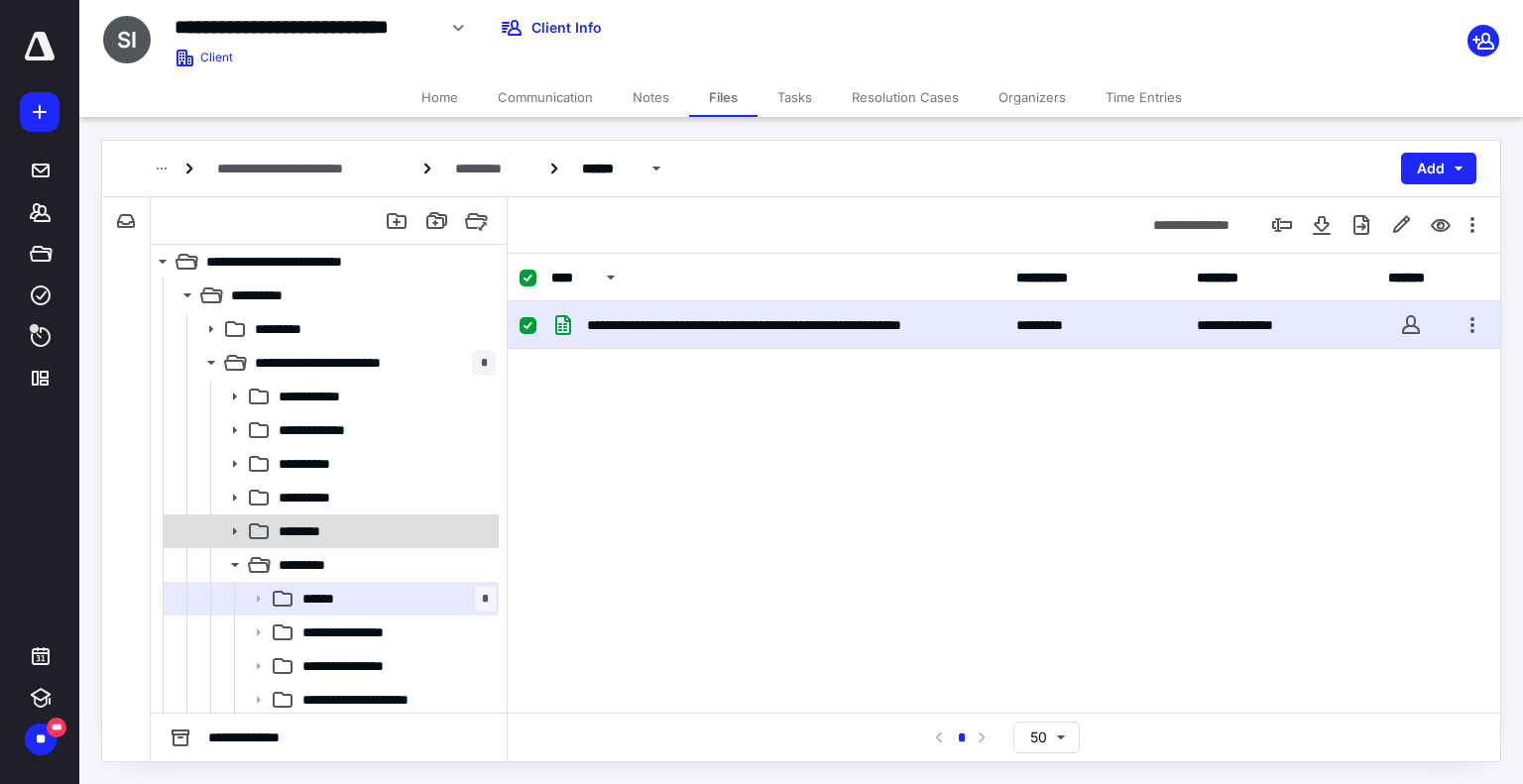 click on "********" at bounding box center (383, 531) 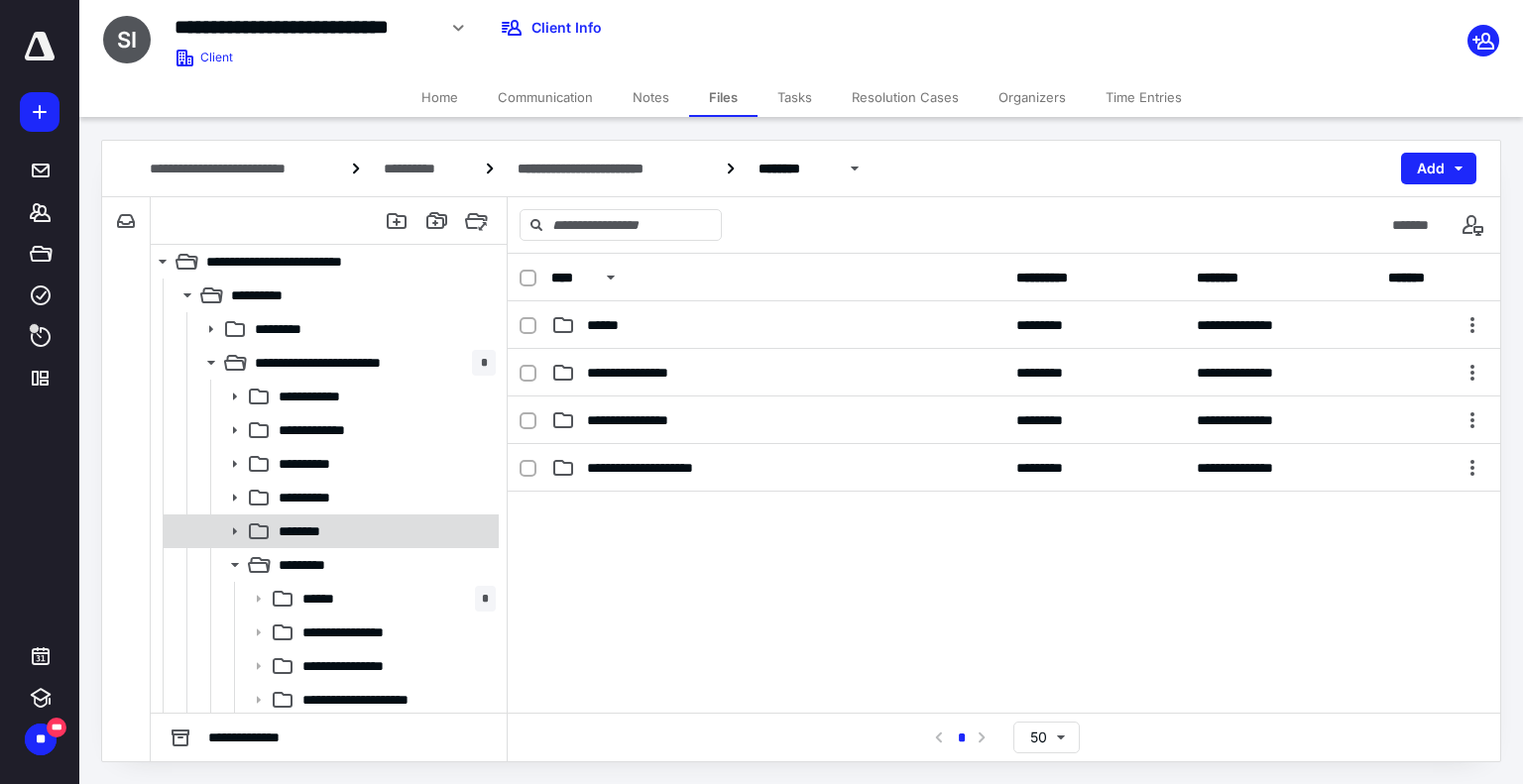 click on "********" at bounding box center [383, 531] 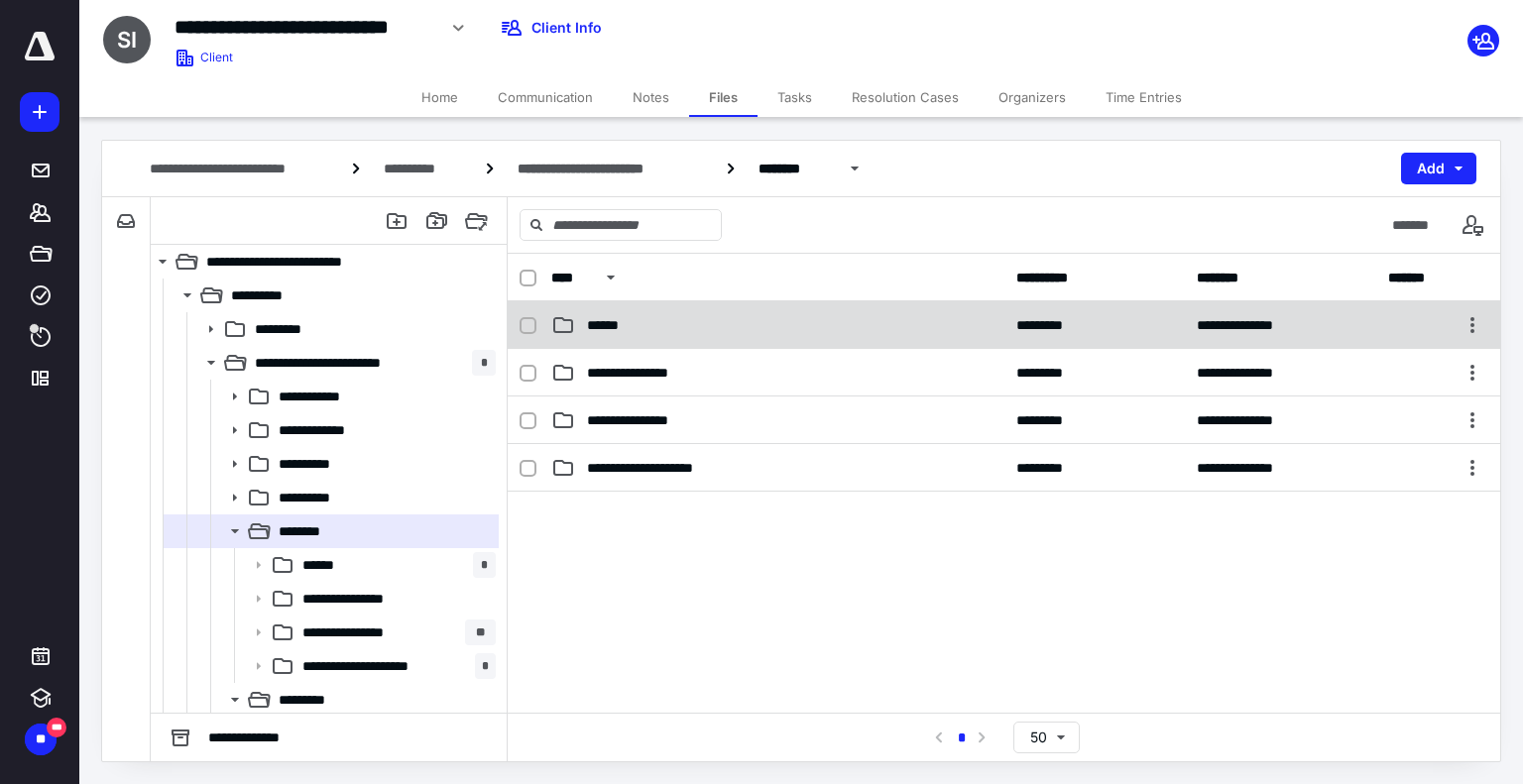 click on "******" at bounding box center (777, 325) 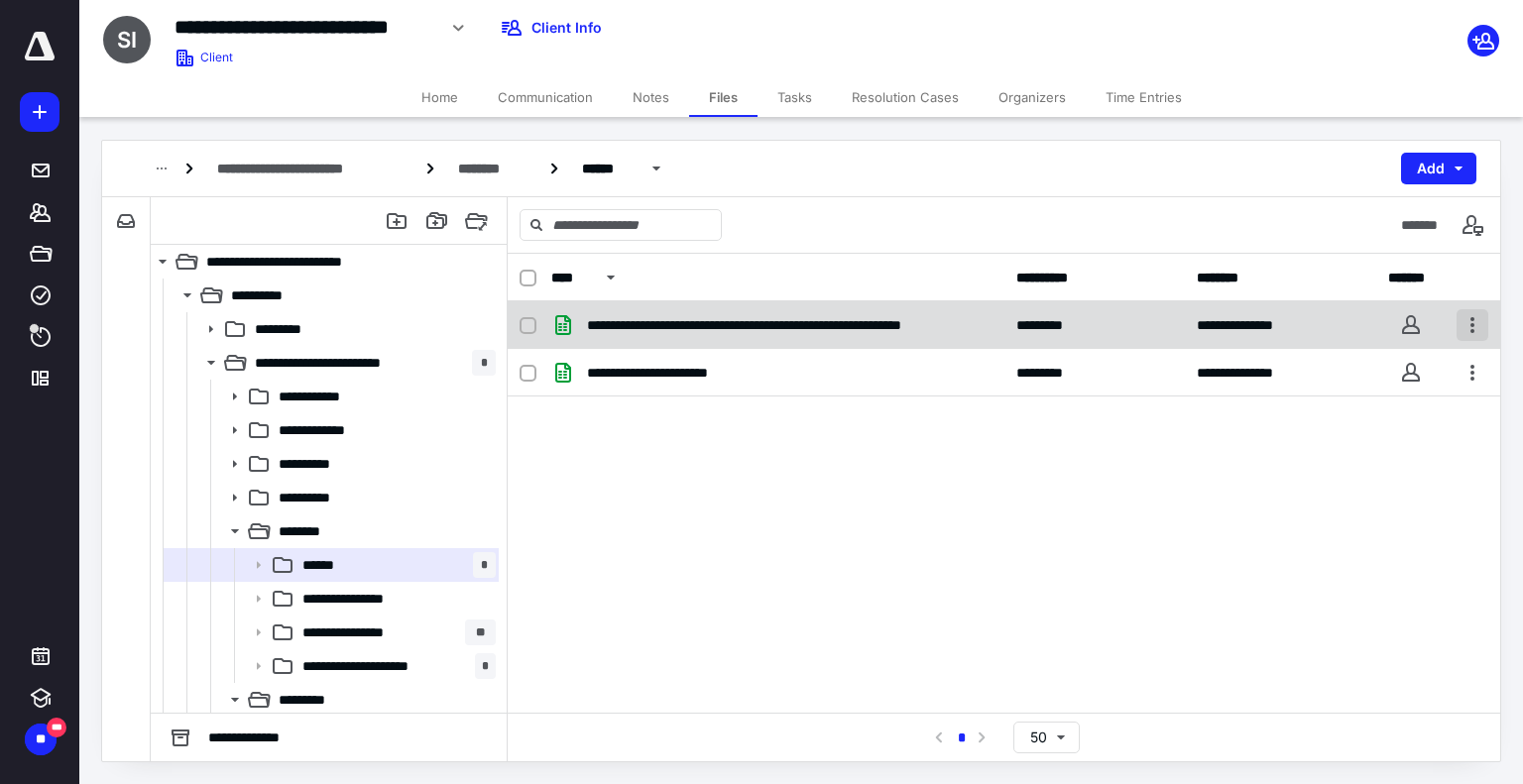 click at bounding box center [1472, 325] 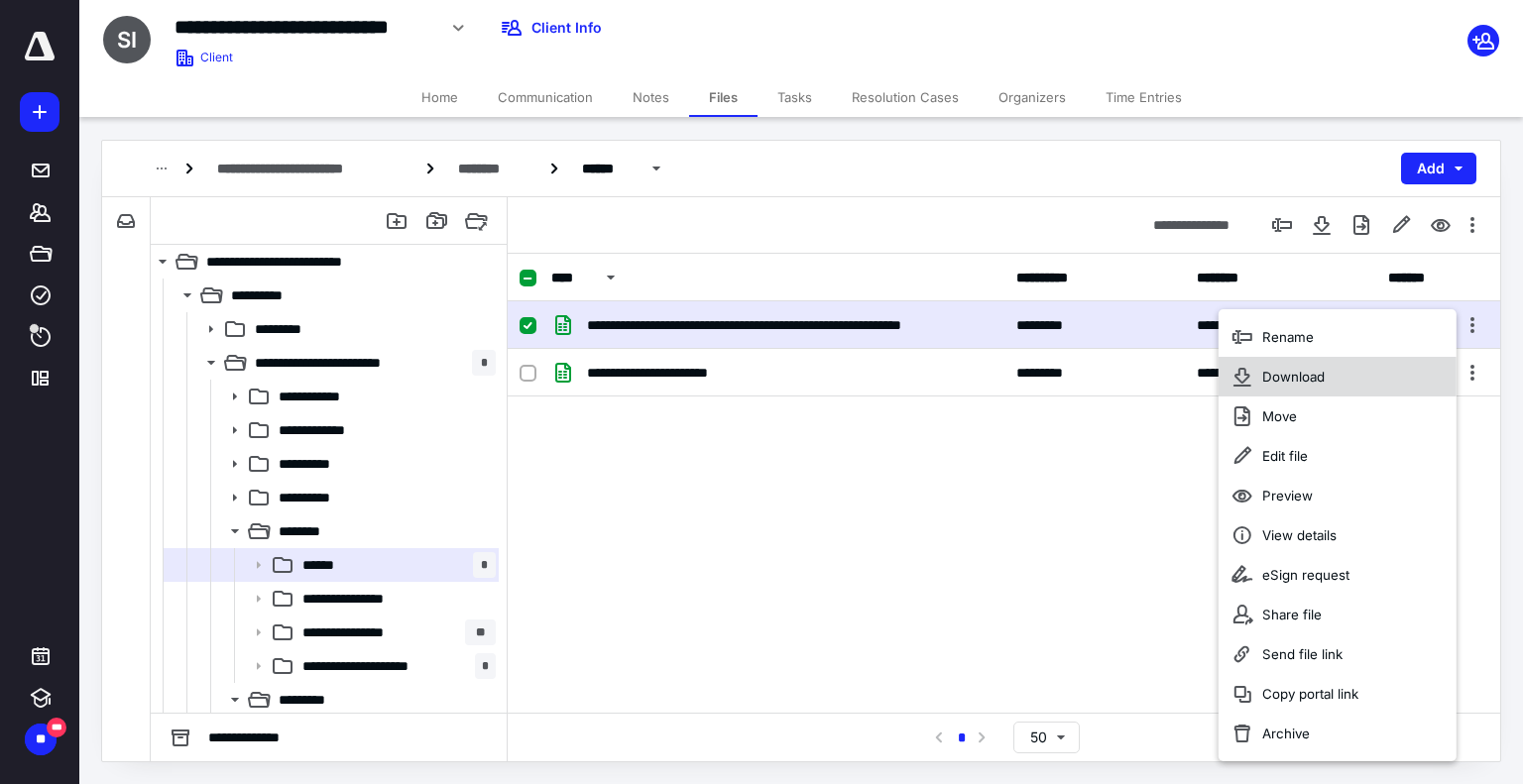 click on "Download" at bounding box center [1338, 377] 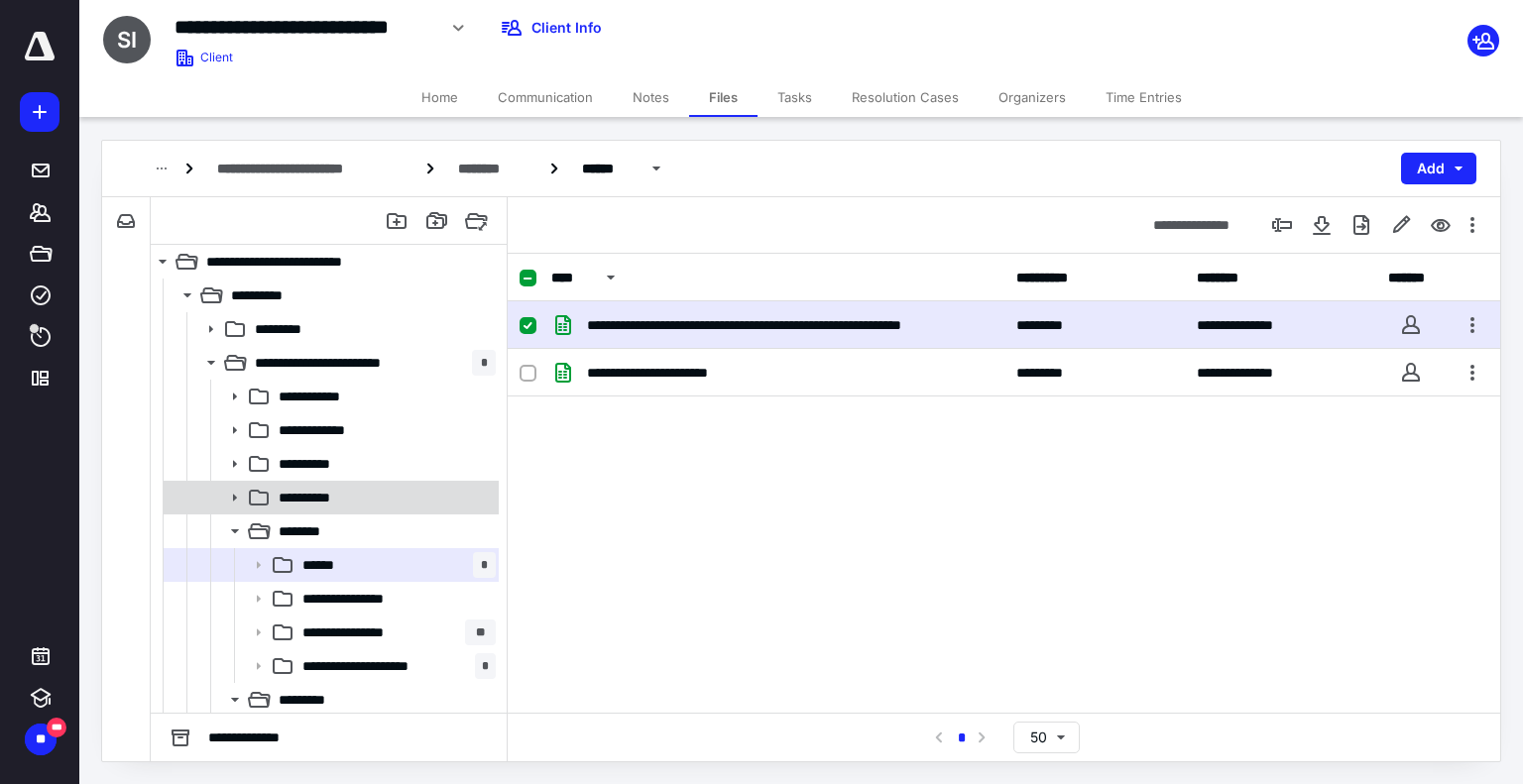 click on "**********" at bounding box center (383, 498) 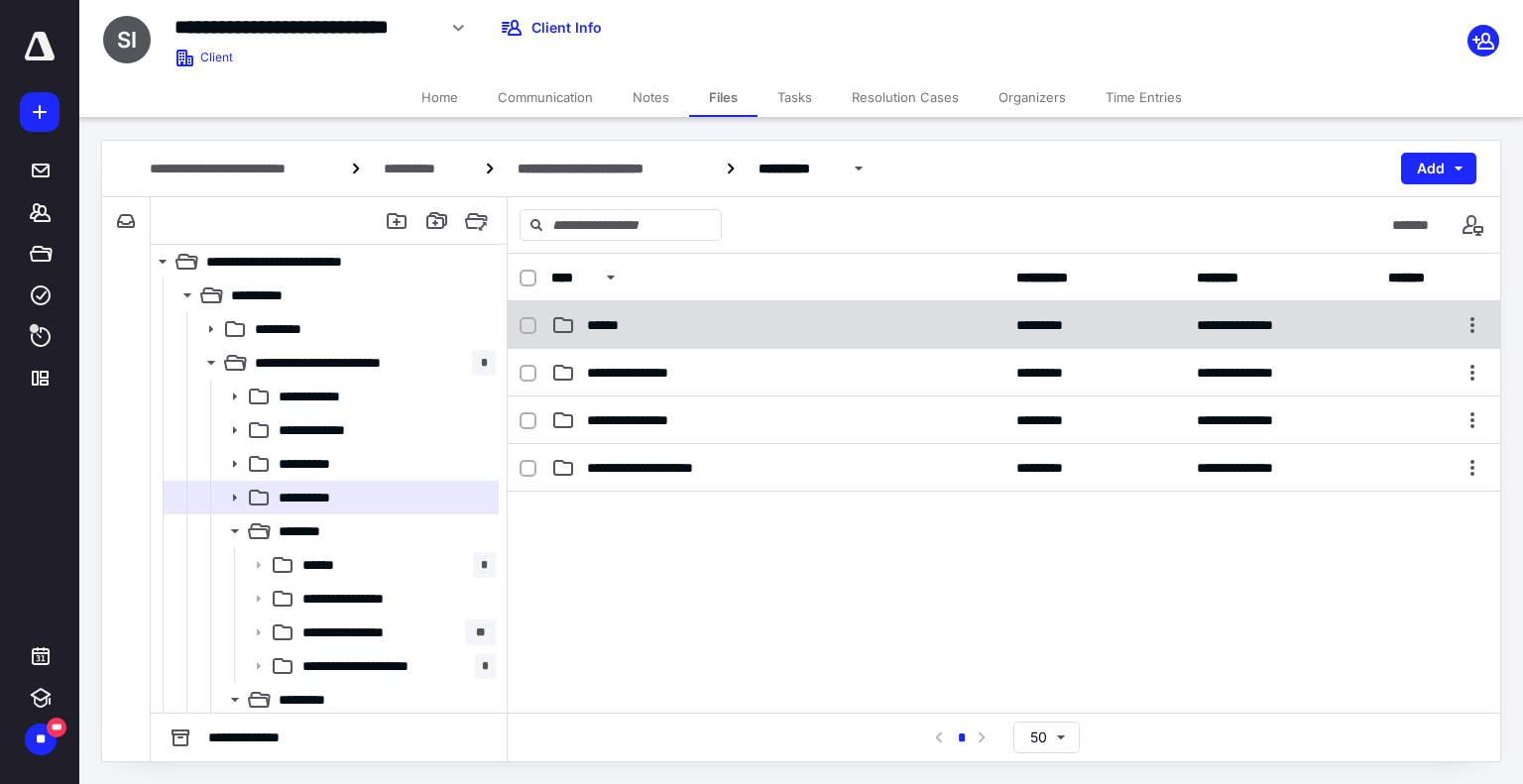 click on "******" at bounding box center [777, 325] 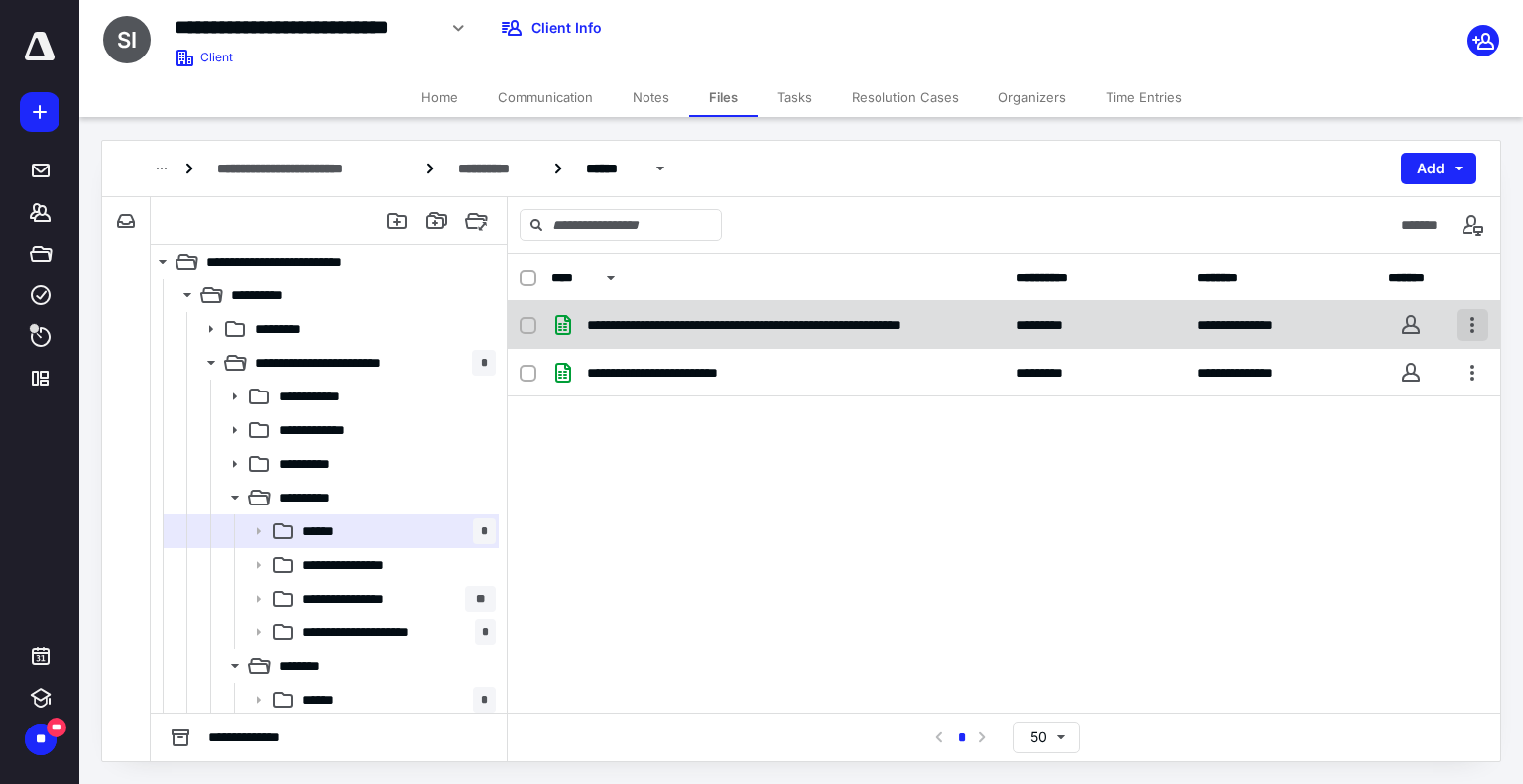 click at bounding box center (1472, 325) 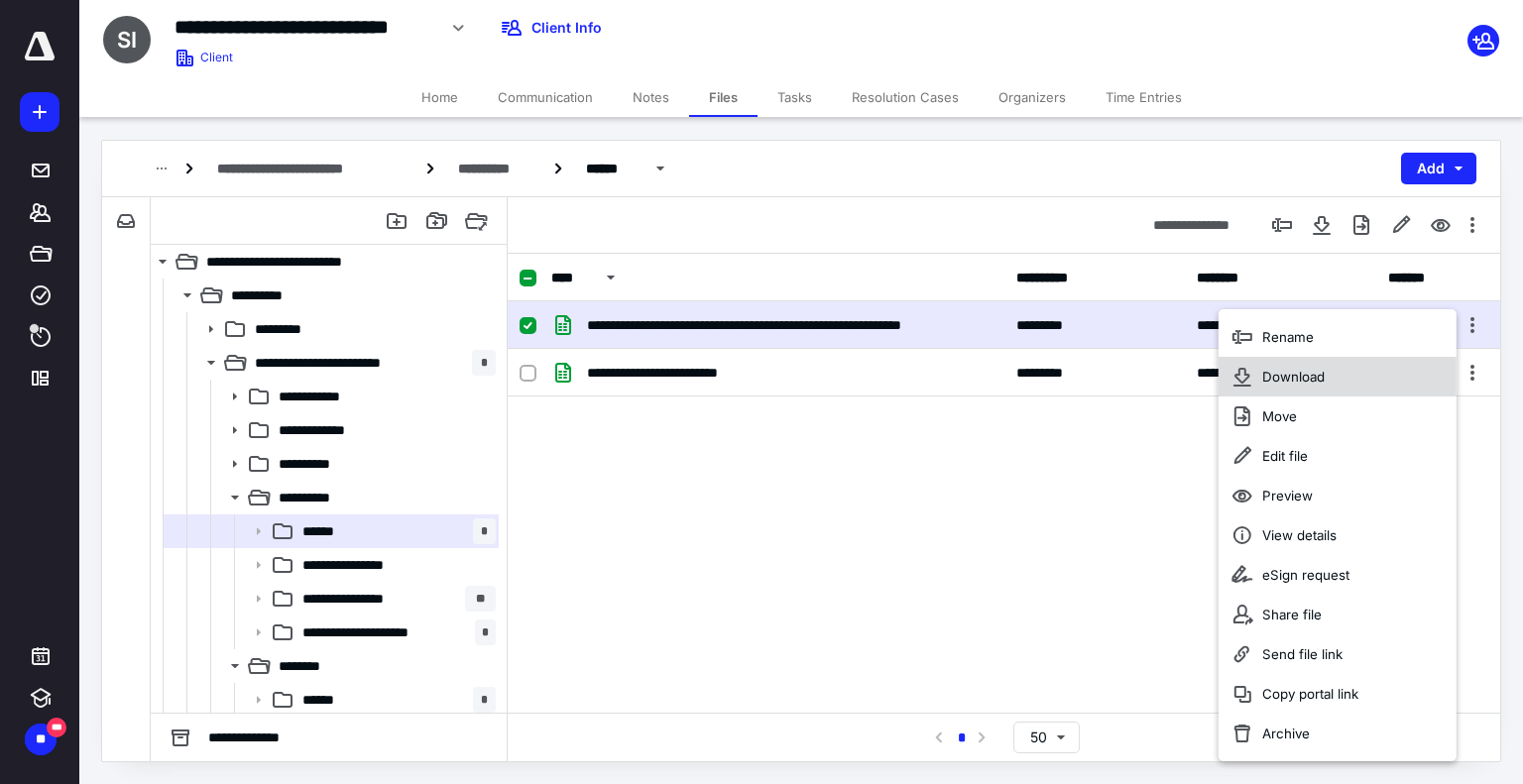 click on "Download" at bounding box center [1338, 377] 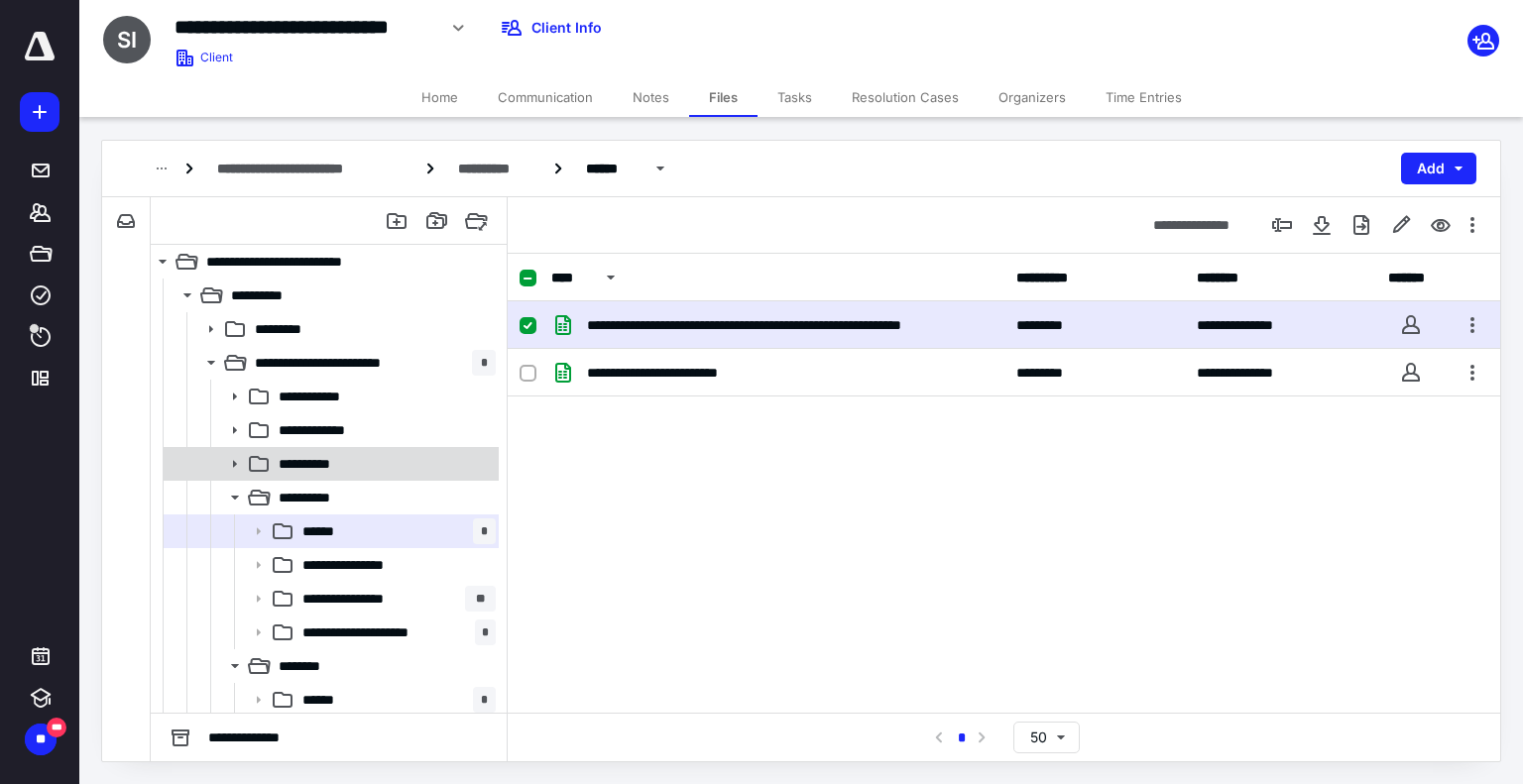 click on "**********" at bounding box center (383, 464) 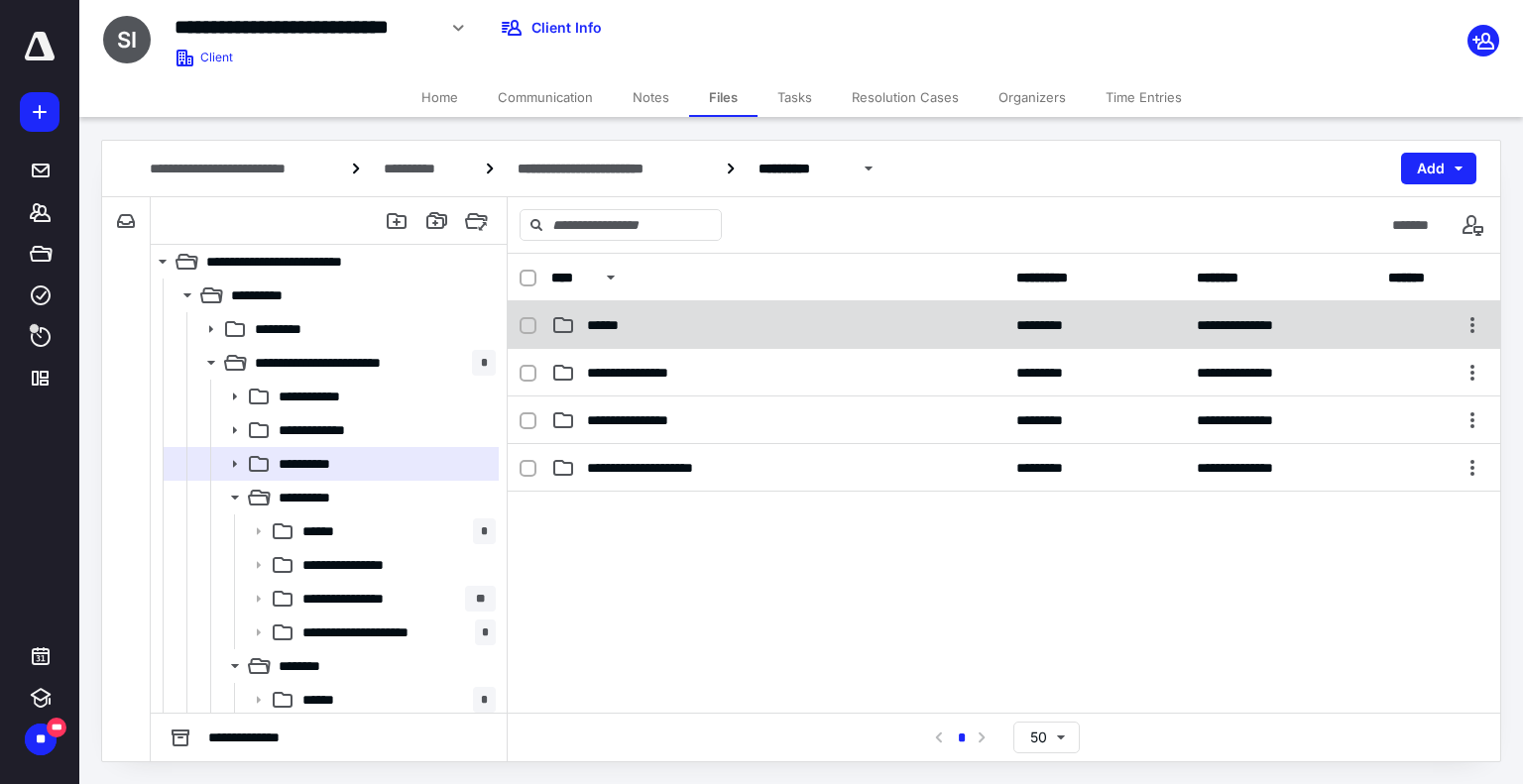click on "******" at bounding box center (777, 325) 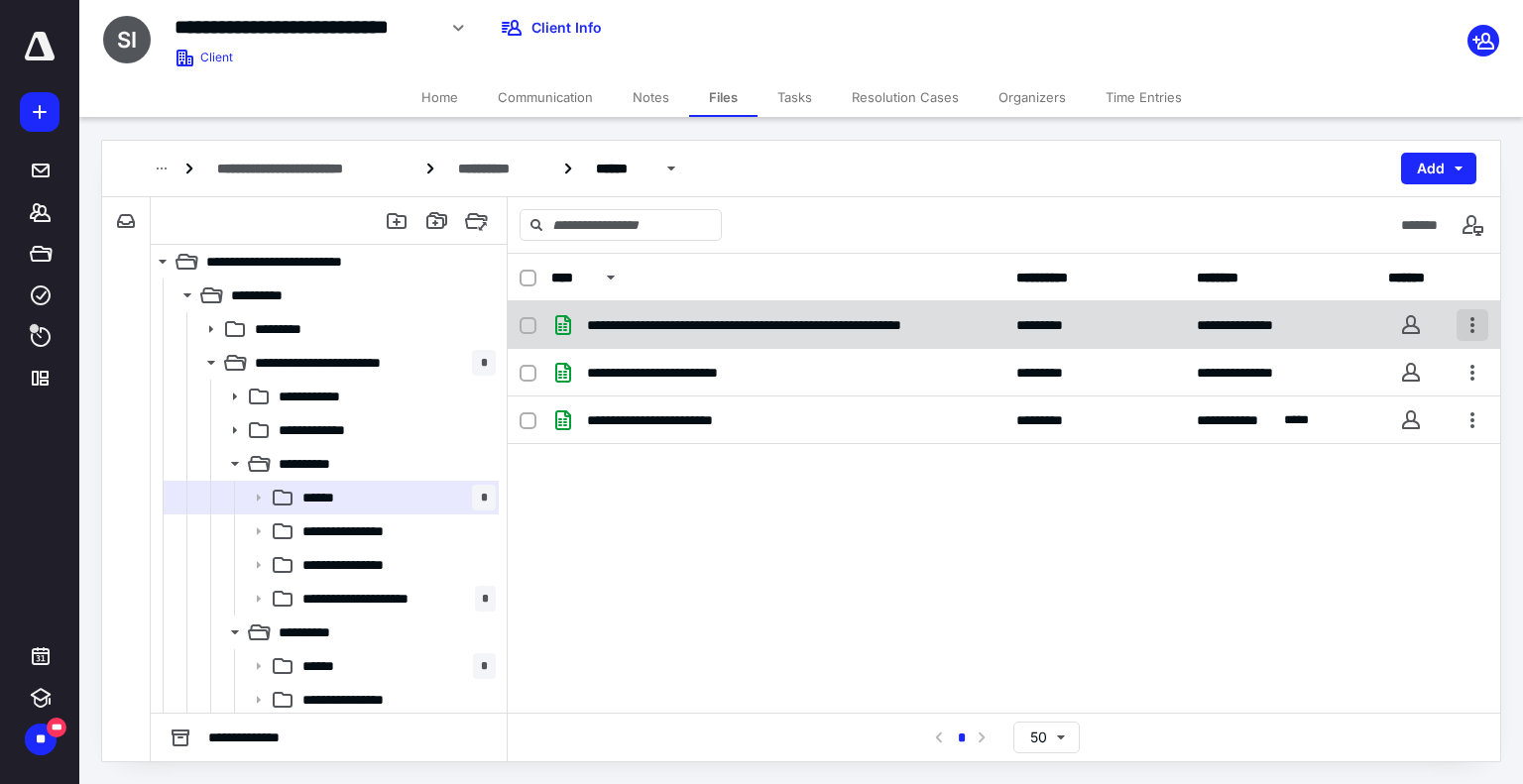 click at bounding box center [1472, 325] 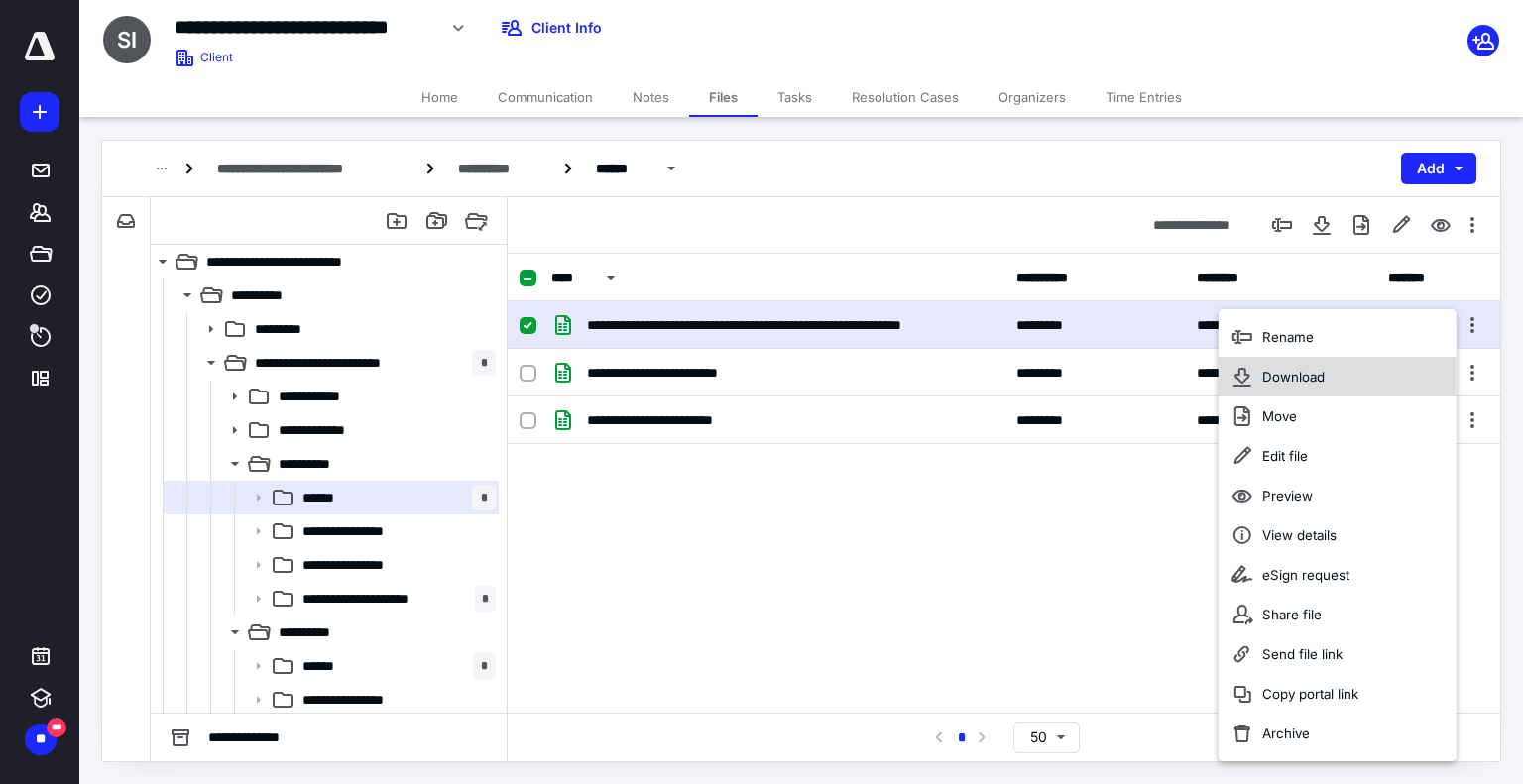 click on "Download" at bounding box center [1338, 377] 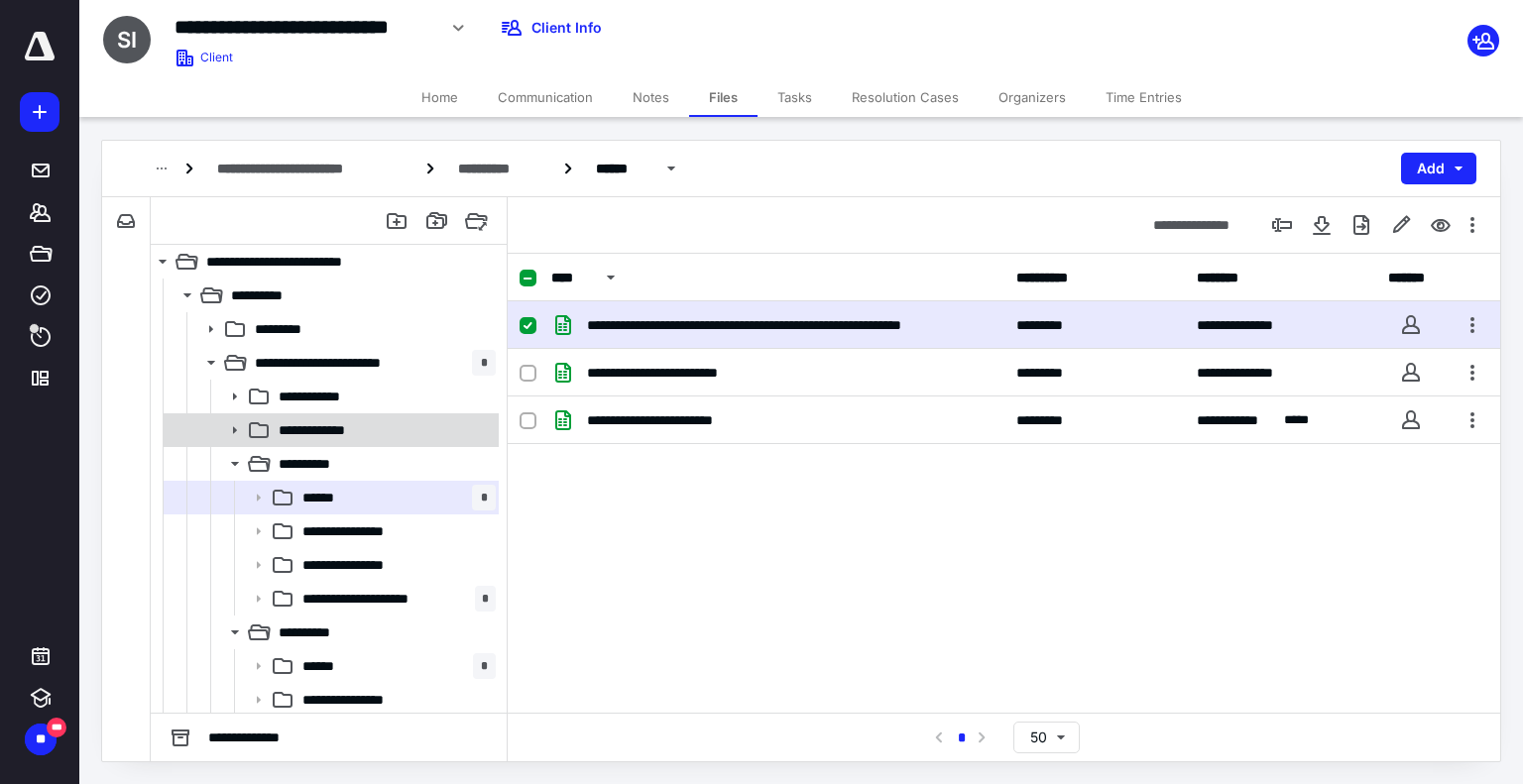 click on "**********" at bounding box center (383, 430) 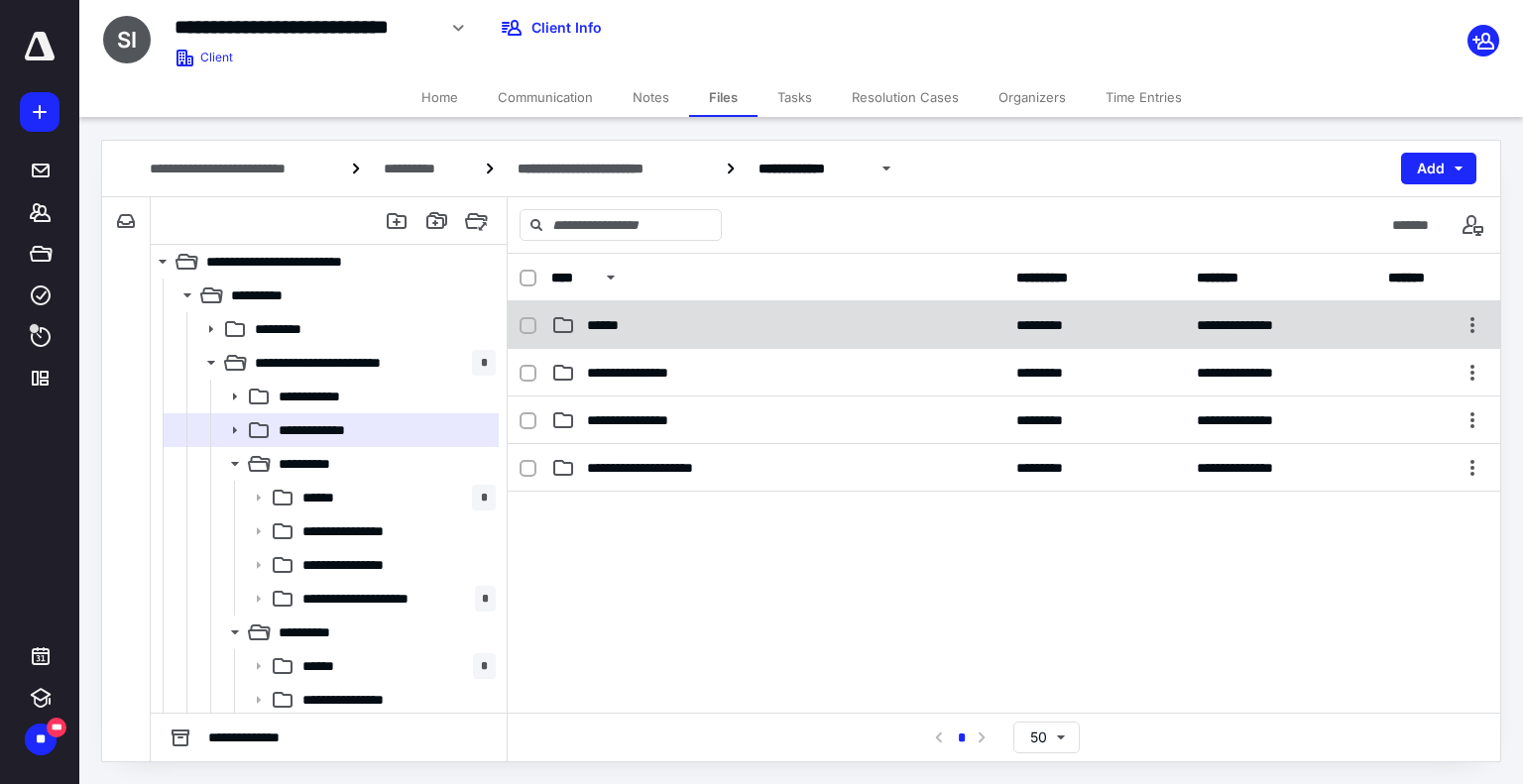 click on "******" at bounding box center (777, 325) 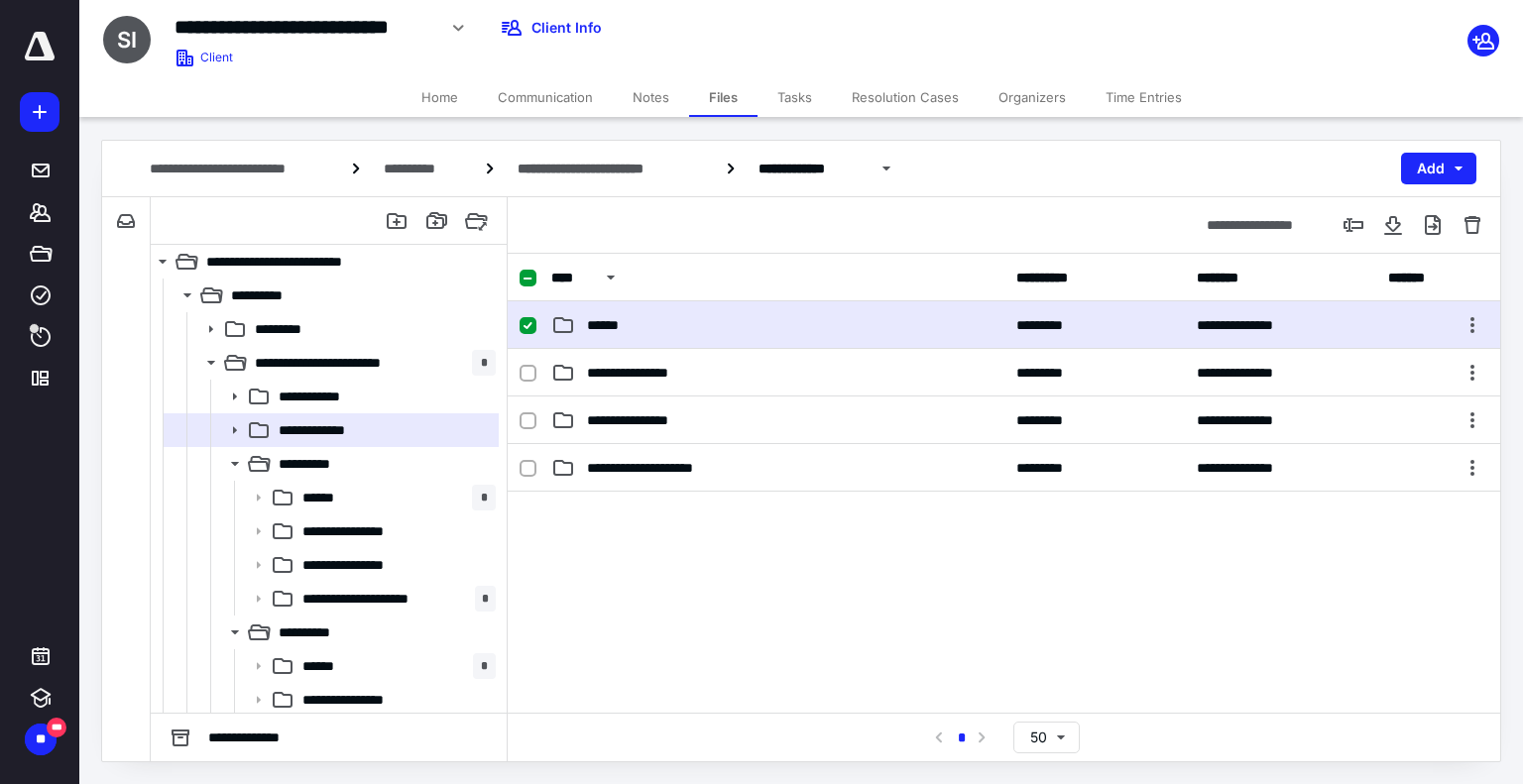 click on "******" at bounding box center (777, 325) 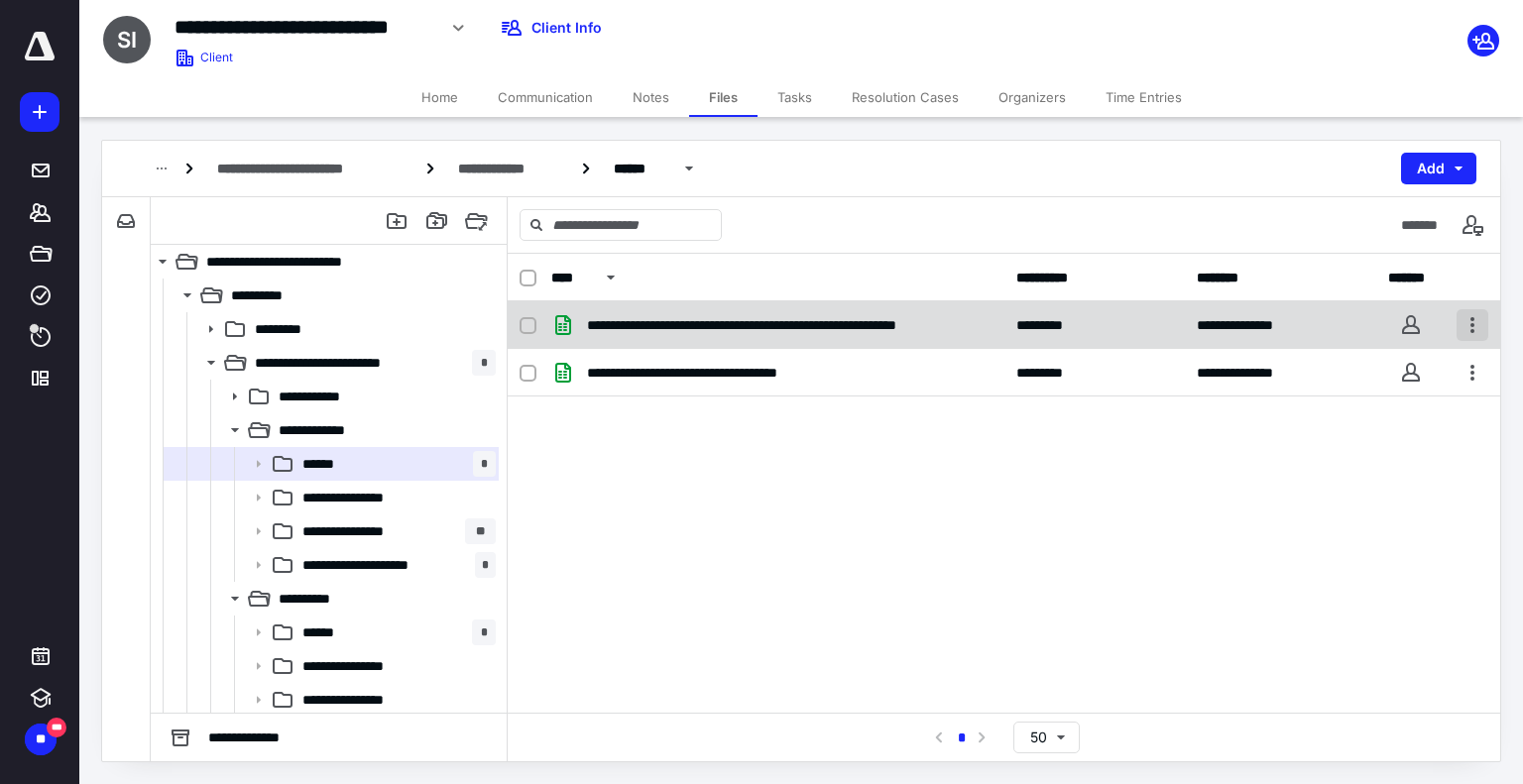 click at bounding box center [1472, 325] 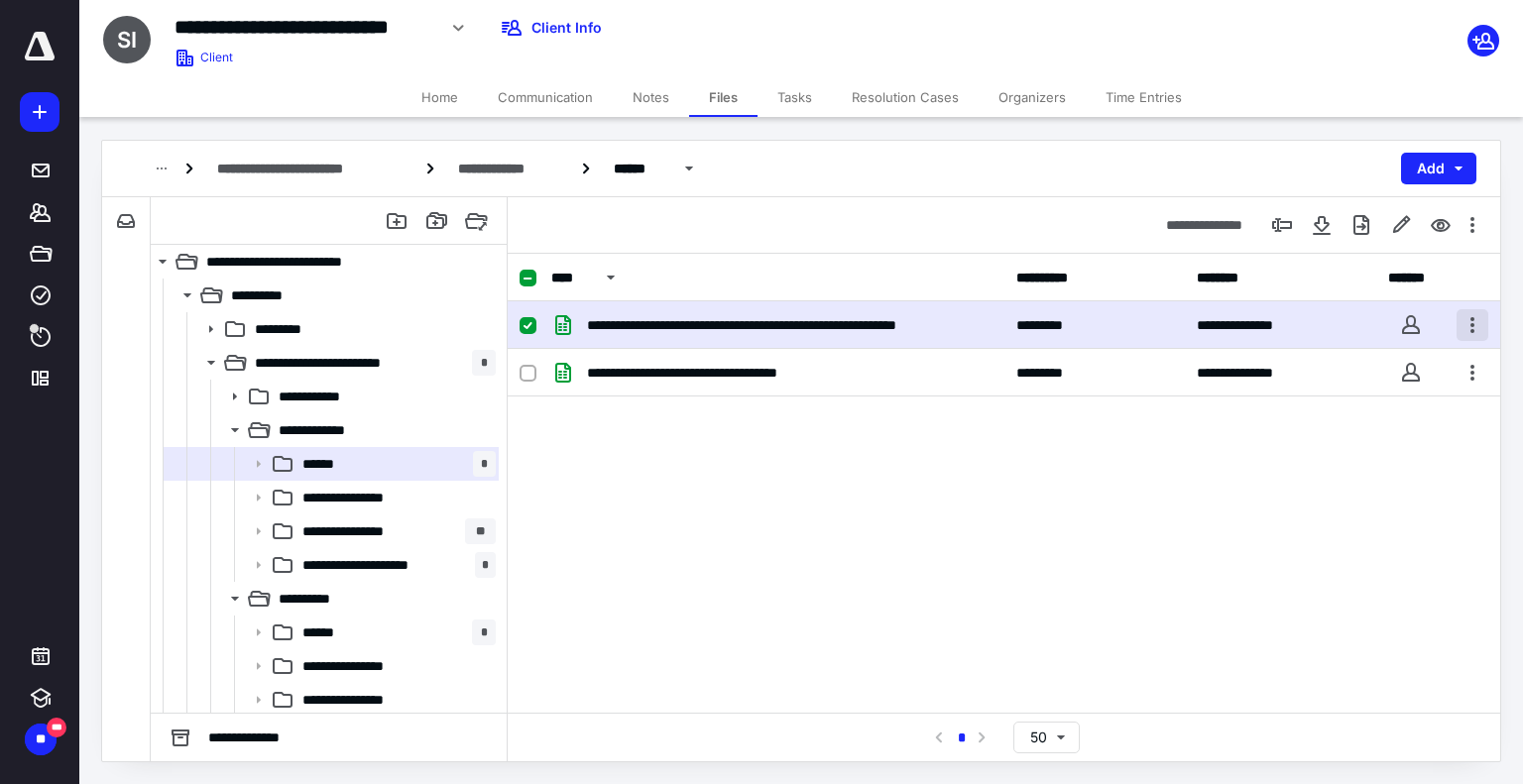 checkbox on "true" 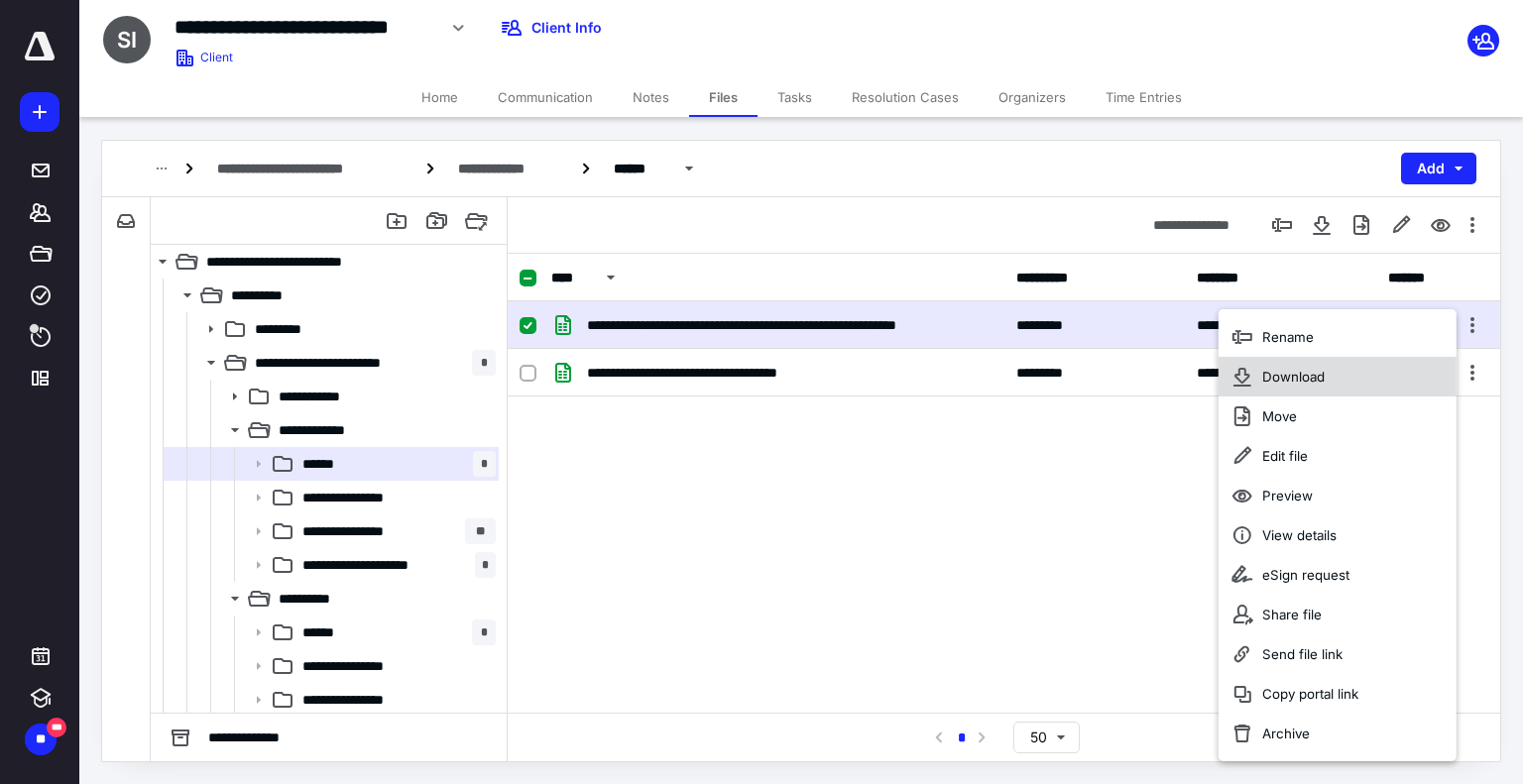 click on "Download" at bounding box center [1338, 377] 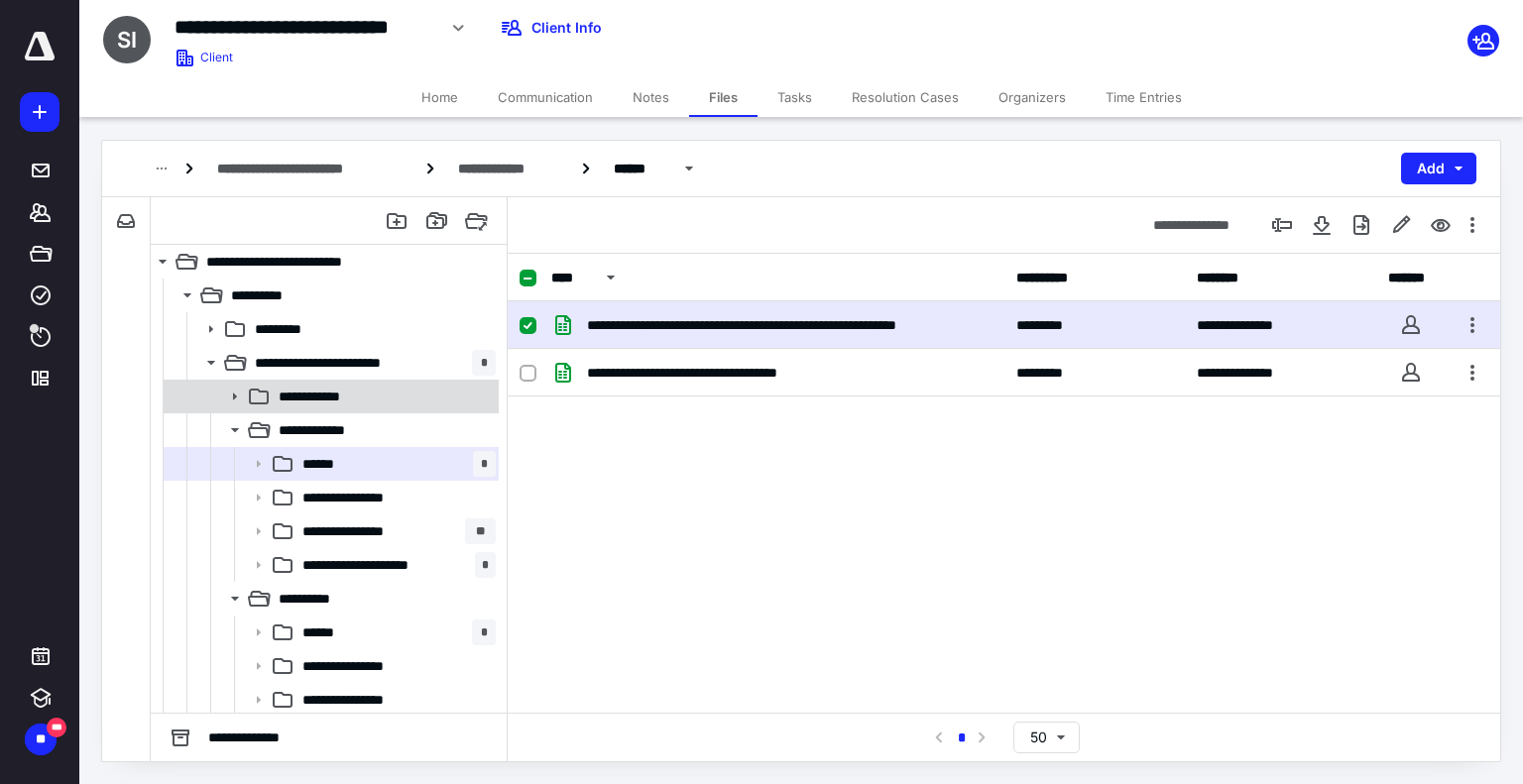 drag, startPoint x: 387, startPoint y: 399, endPoint x: 452, endPoint y: 407, distance: 65.49046 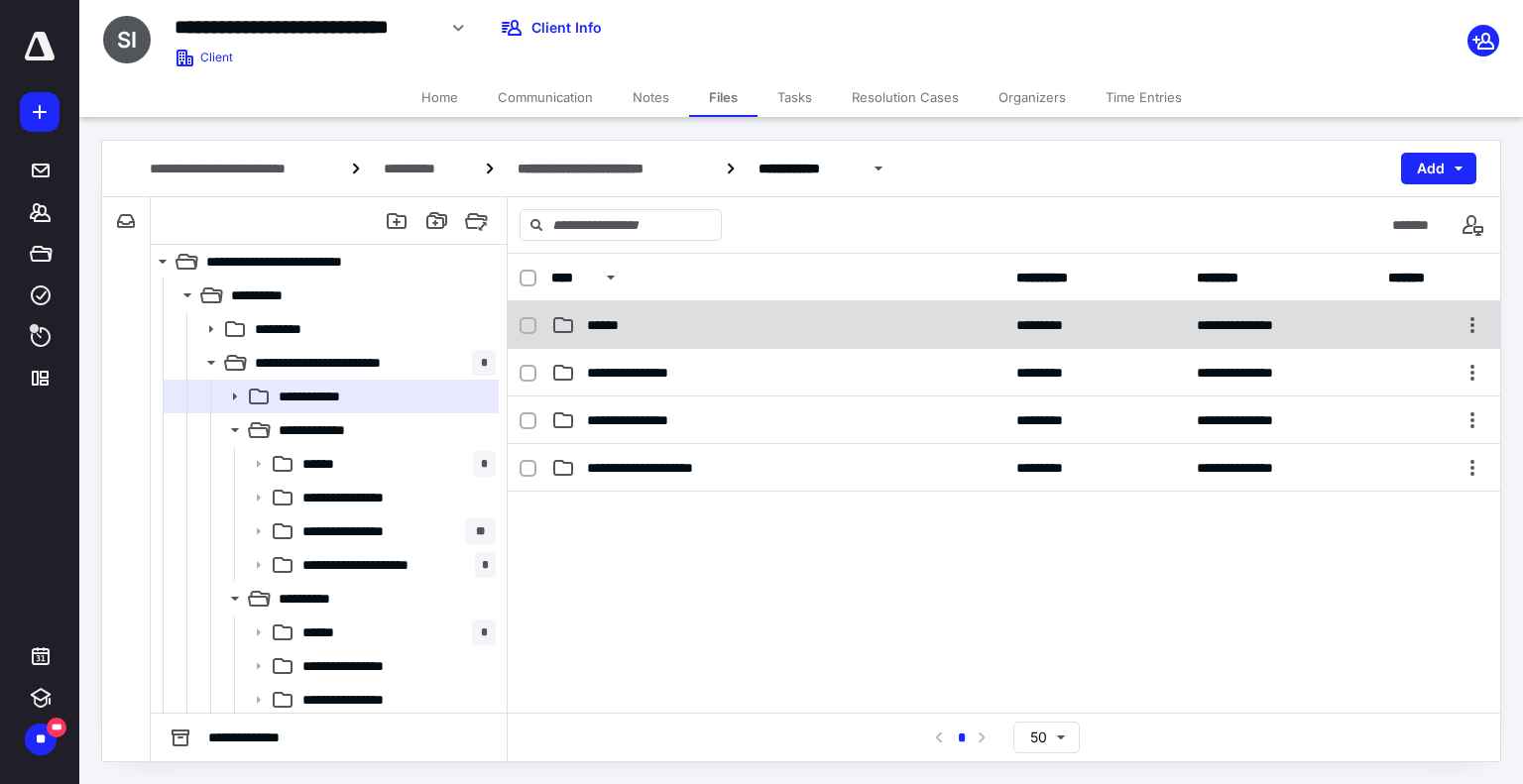click on "**********" at bounding box center [1003, 325] 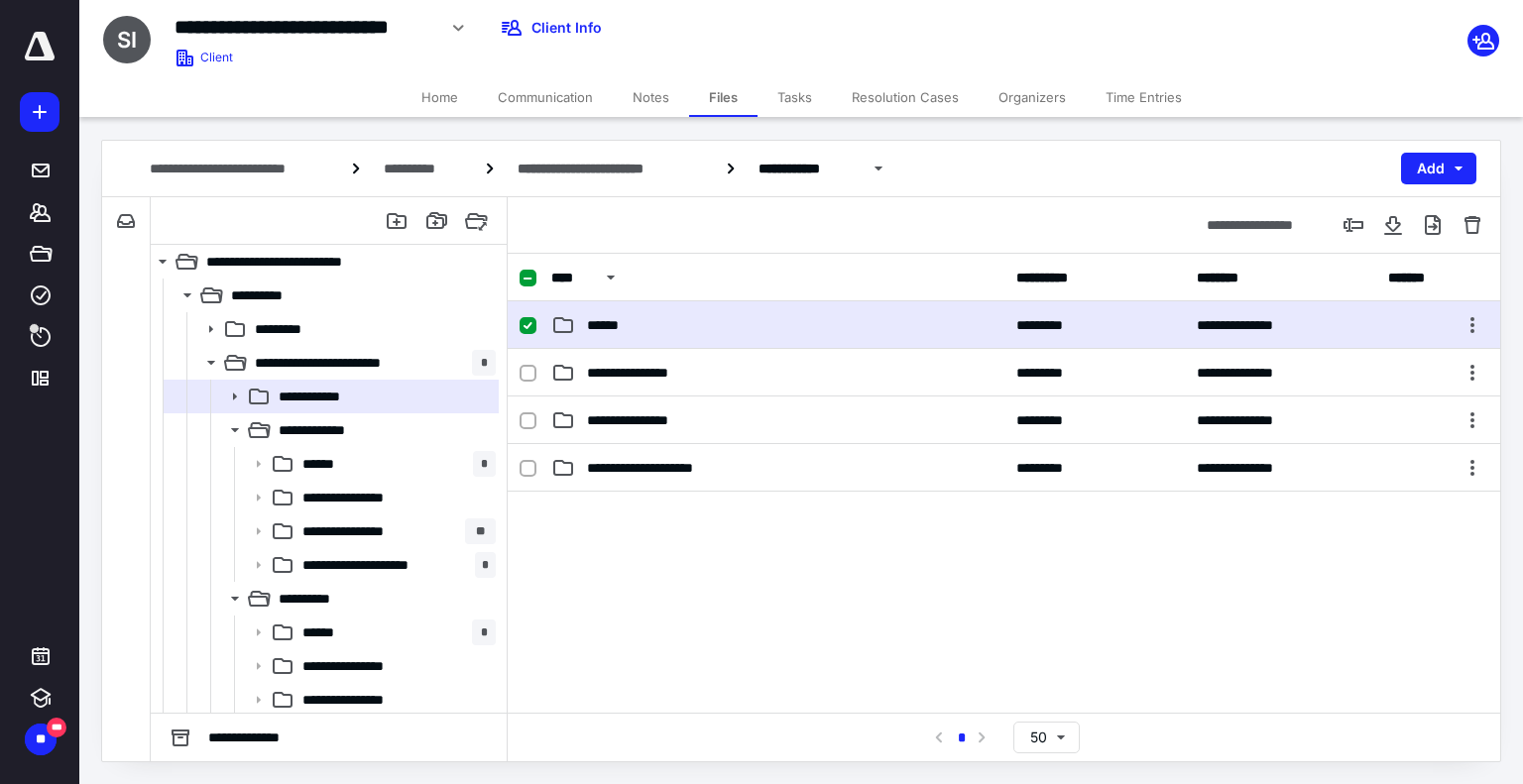 click on "**********" at bounding box center (1003, 325) 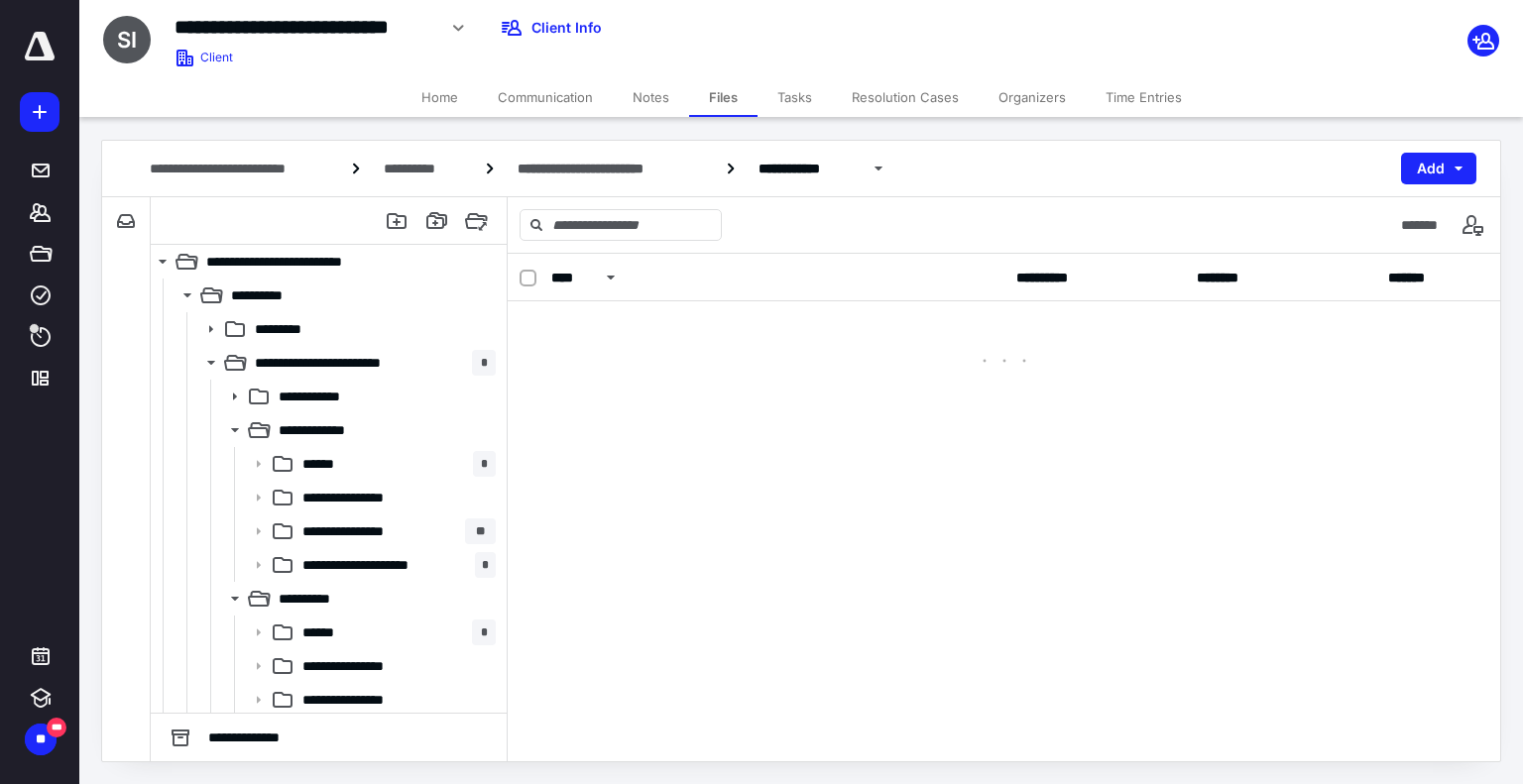 click at bounding box center (1003, 341) 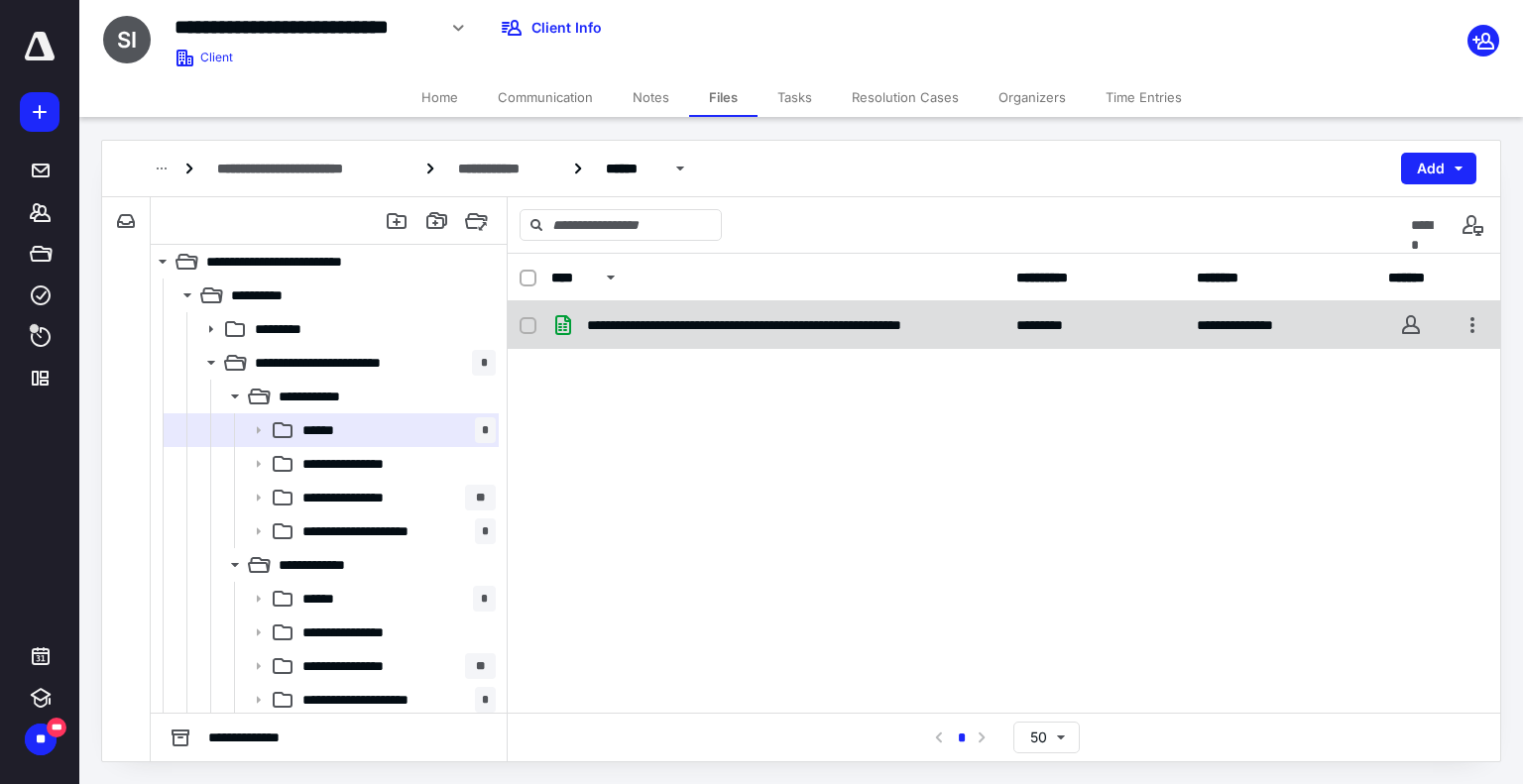 click on "**********" at bounding box center [1003, 325] 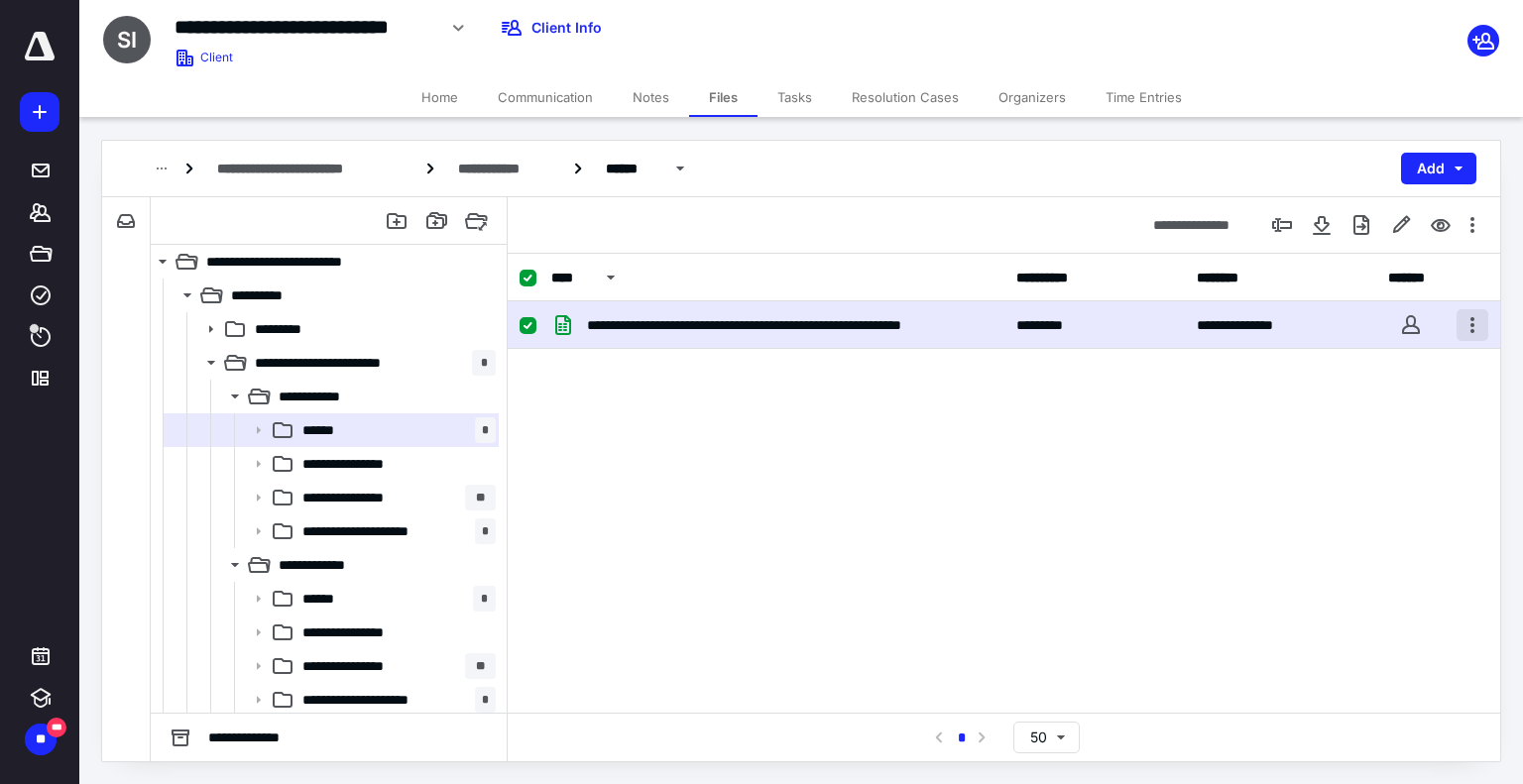 click at bounding box center (1472, 325) 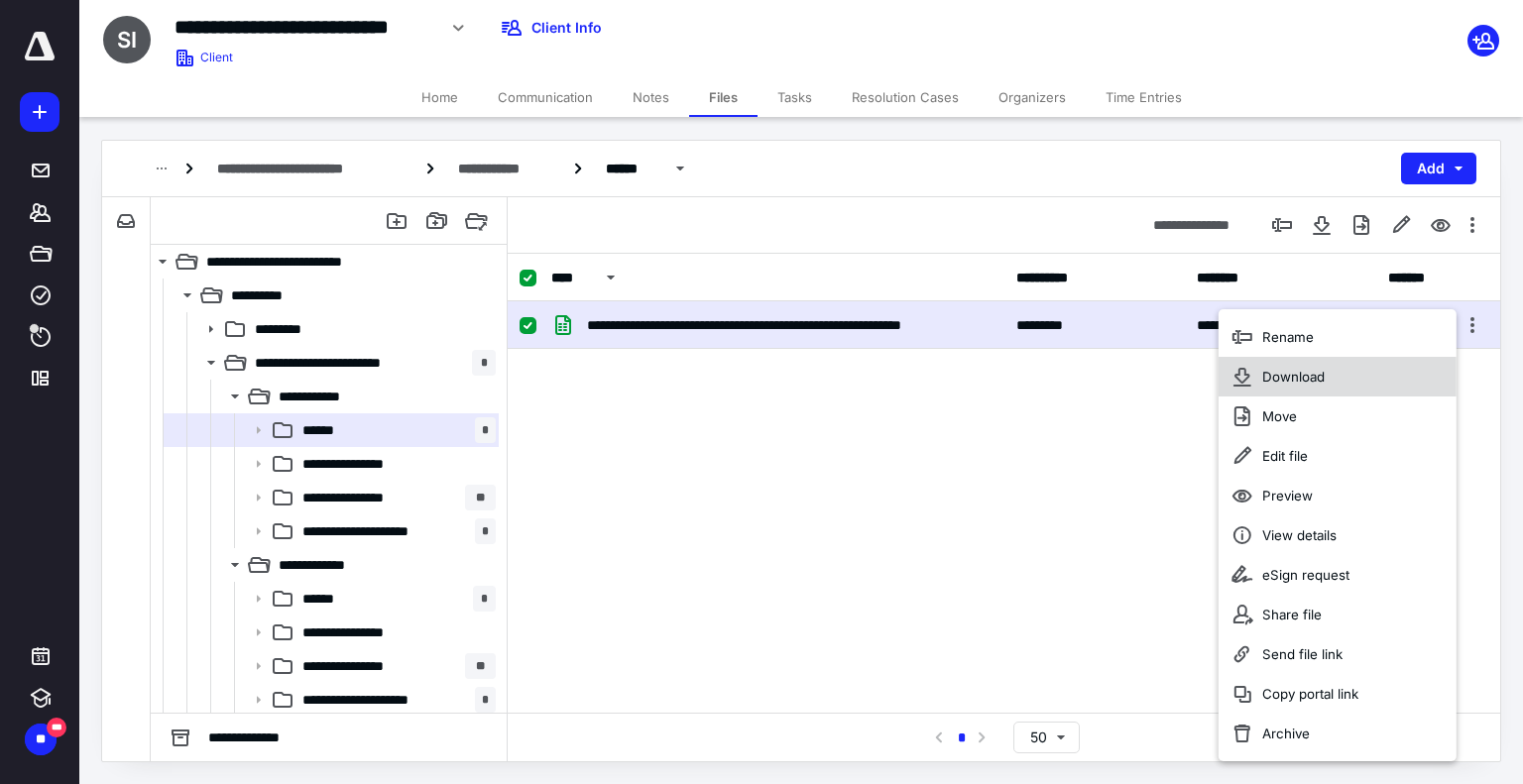 click on "Download" at bounding box center [1338, 377] 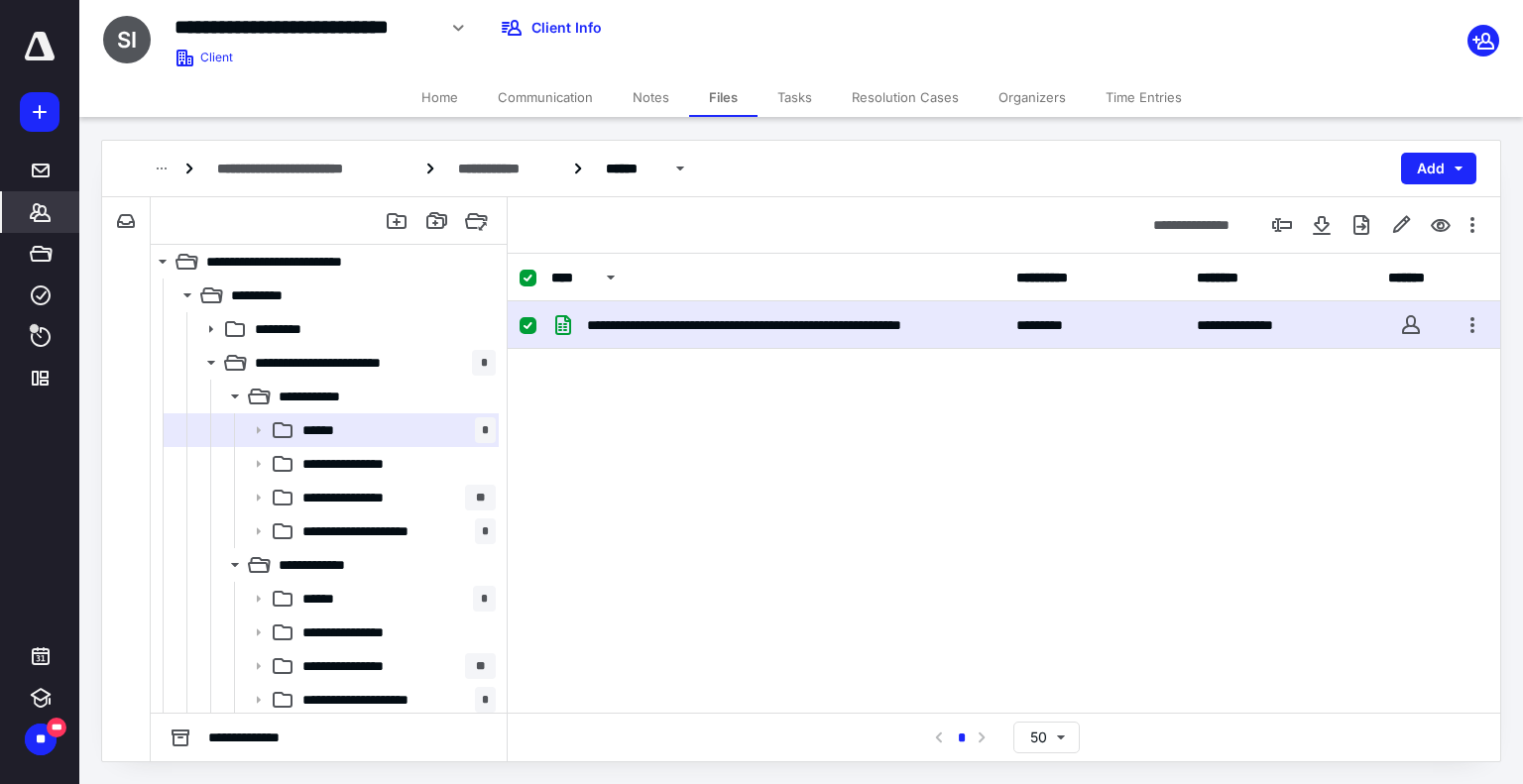 click 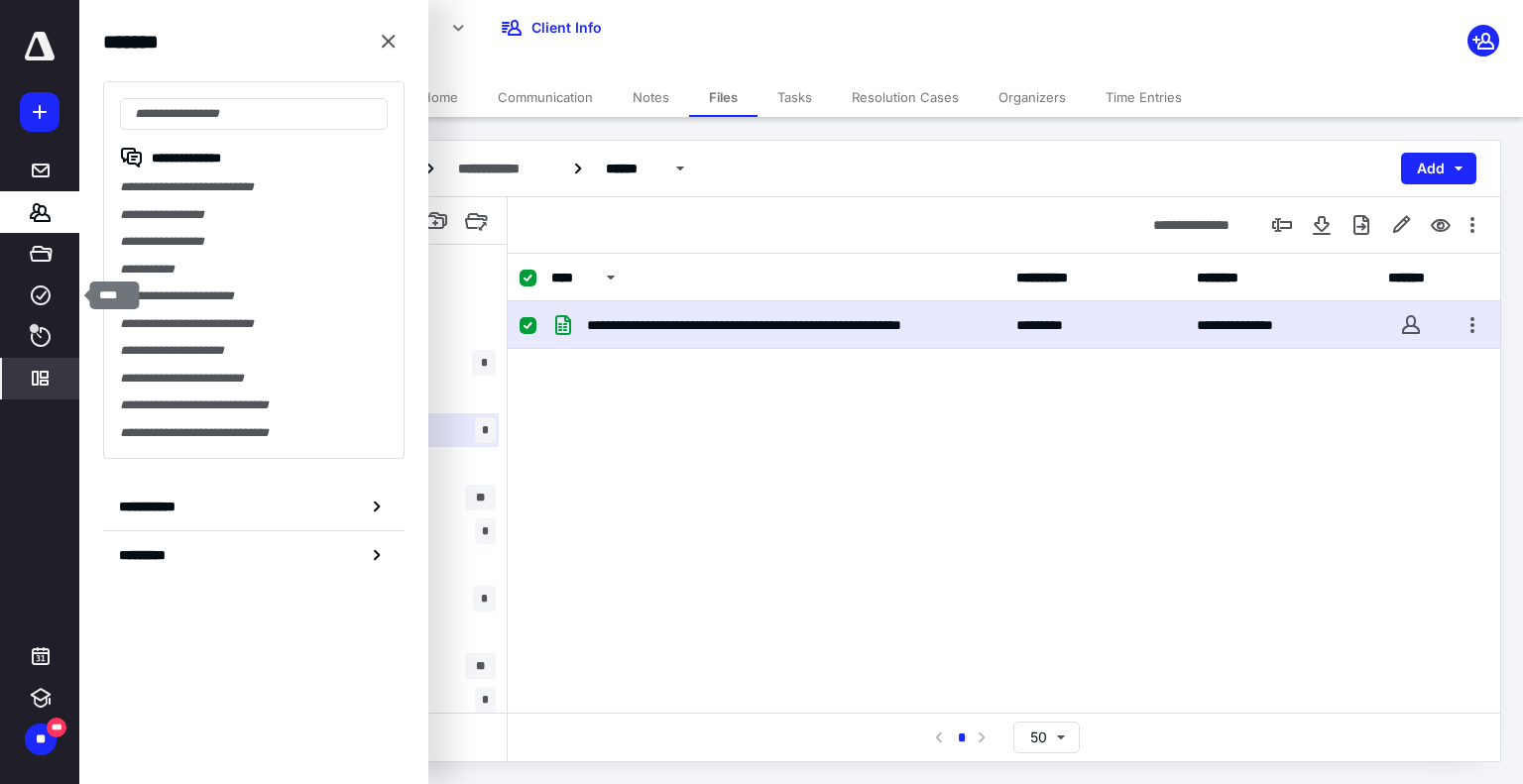 click on "*********" at bounding box center (41, 379) 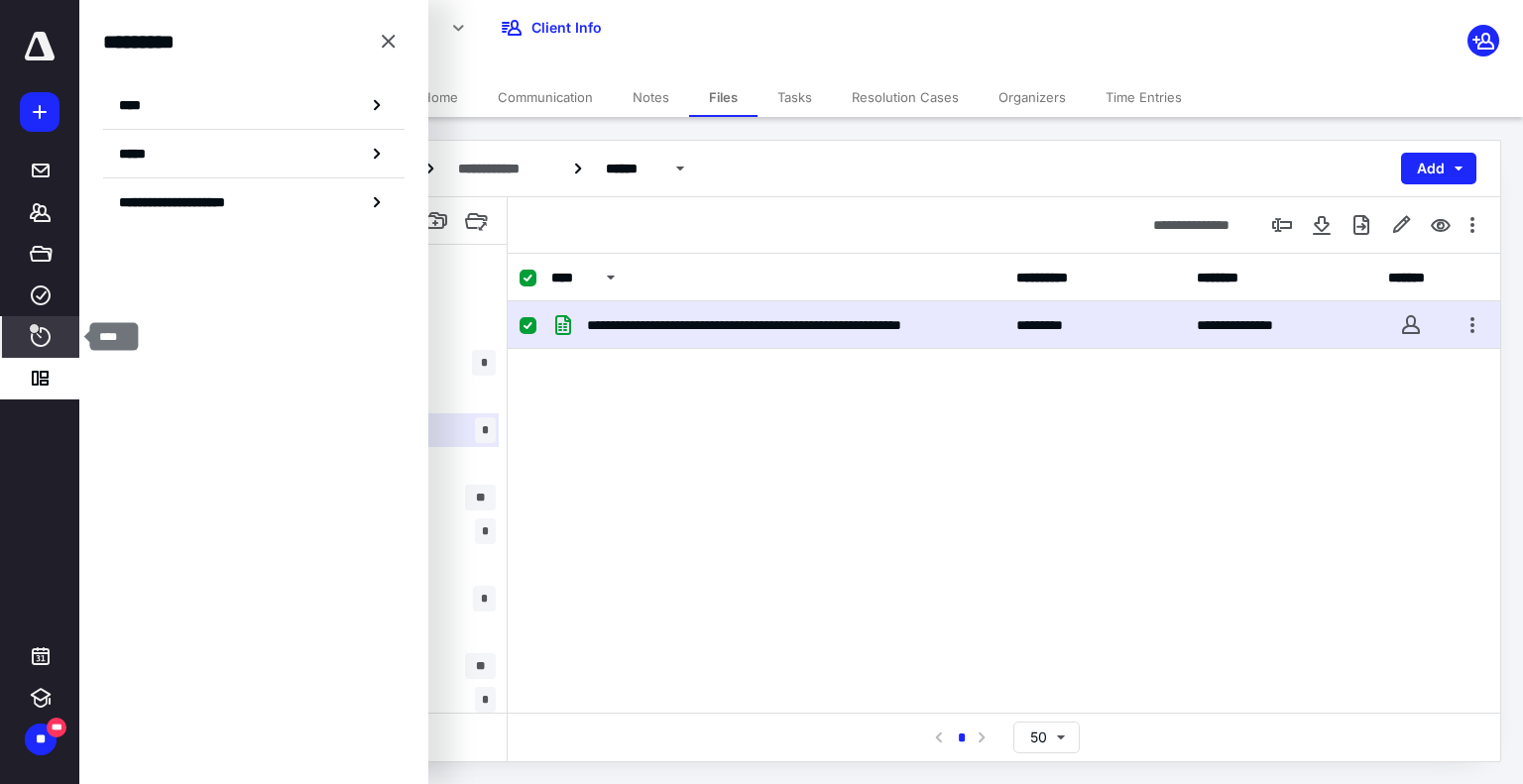 click 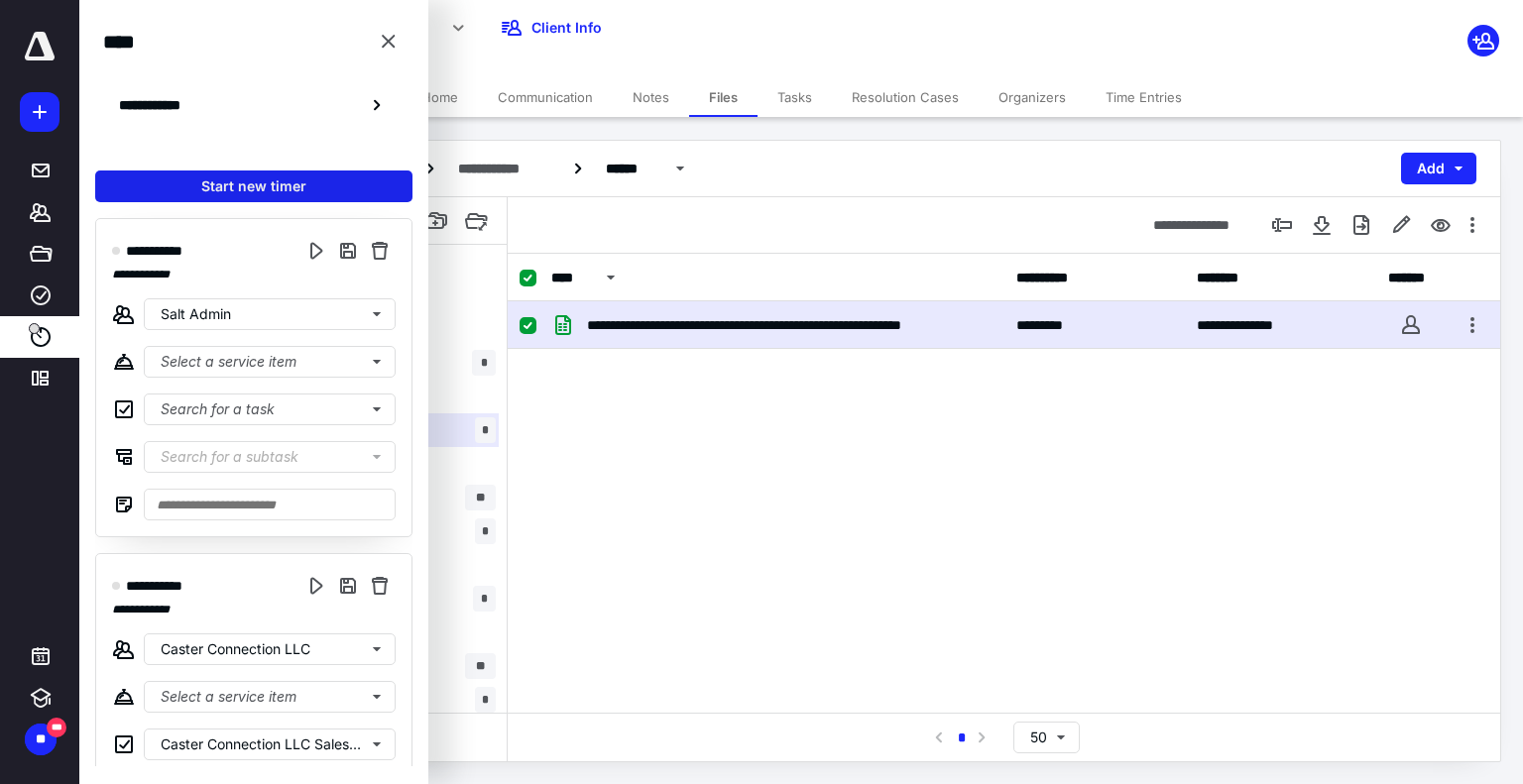 click on "Start new timer" at bounding box center [254, 186] 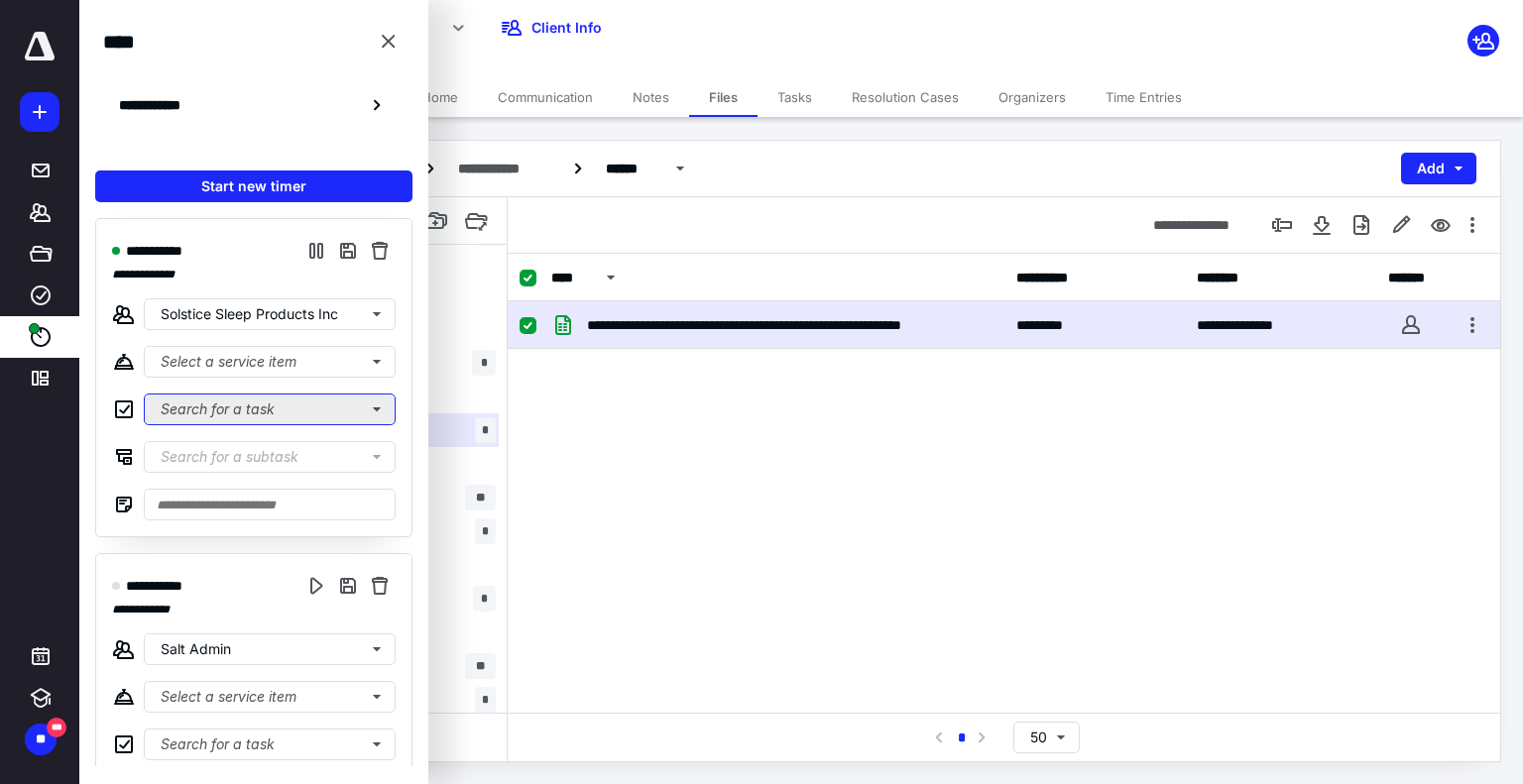 click on "Search for a task" at bounding box center (270, 409) 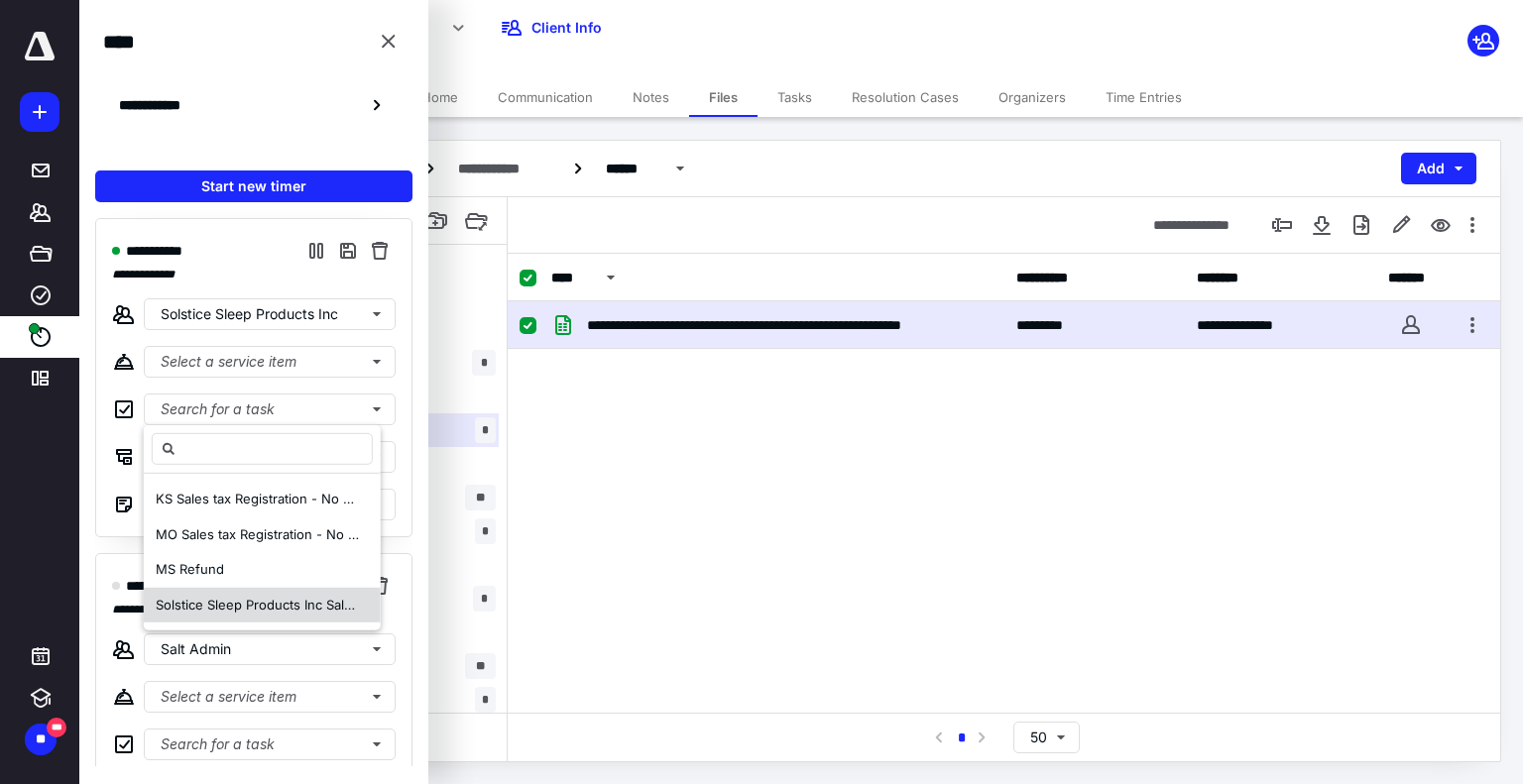 click on "Solstice Sleep Products Inc Sales Tax Compliance" at bounding box center [307, 604] 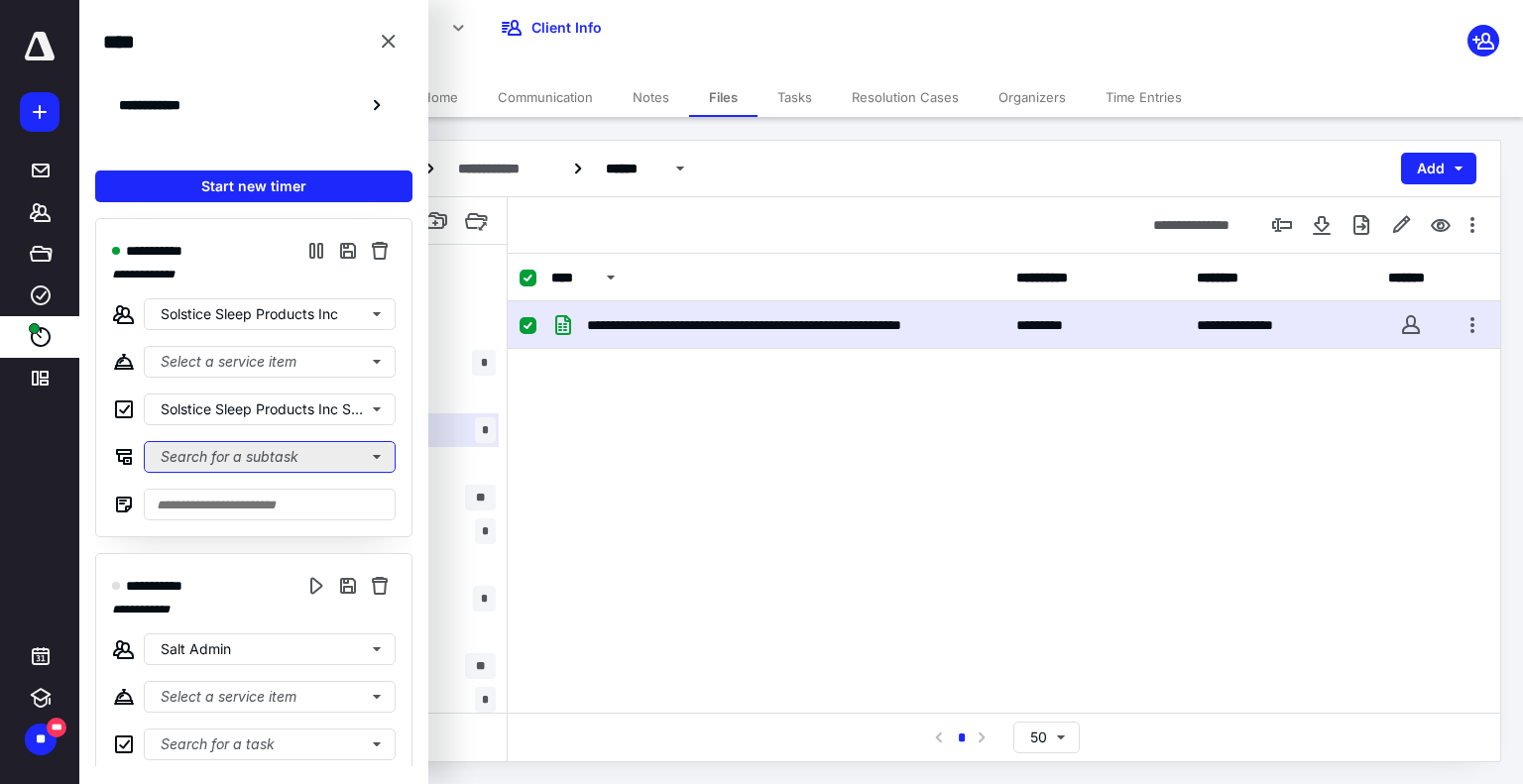 click on "Search for a subtask" at bounding box center (270, 457) 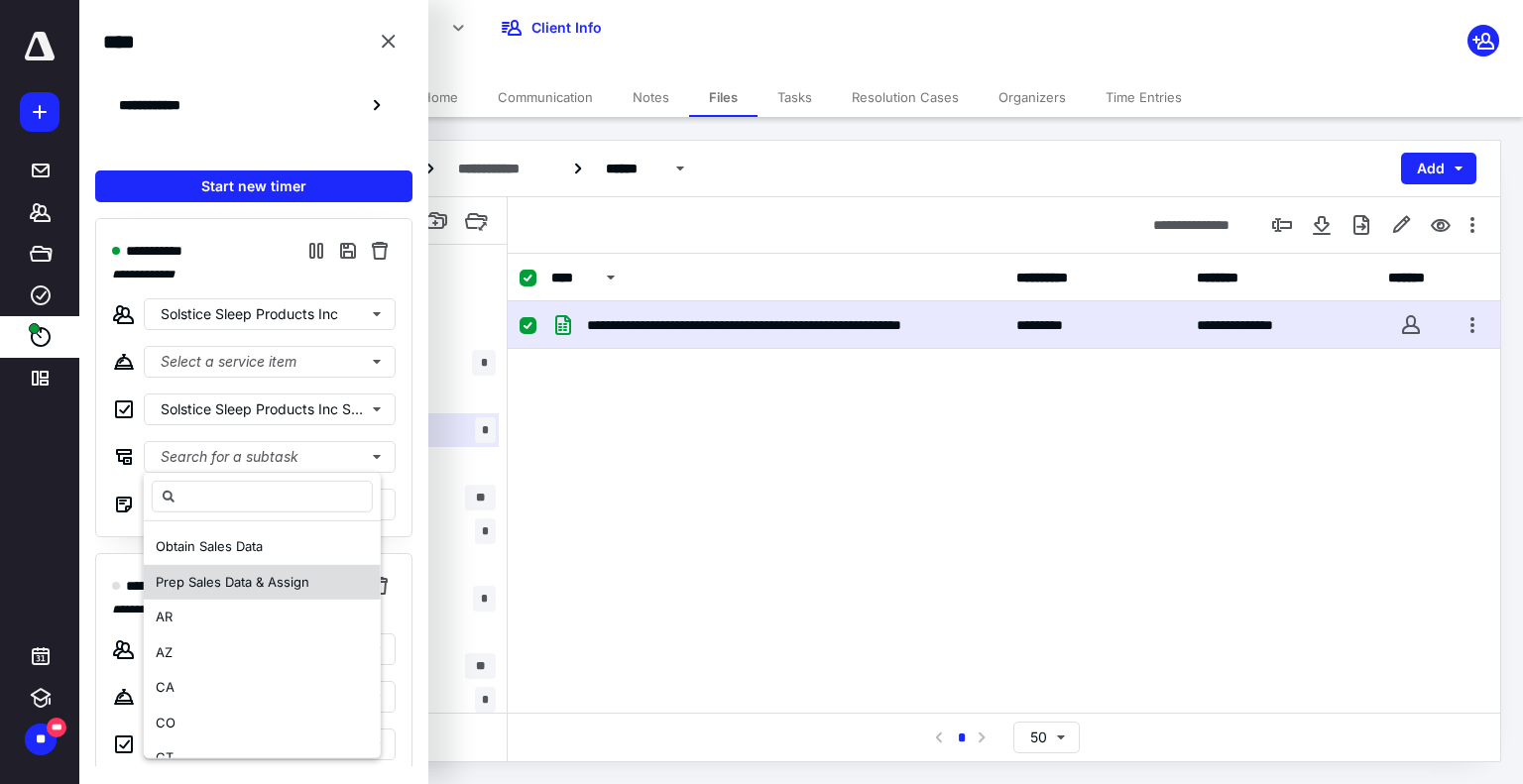 click on "Prep Sales Data & Assign" at bounding box center (232, 581) 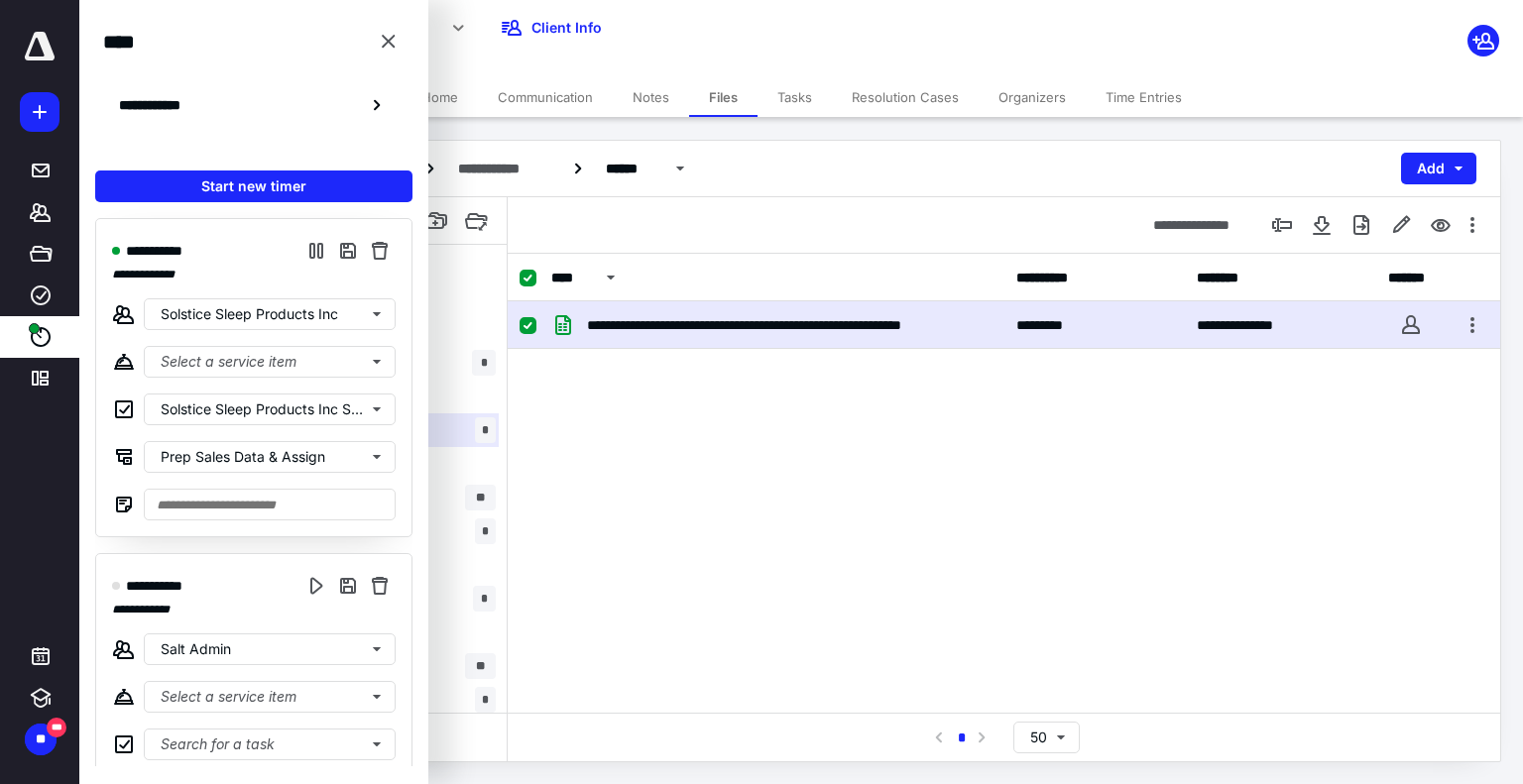click on "**********" at bounding box center (1003, 450) 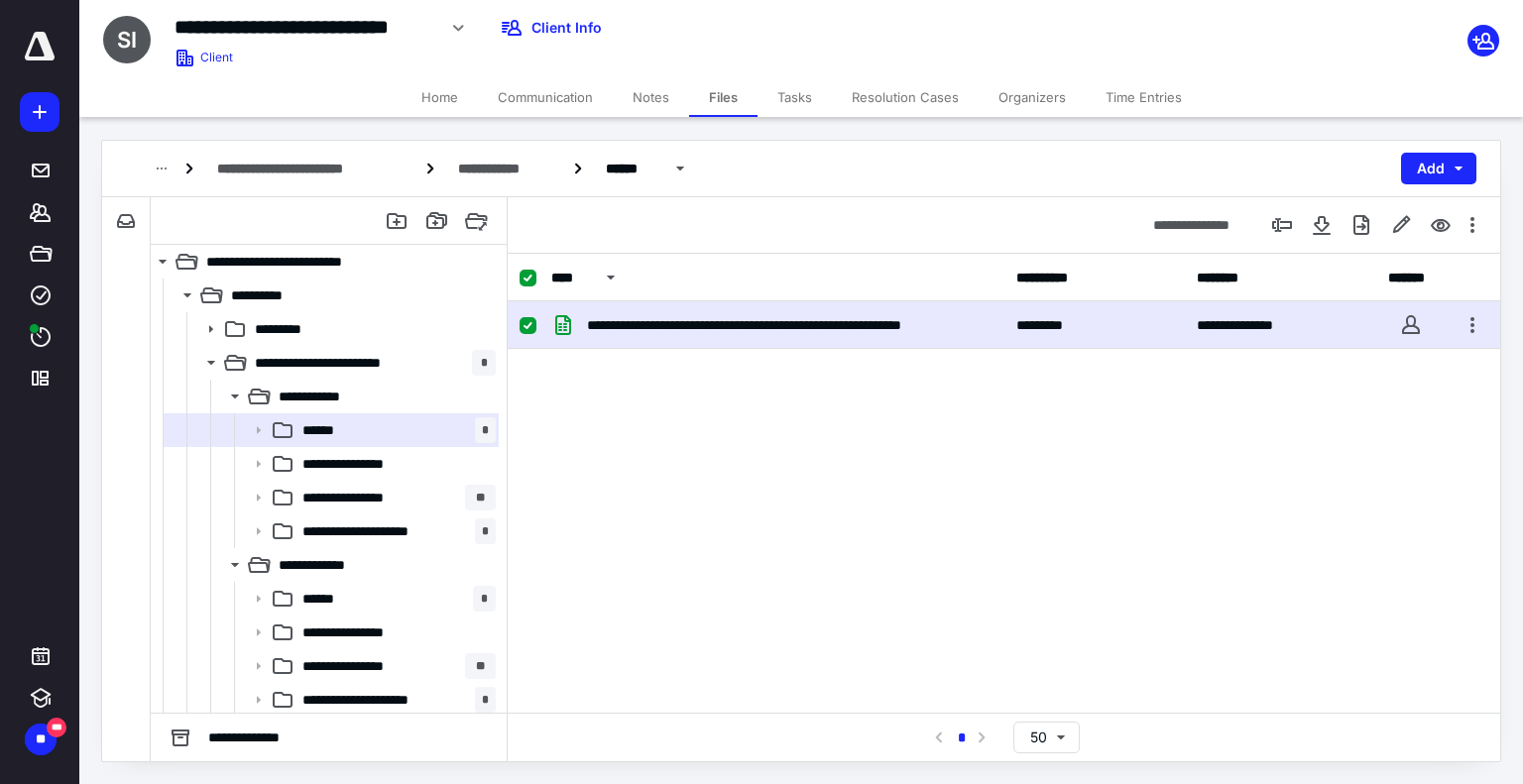 click on "**********" at bounding box center [1003, 450] 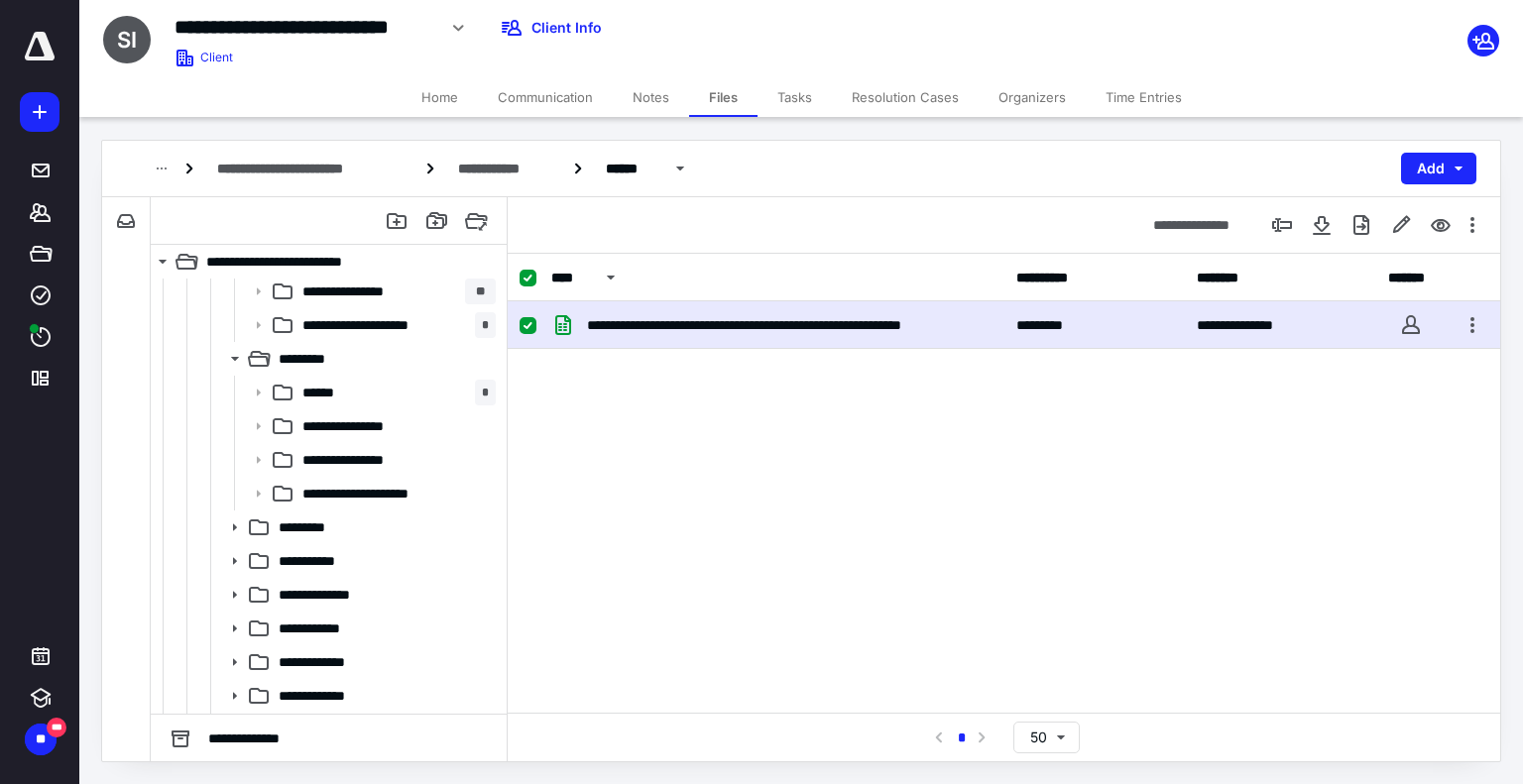 scroll, scrollTop: 781, scrollLeft: 0, axis: vertical 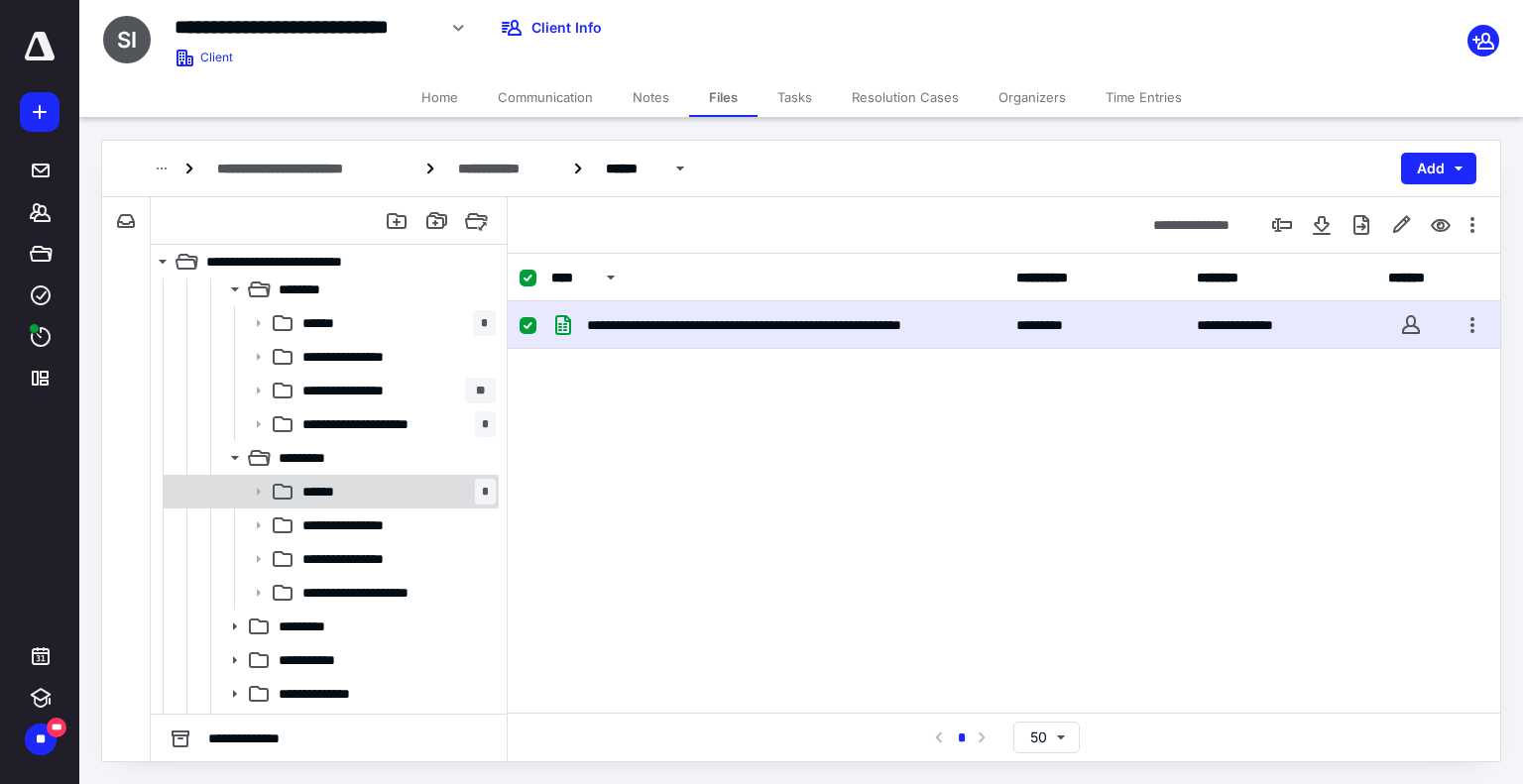 click on "****** *" at bounding box center (395, 492) 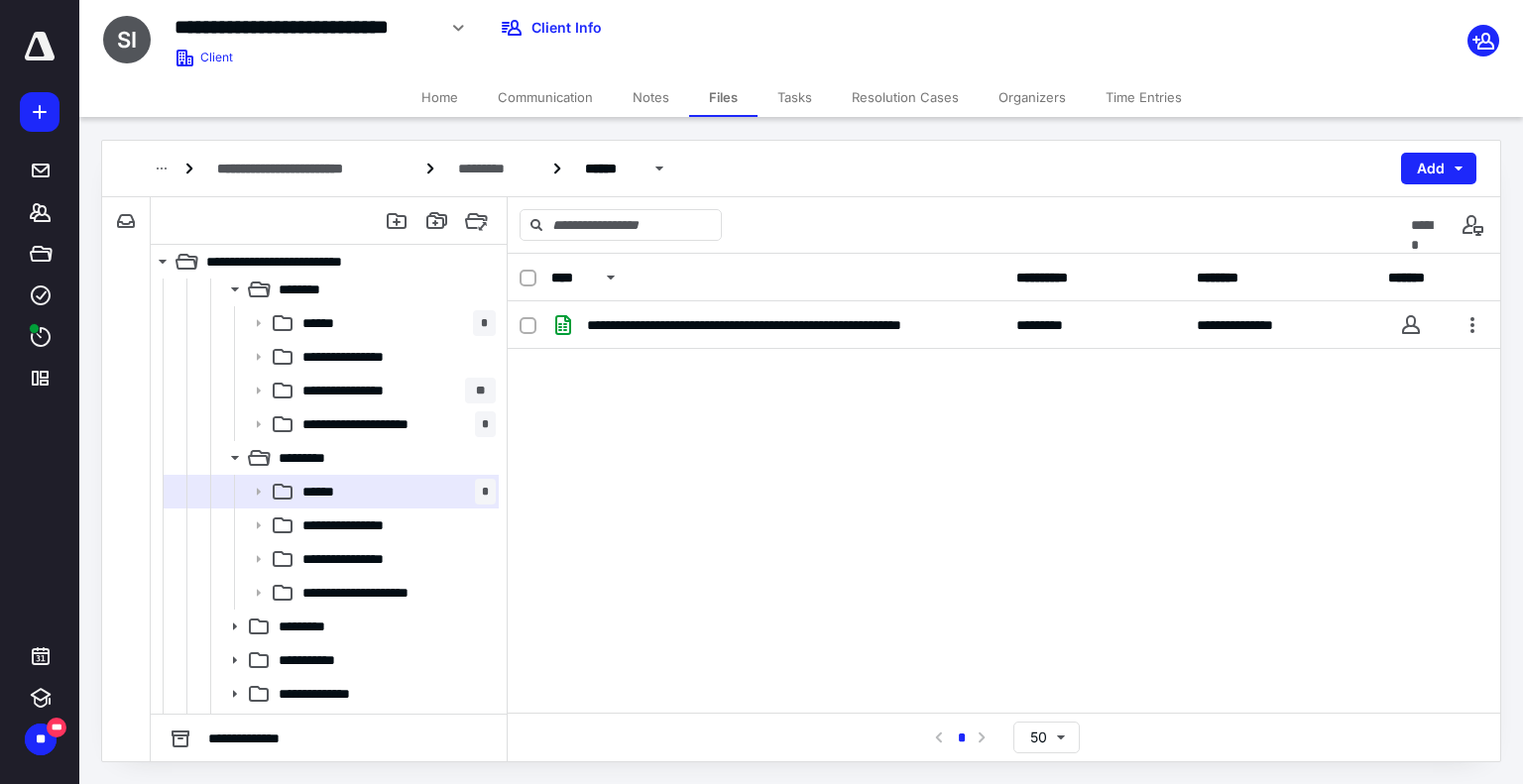 click on "**********" at bounding box center [1003, 450] 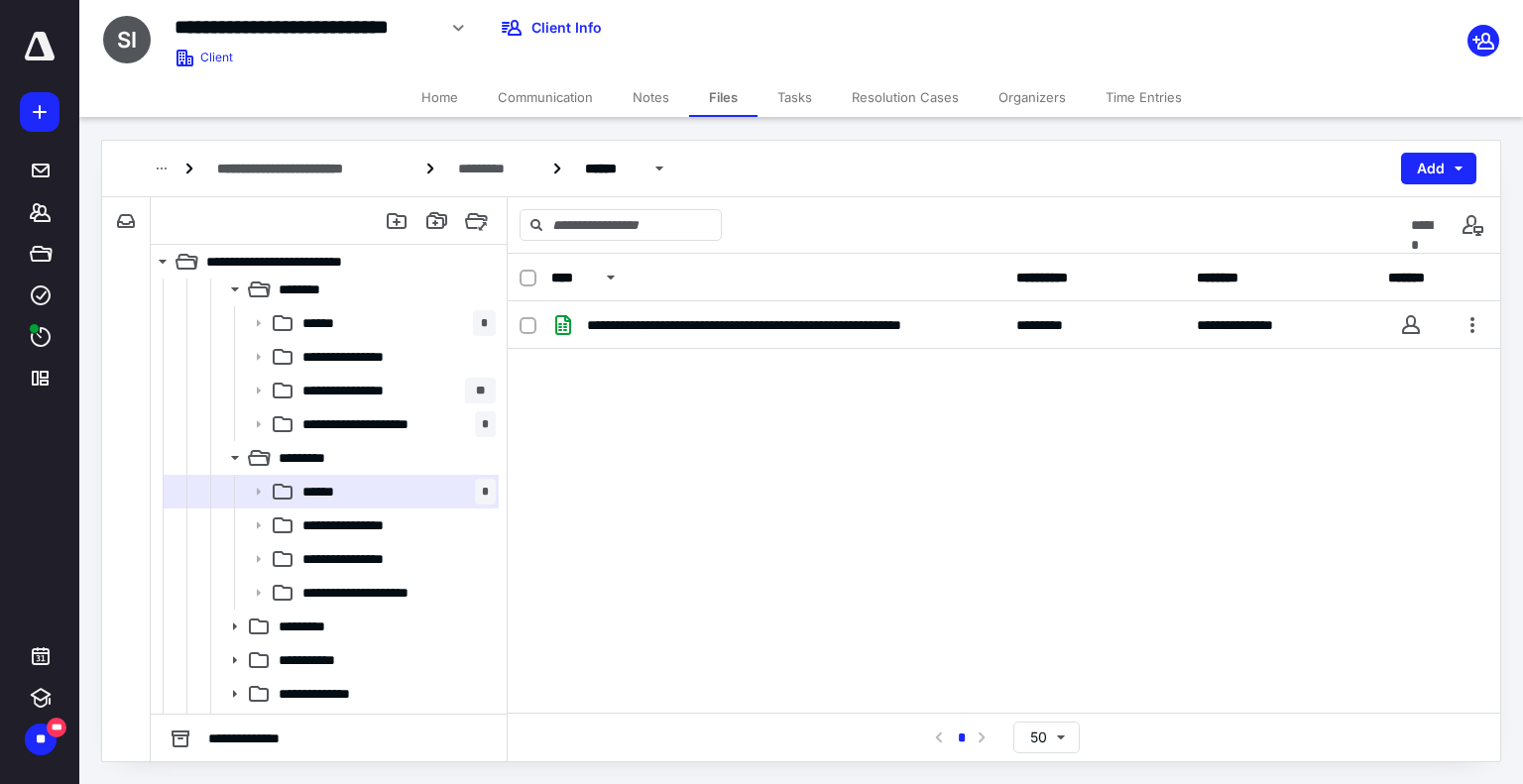 drag, startPoint x: 1360, startPoint y: 448, endPoint x: 1321, endPoint y: 443, distance: 39.319207 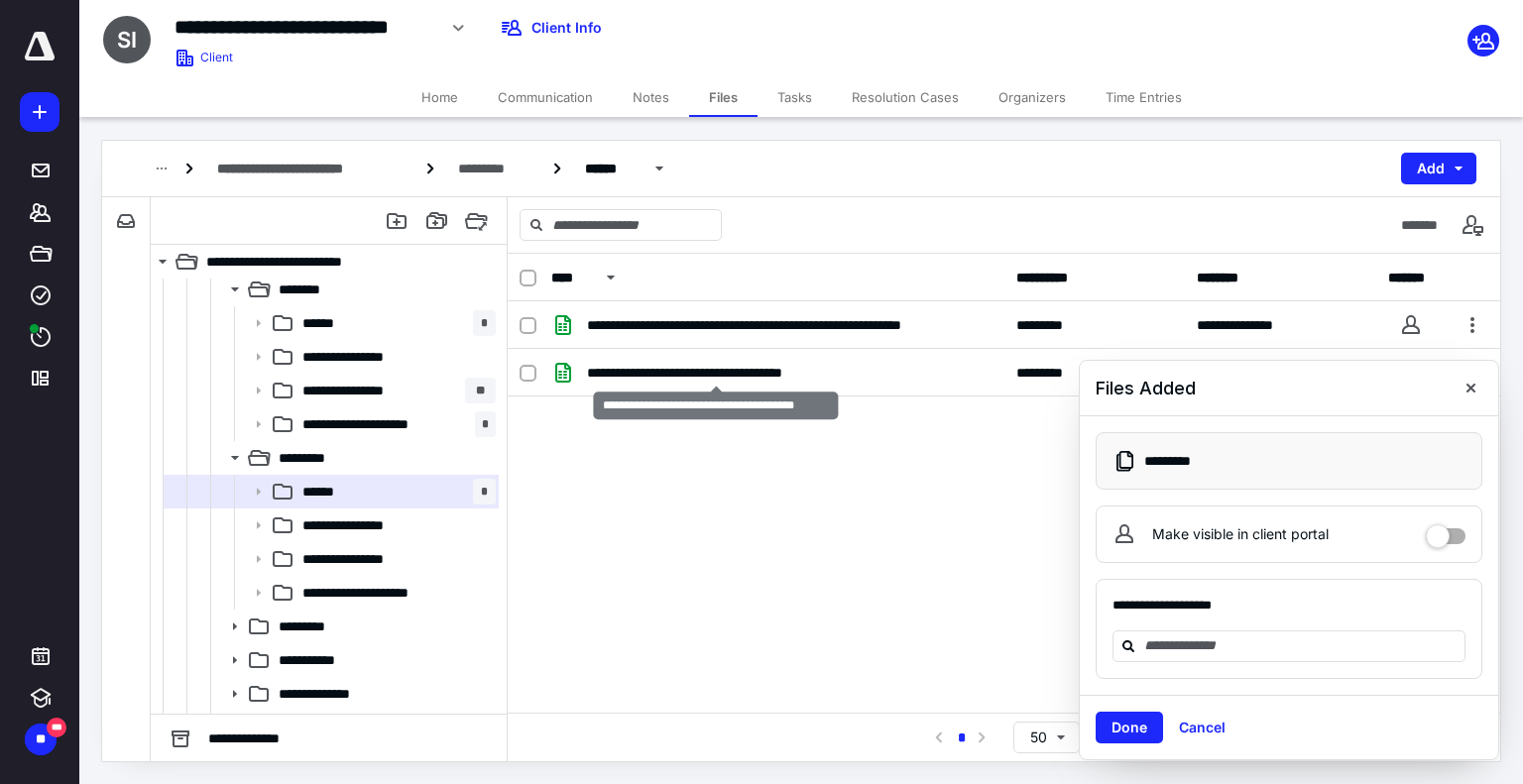 click on "**********" at bounding box center [716, 373] 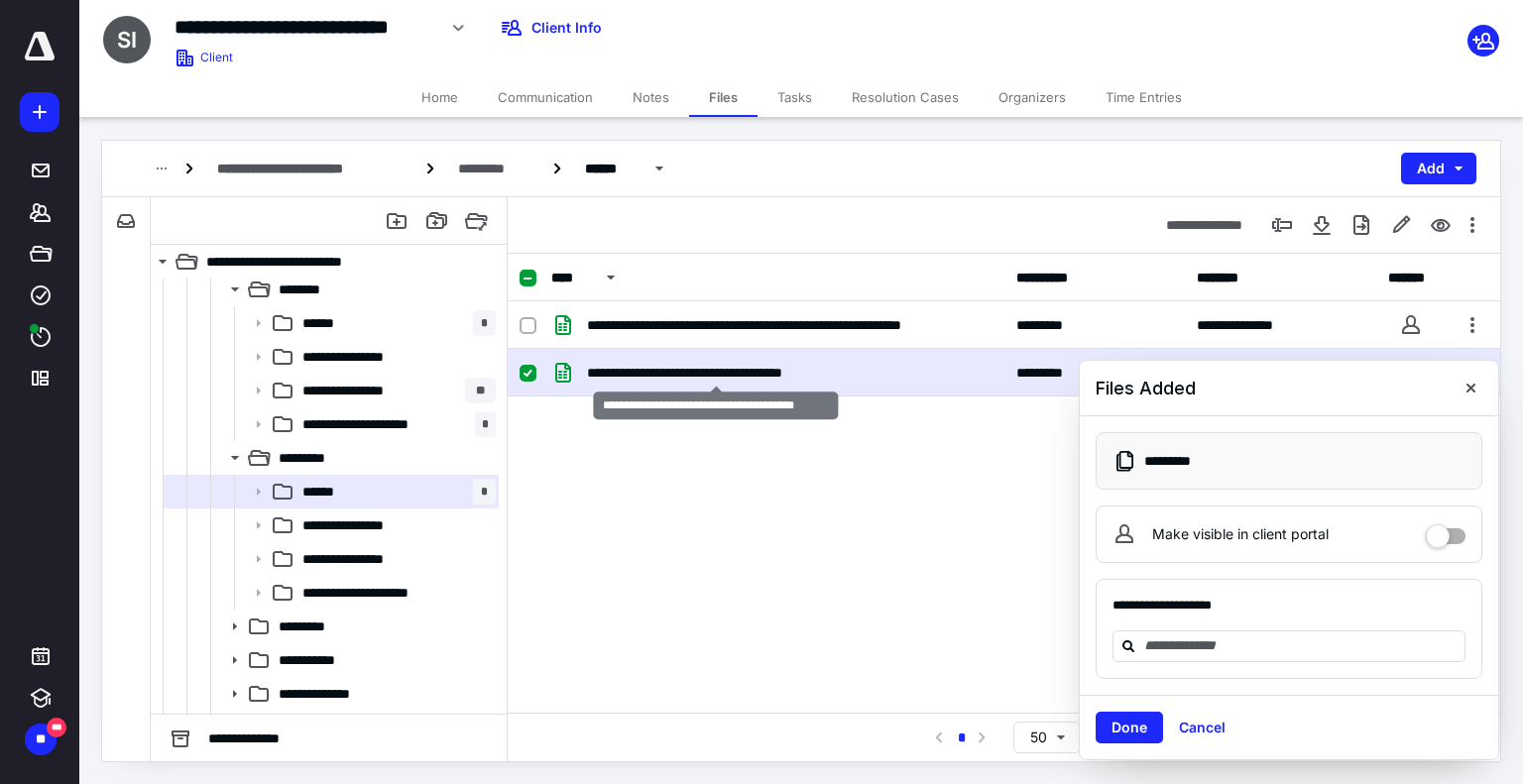 click on "**********" at bounding box center [716, 373] 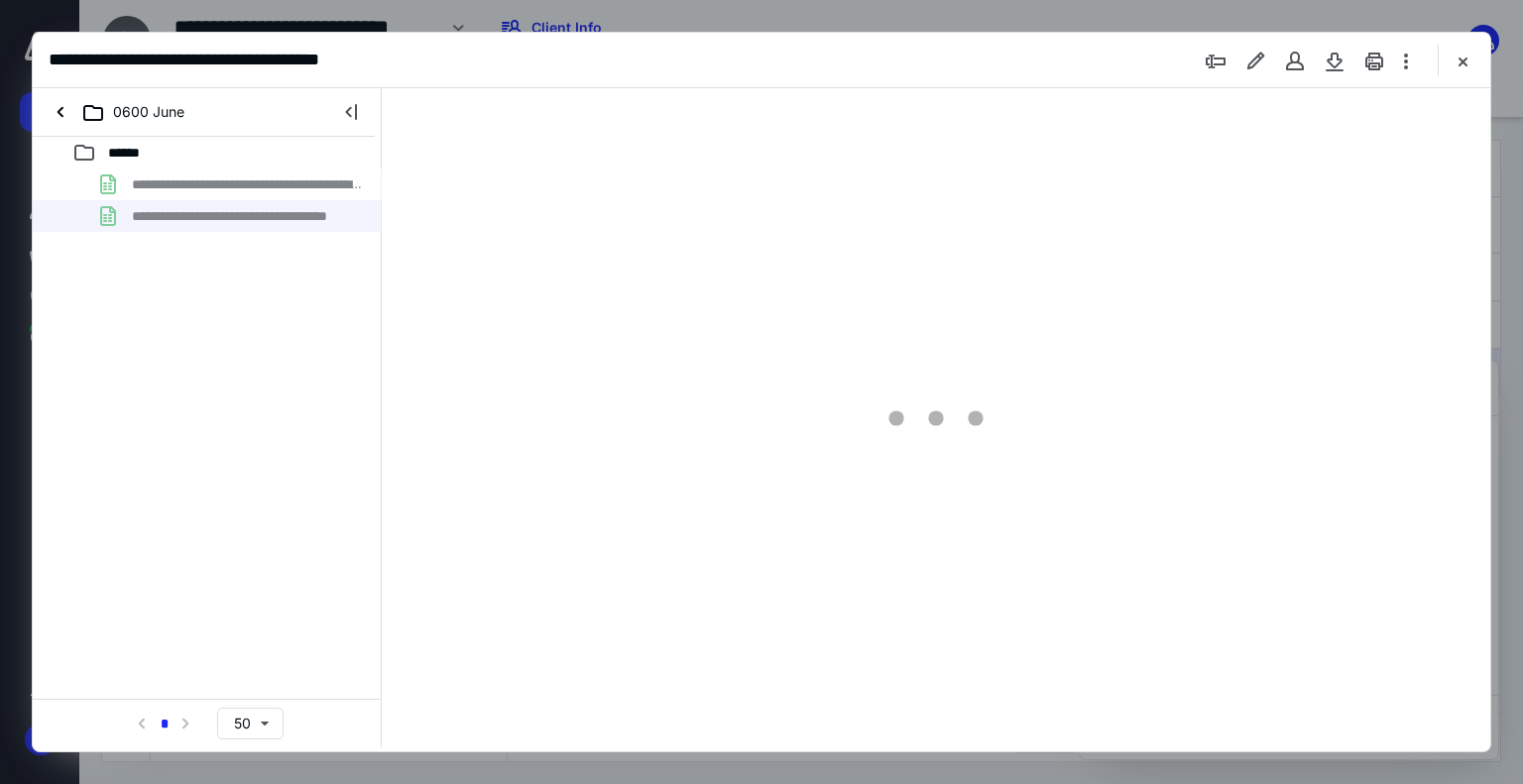 scroll, scrollTop: 0, scrollLeft: 0, axis: both 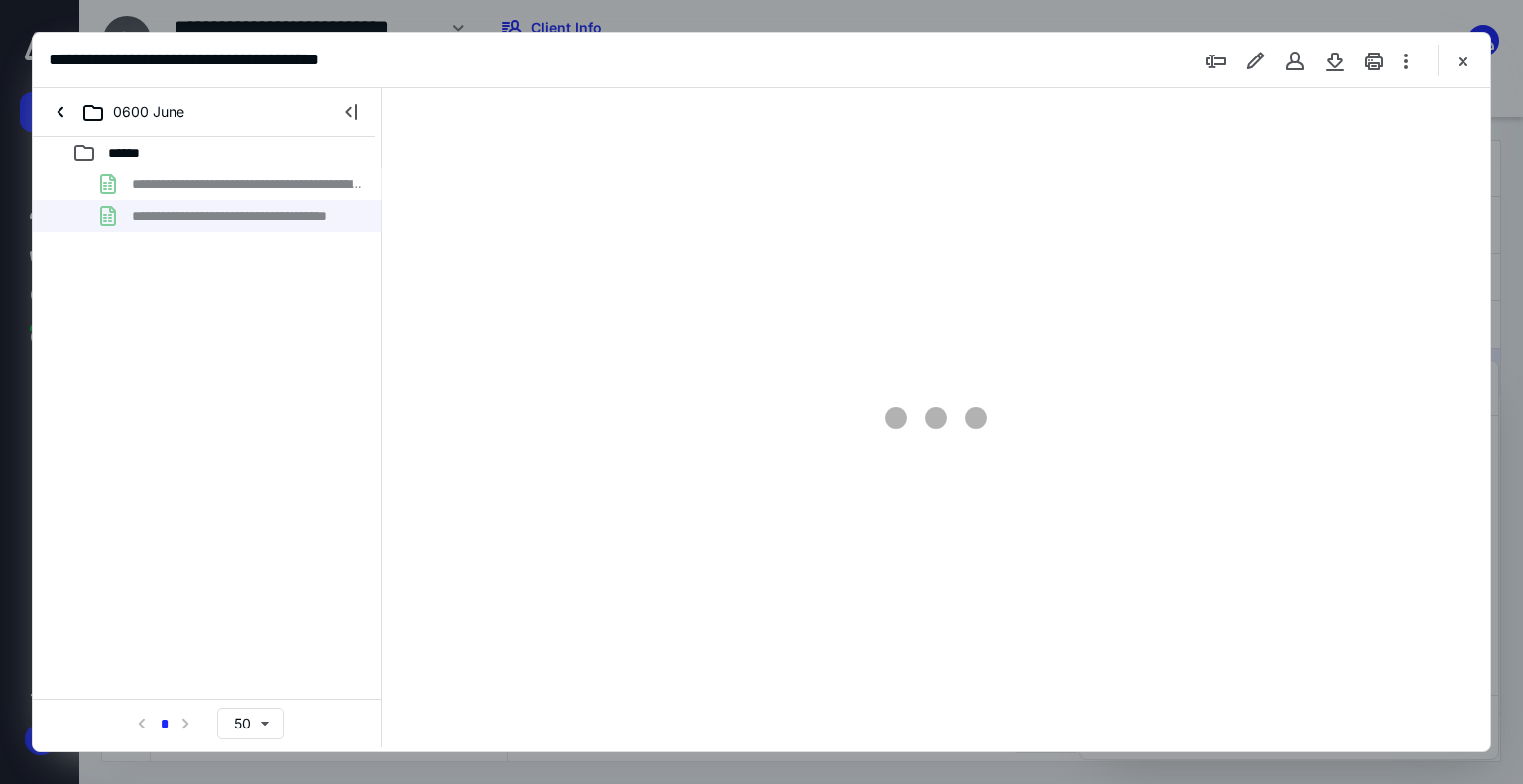 type on "72" 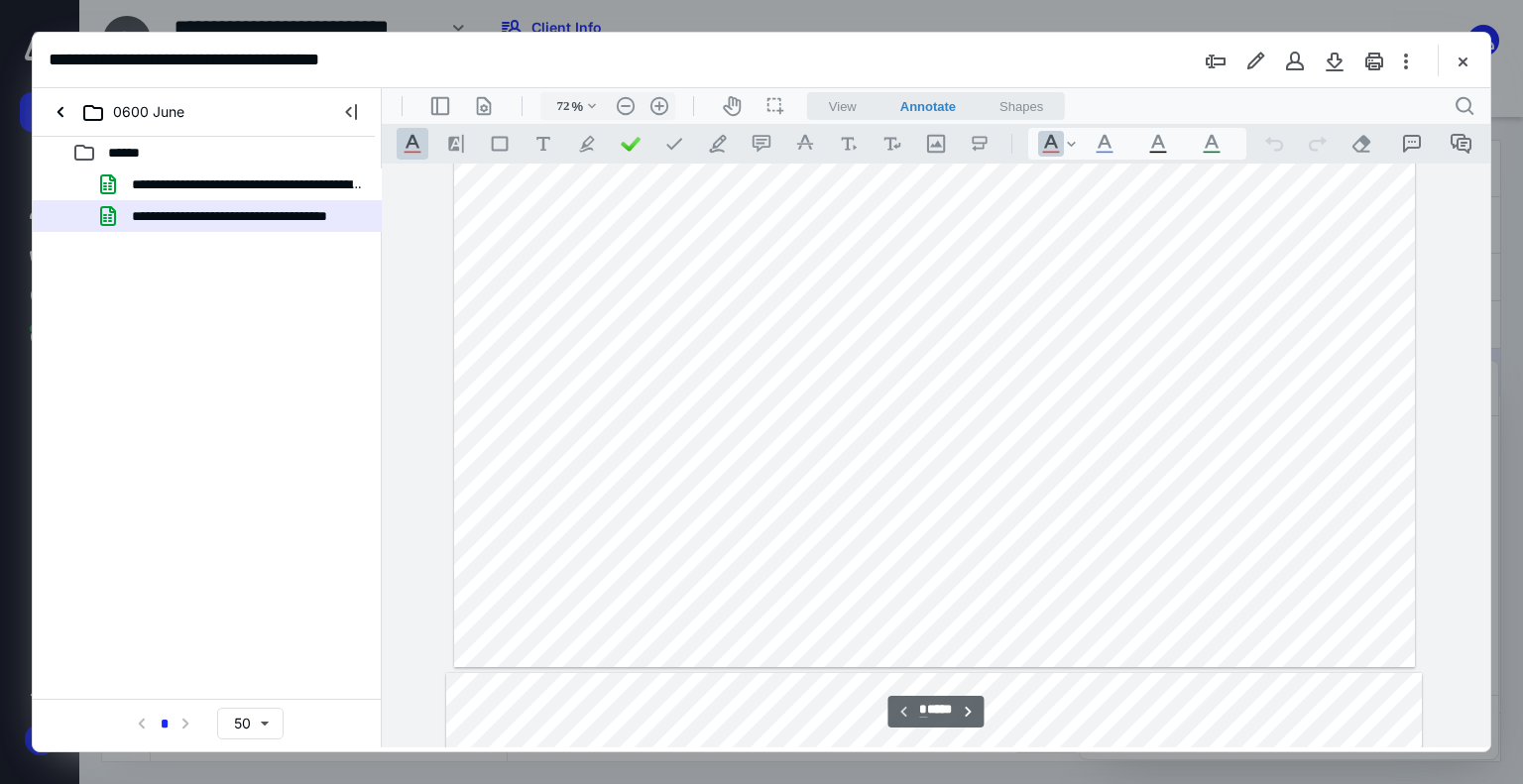 scroll, scrollTop: 0, scrollLeft: 0, axis: both 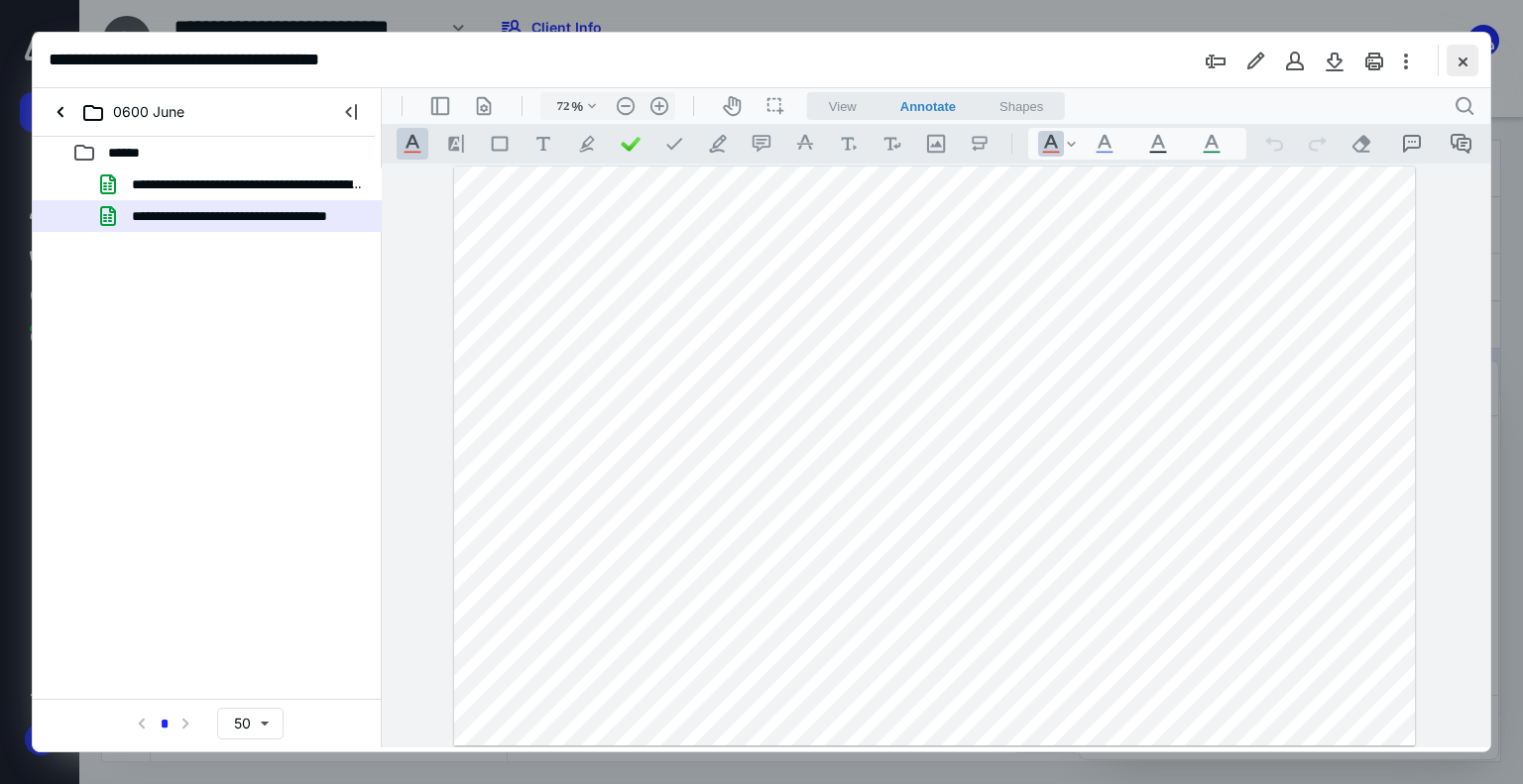 click at bounding box center (1463, 60) 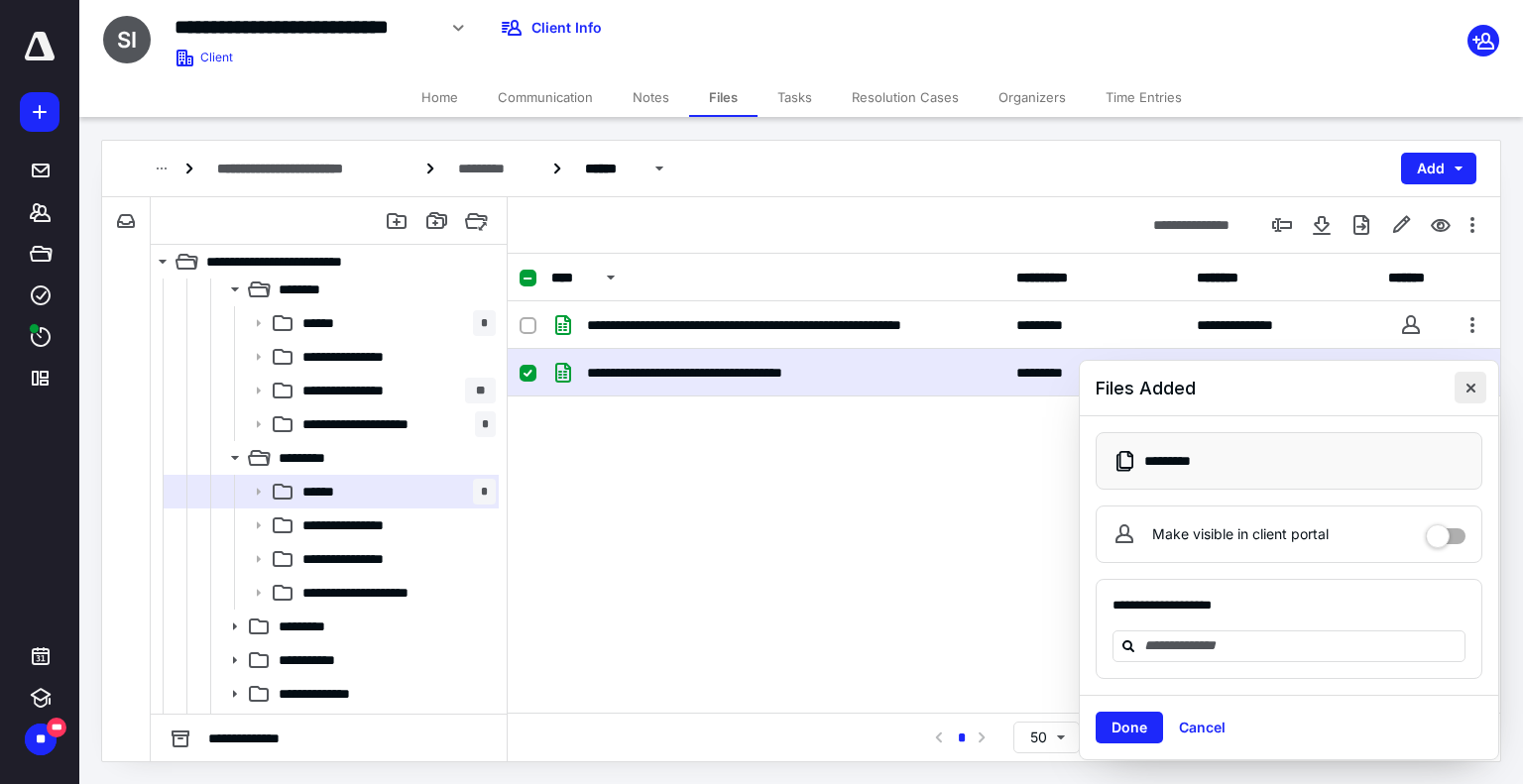 click at bounding box center [1470, 388] 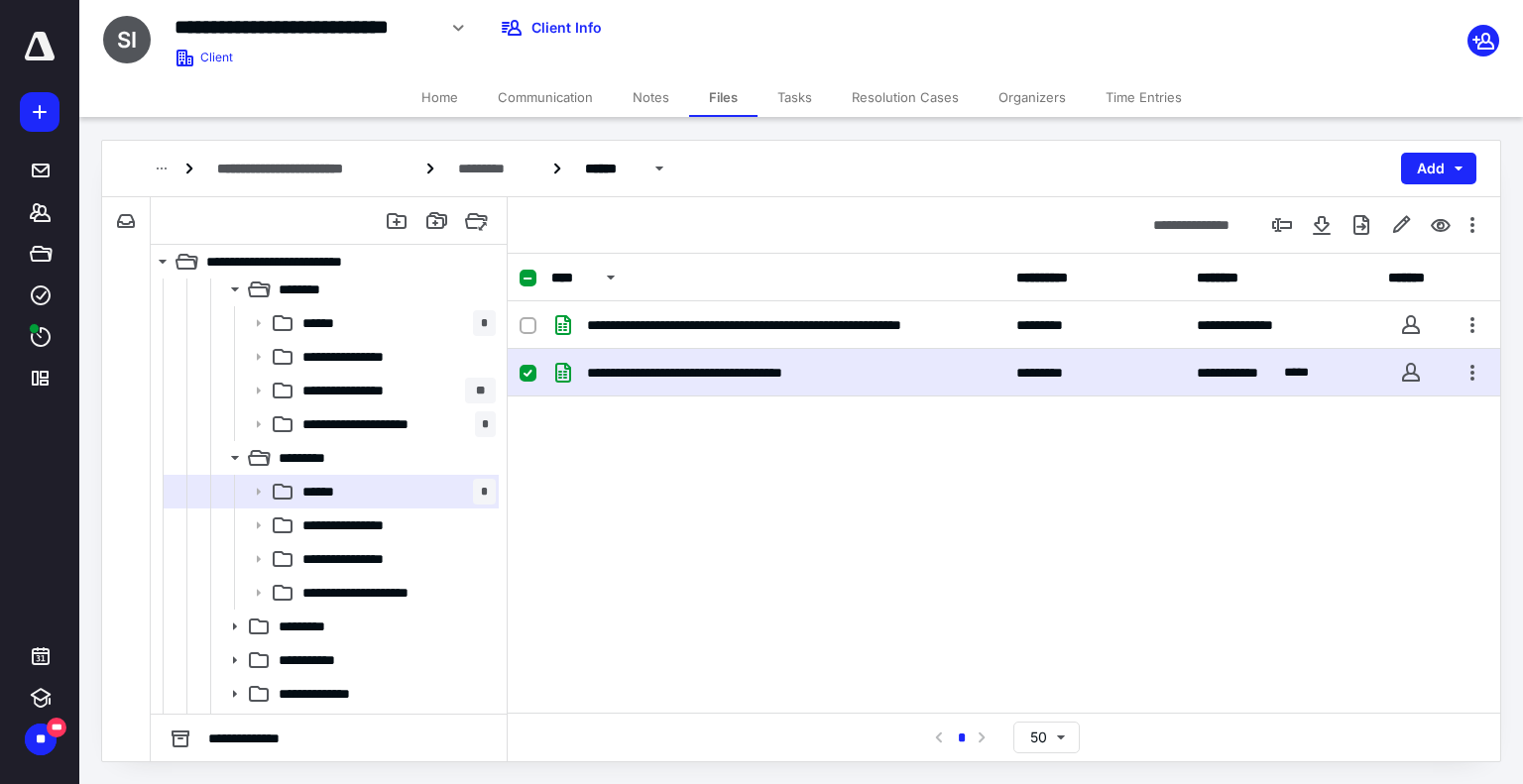 click on "**********" at bounding box center (1003, 450) 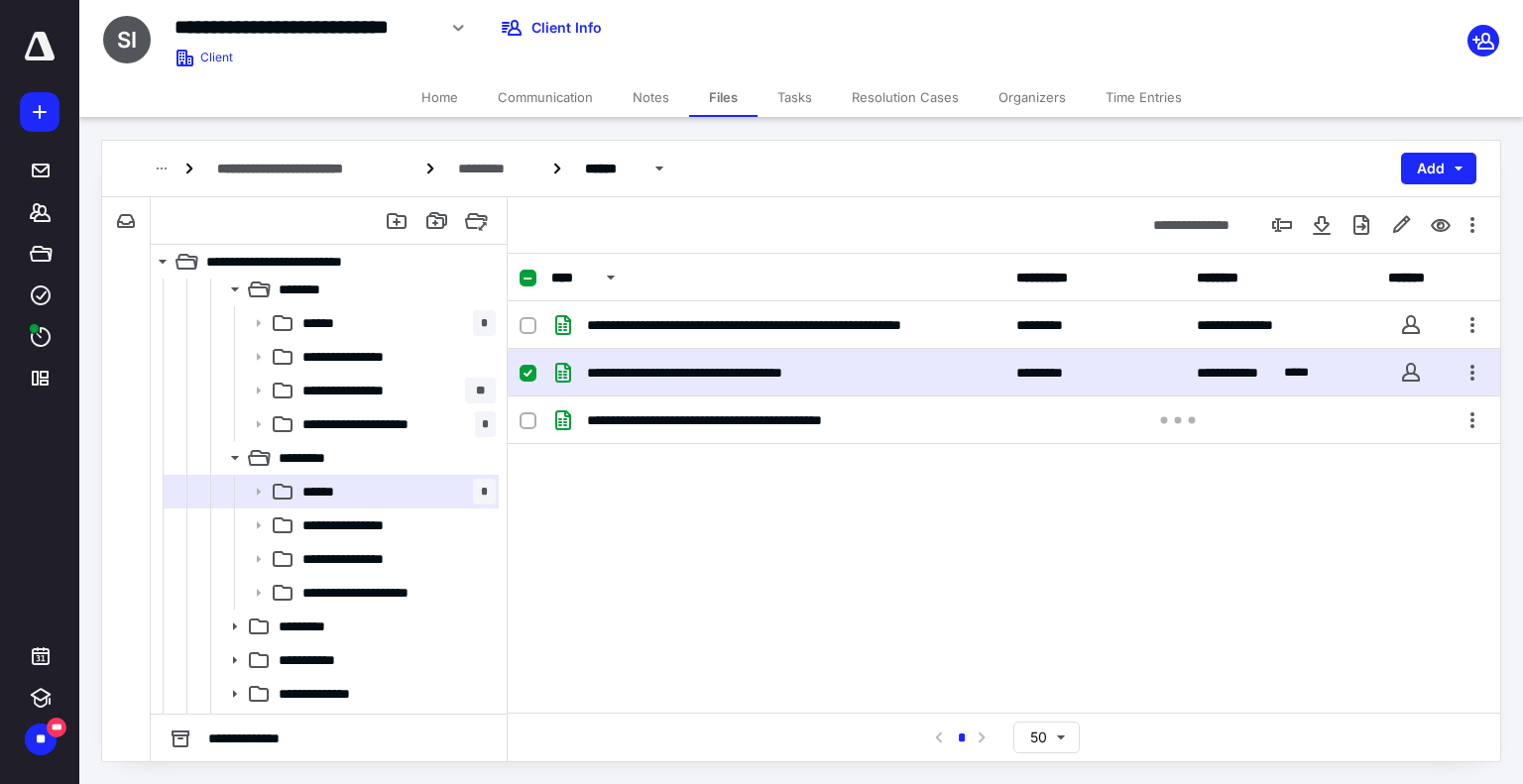 click on "**********" at bounding box center [1003, 450] 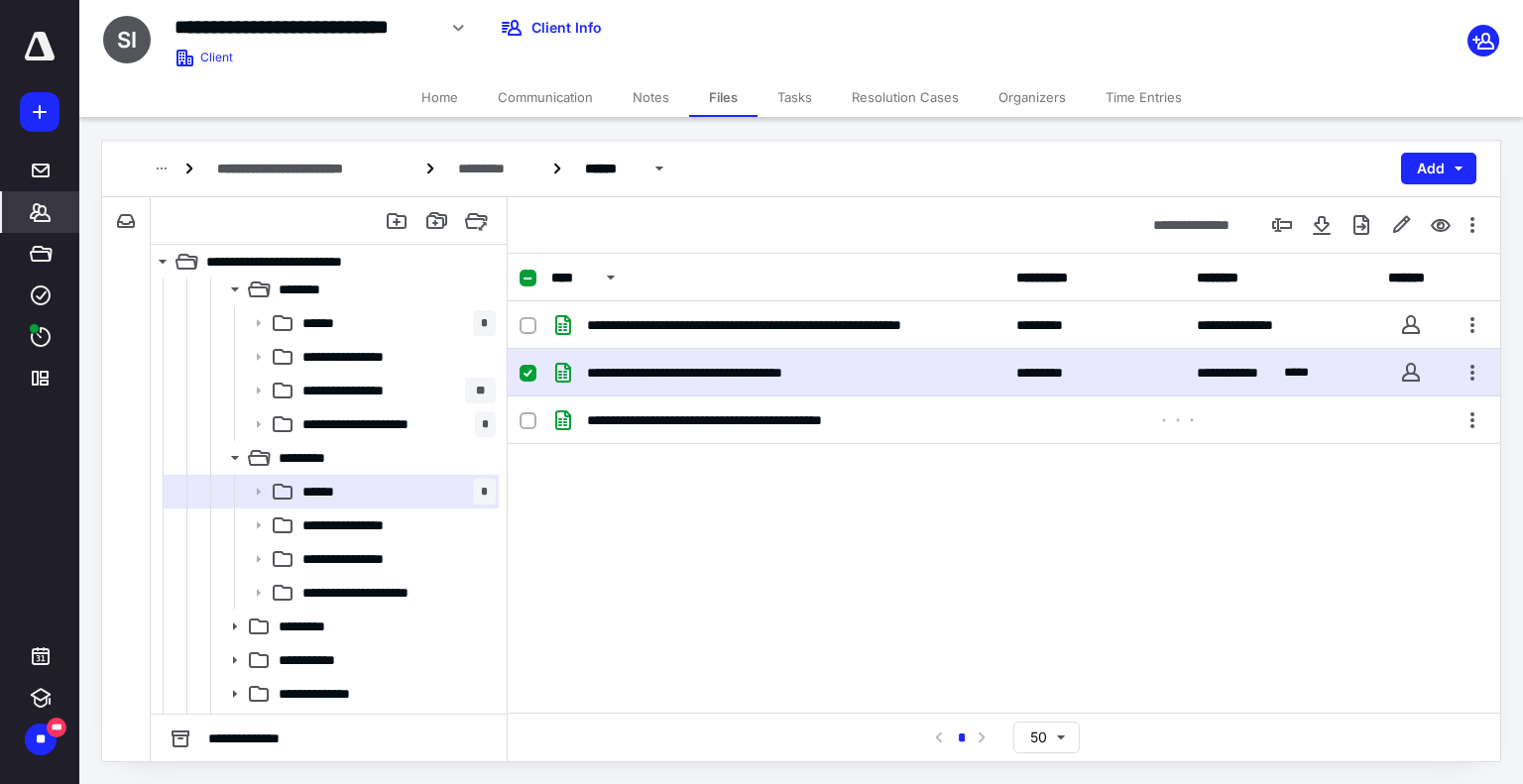 click on "*******" at bounding box center [41, 212] 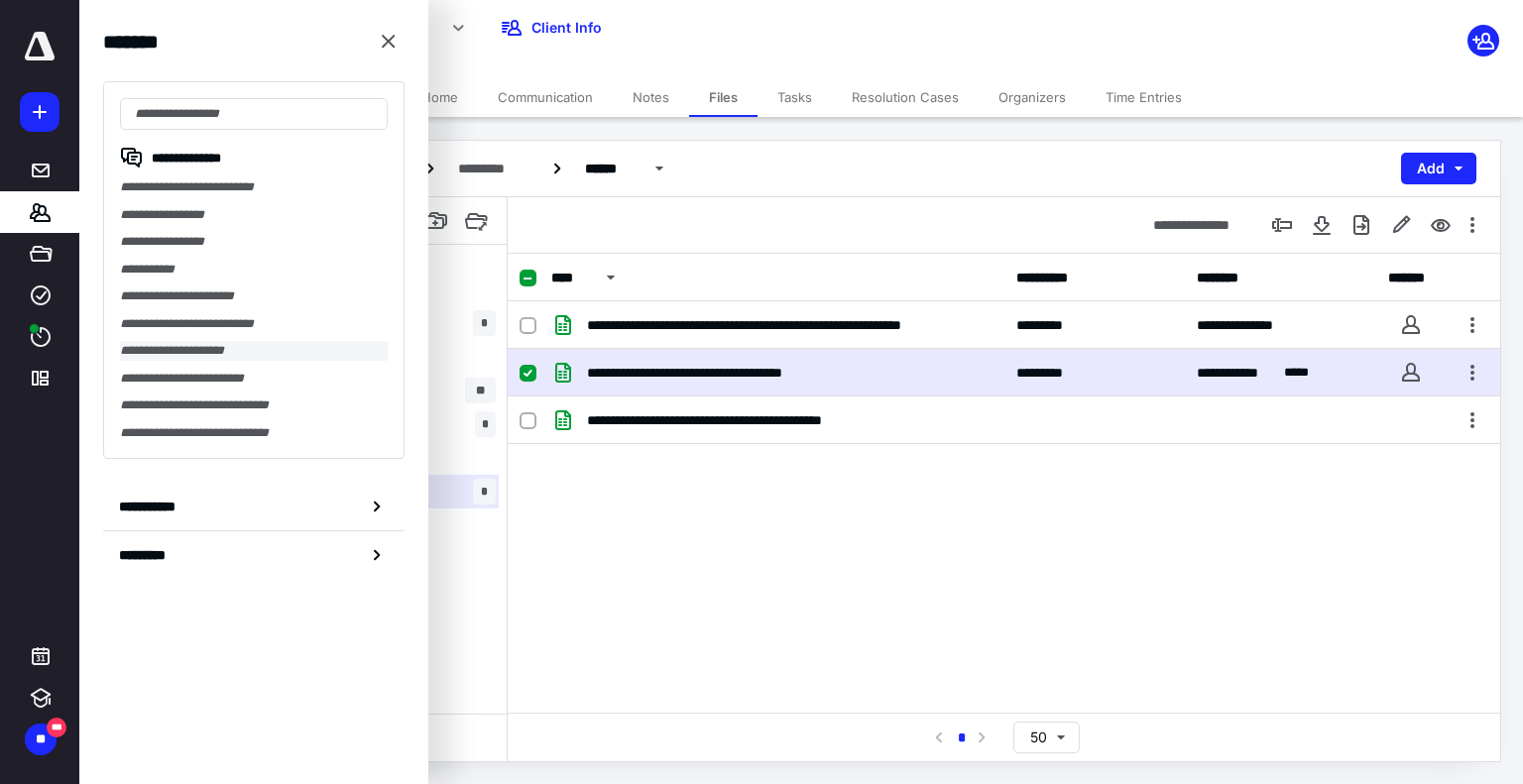 click on "**********" at bounding box center (254, 351) 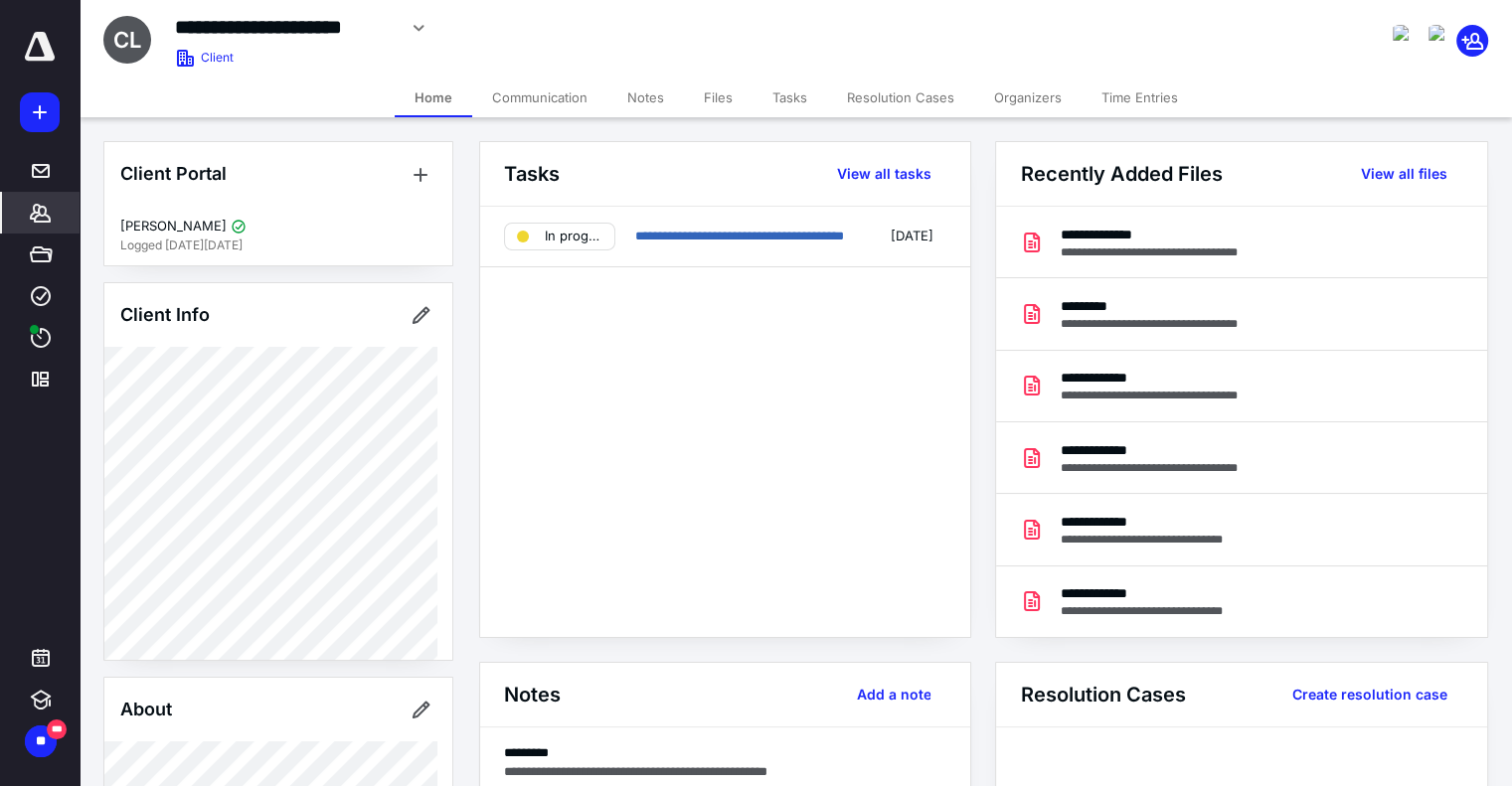 click on "Files" at bounding box center [718, 97] 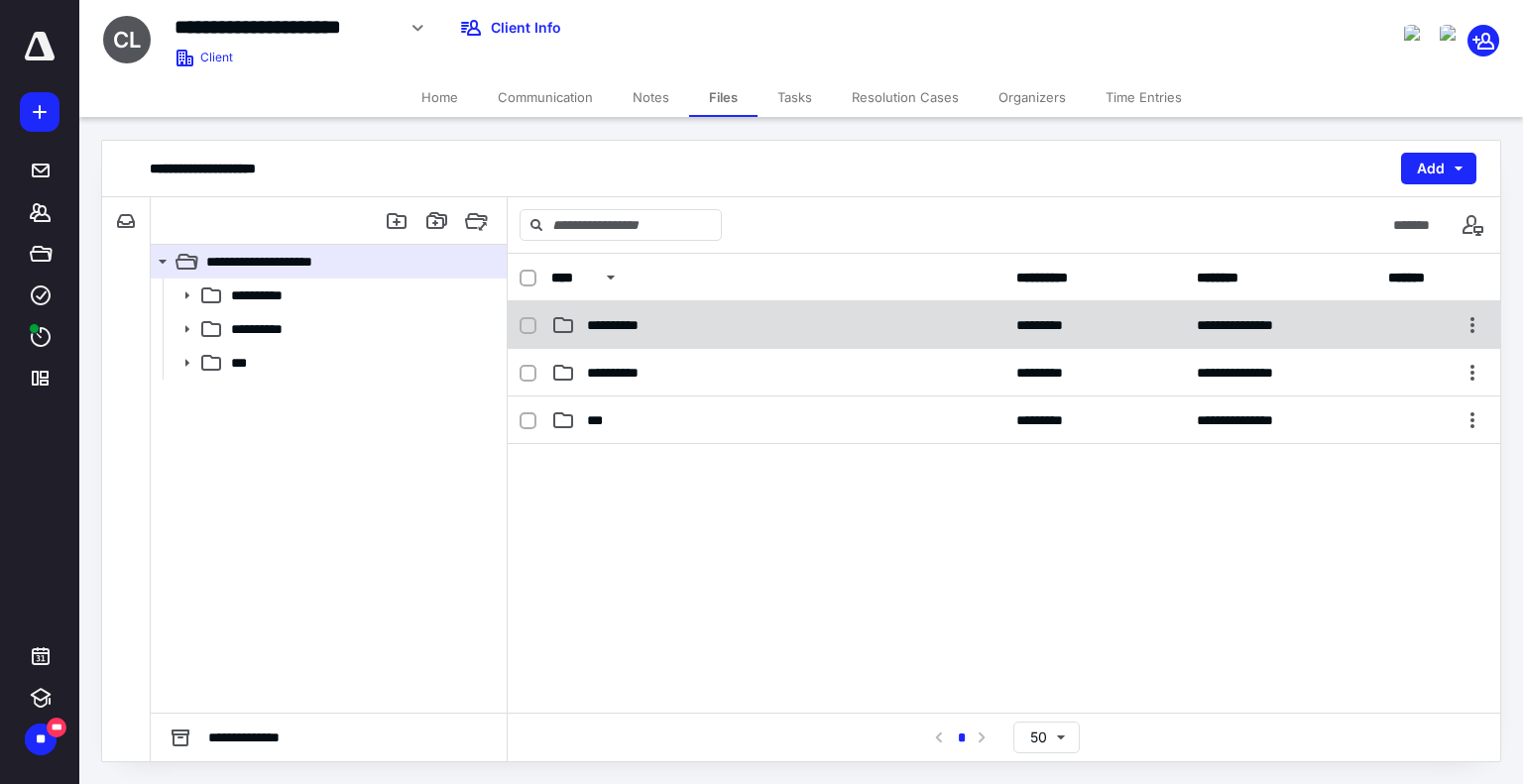 click on "**********" at bounding box center [777, 325] 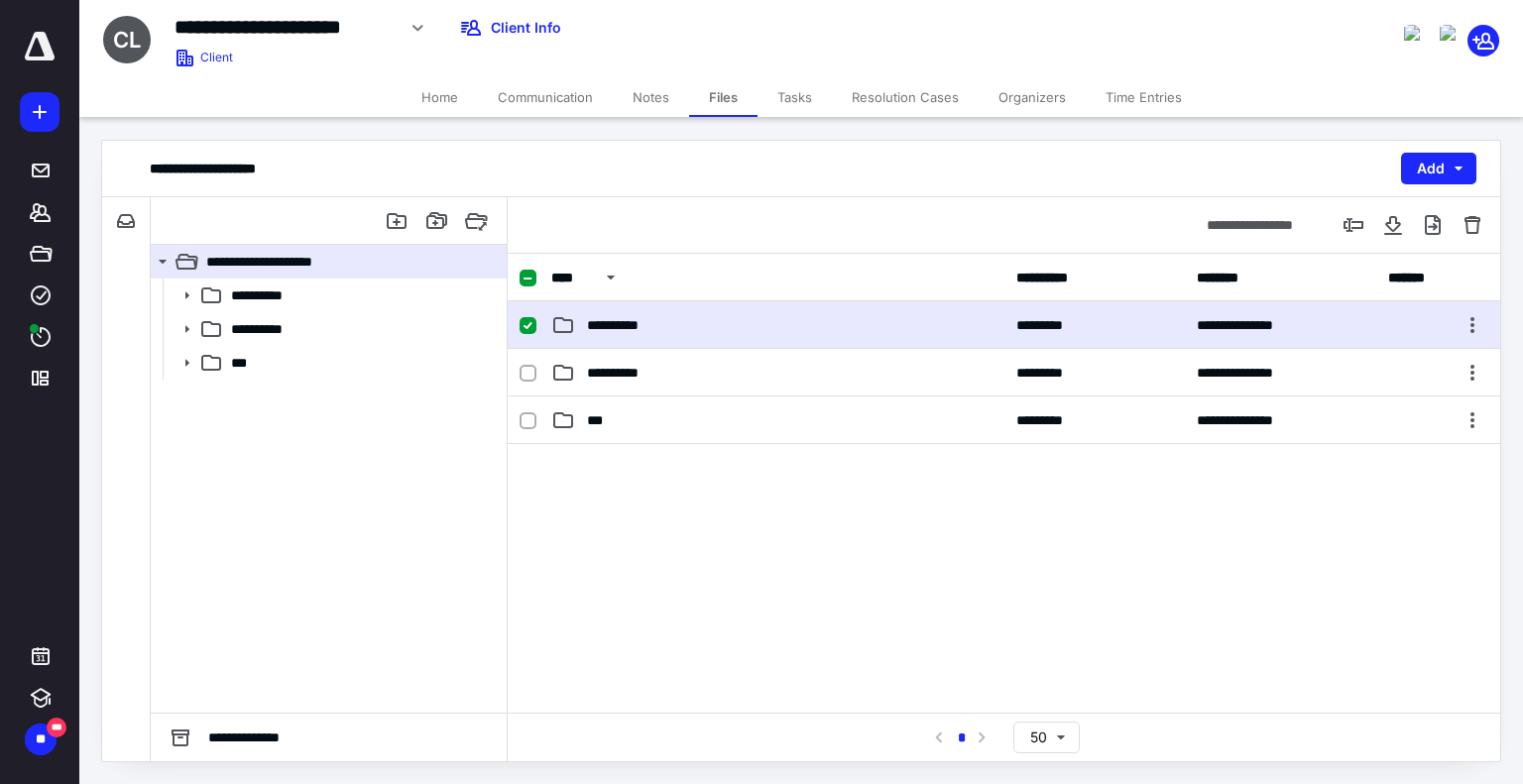 click on "**********" at bounding box center [777, 325] 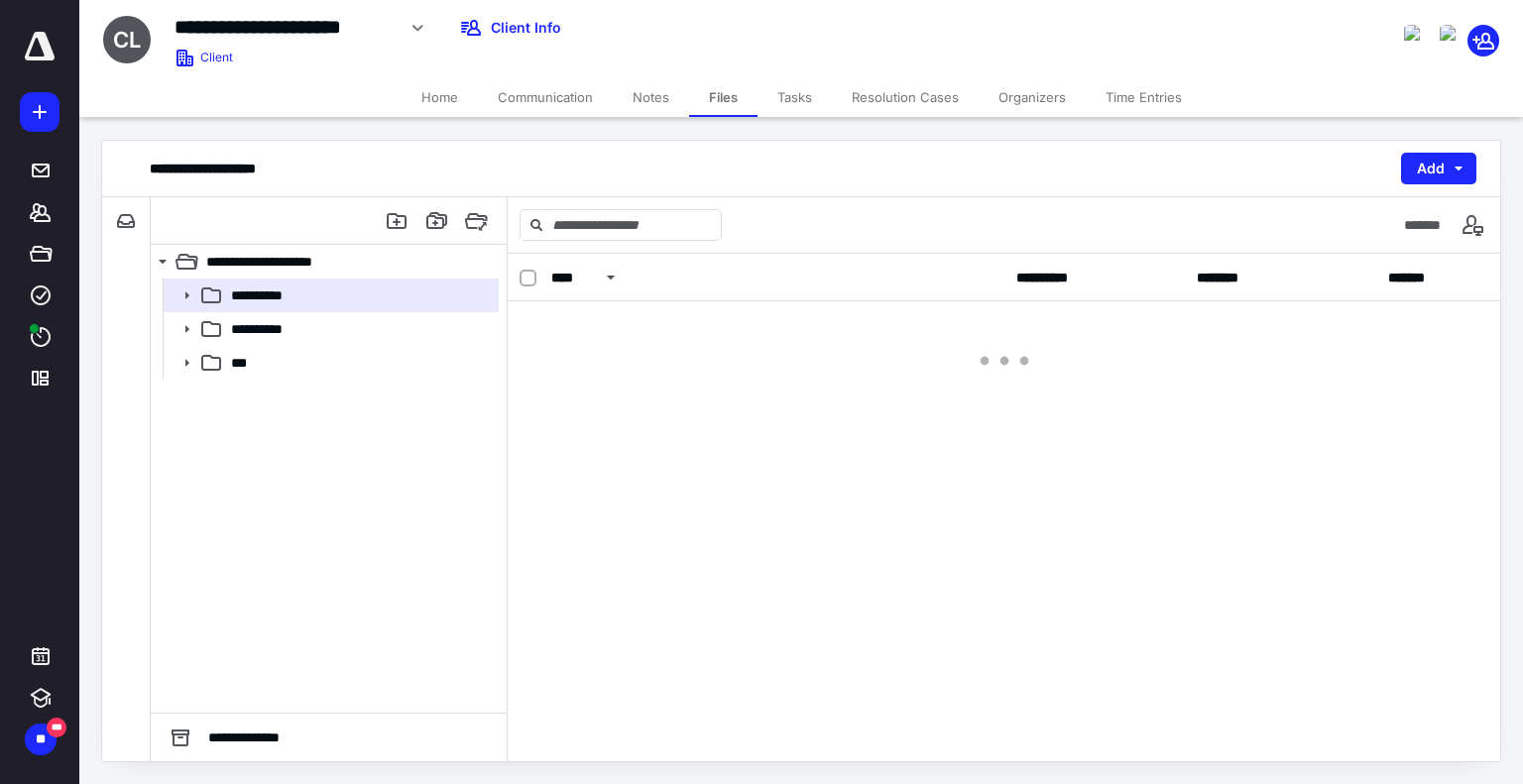 click at bounding box center [1003, 341] 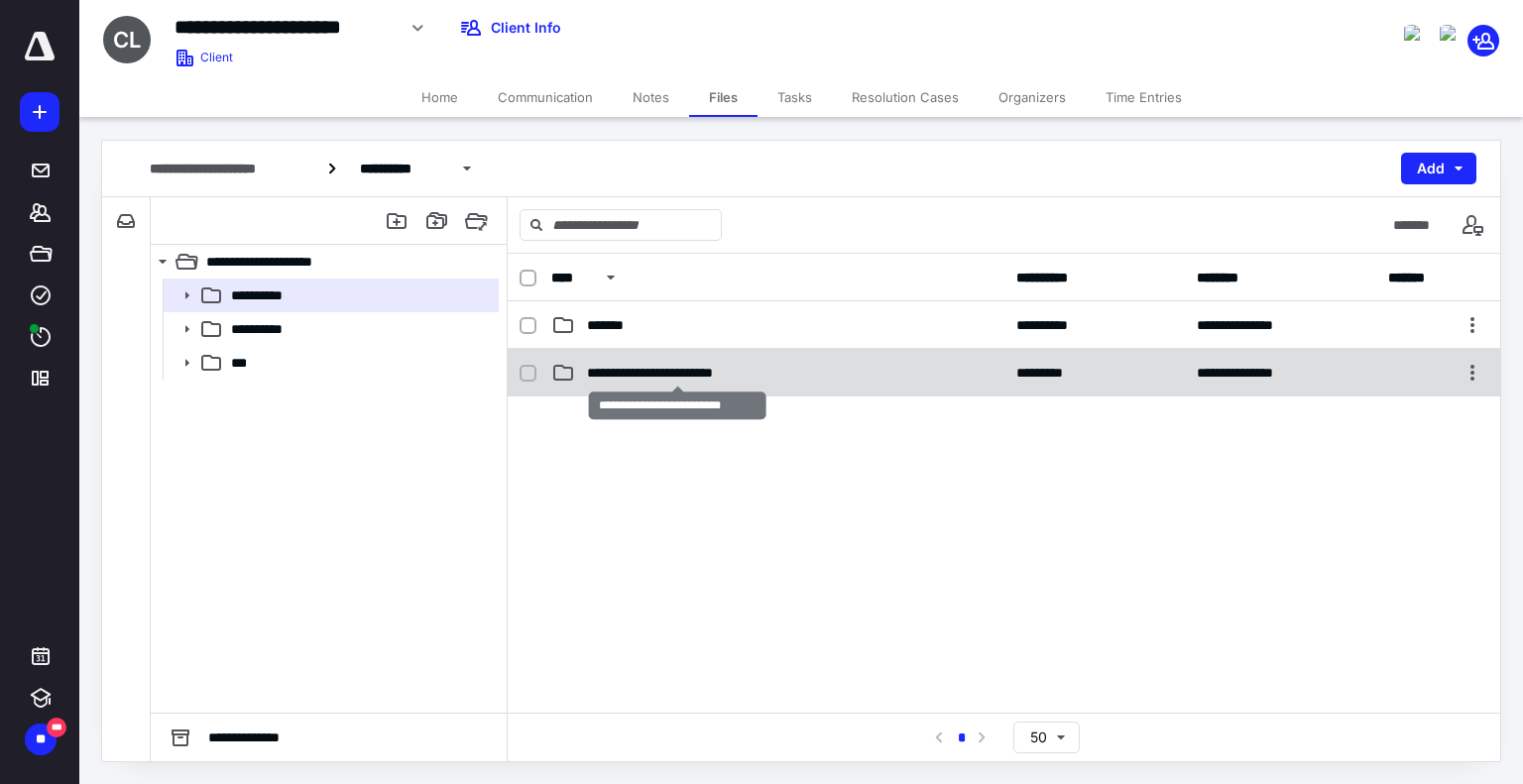 click on "**********" at bounding box center (678, 373) 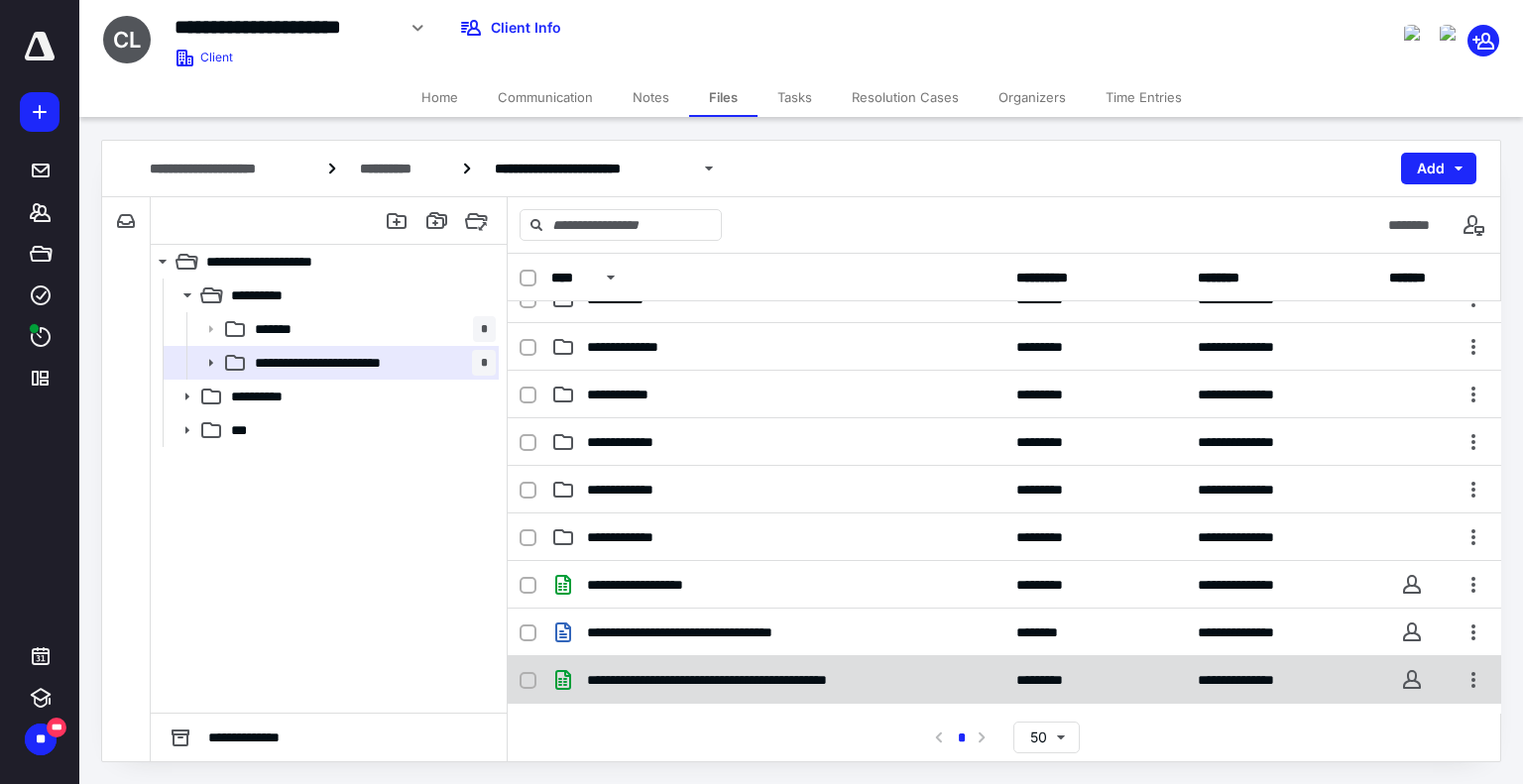 scroll, scrollTop: 501, scrollLeft: 0, axis: vertical 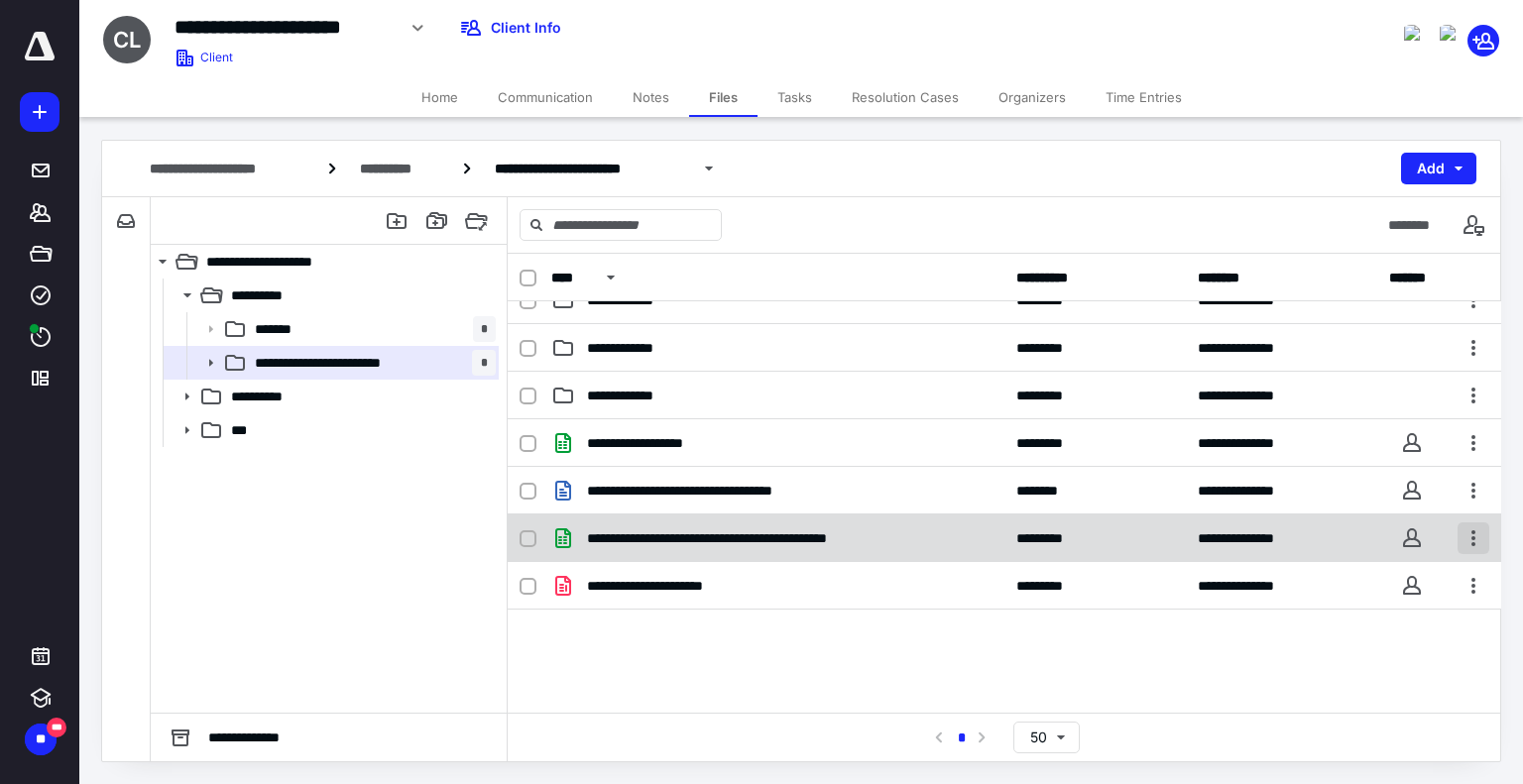 click at bounding box center [1473, 538] 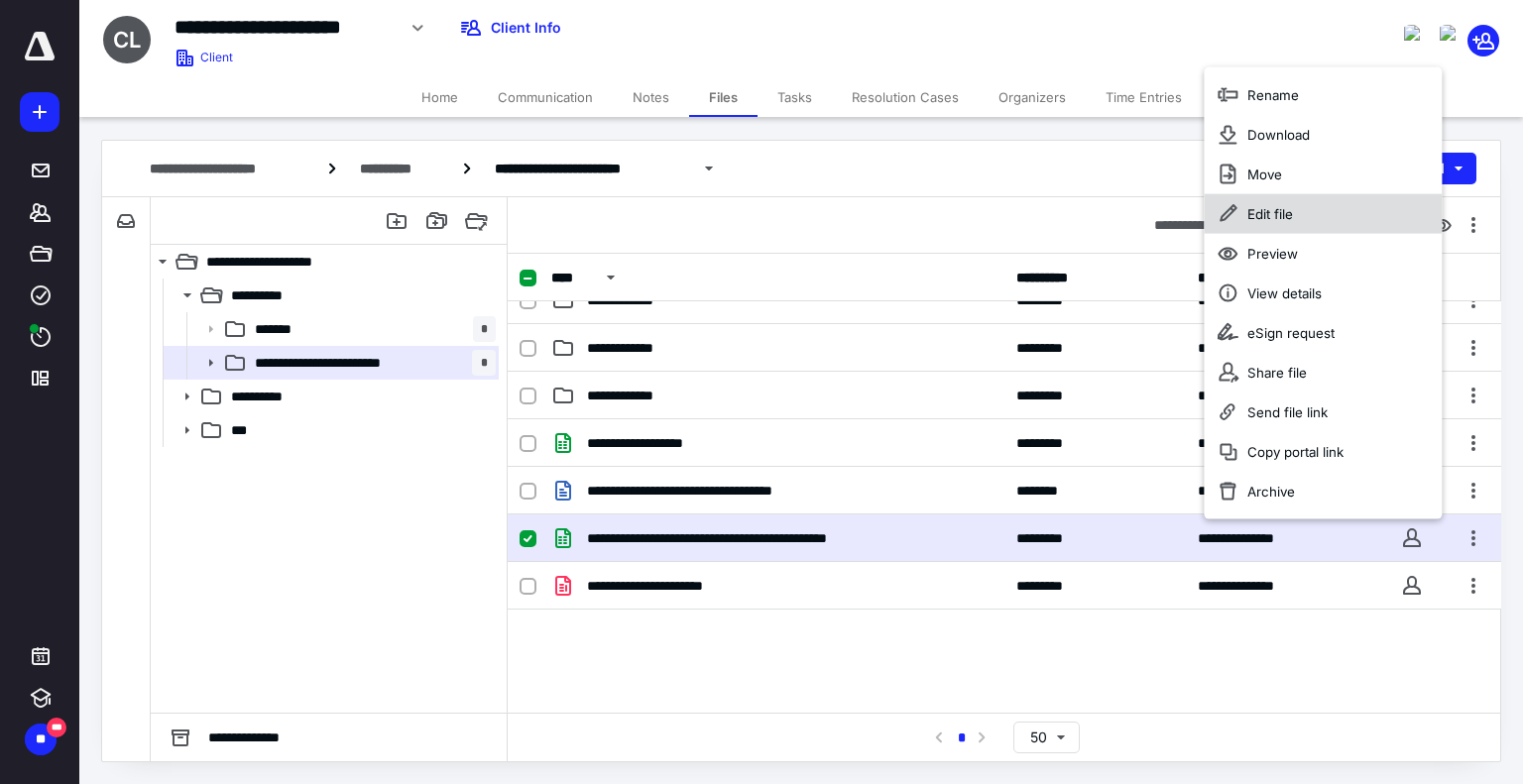 click on "Edit file" at bounding box center [1323, 214] 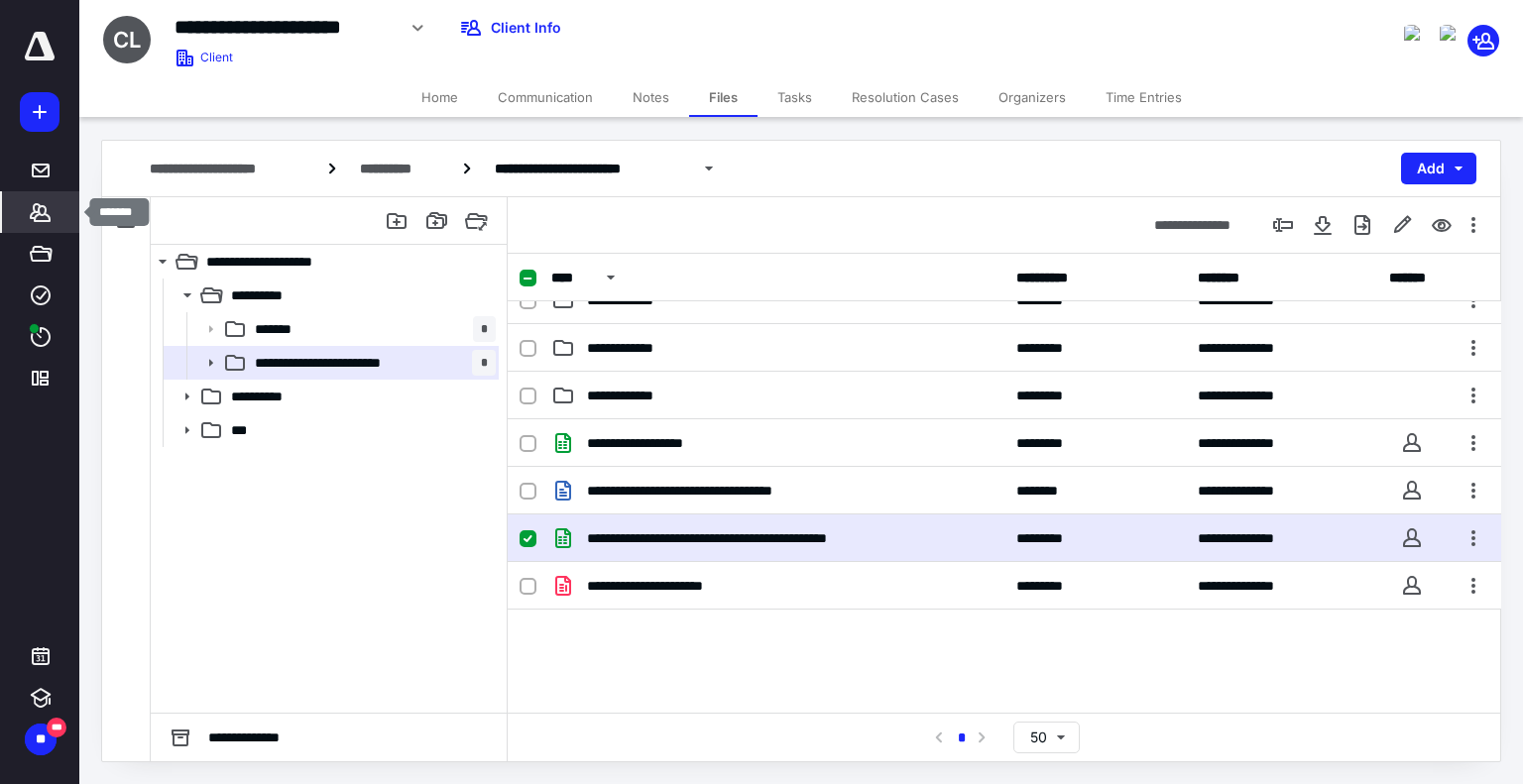 click 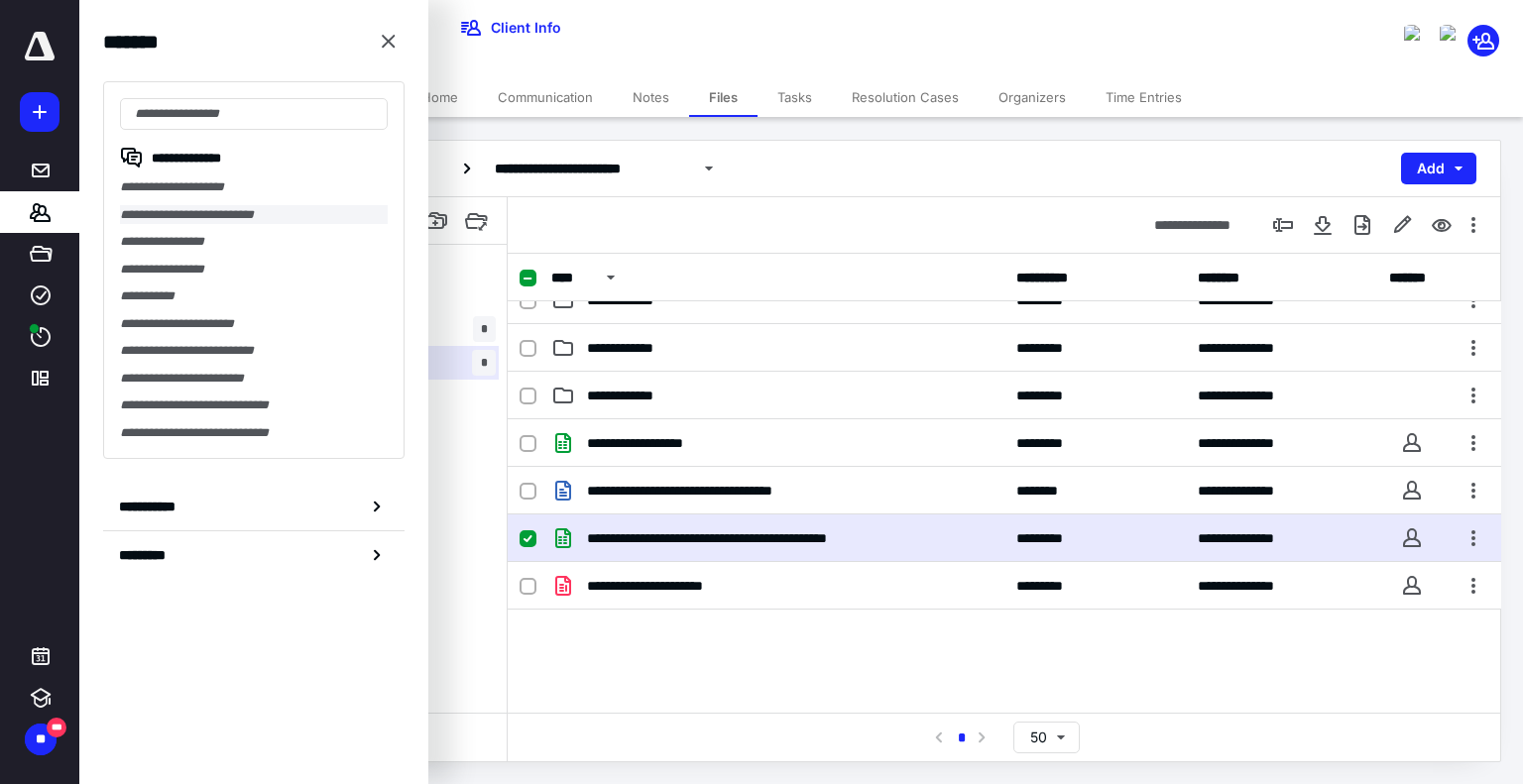 click on "**********" at bounding box center [254, 215] 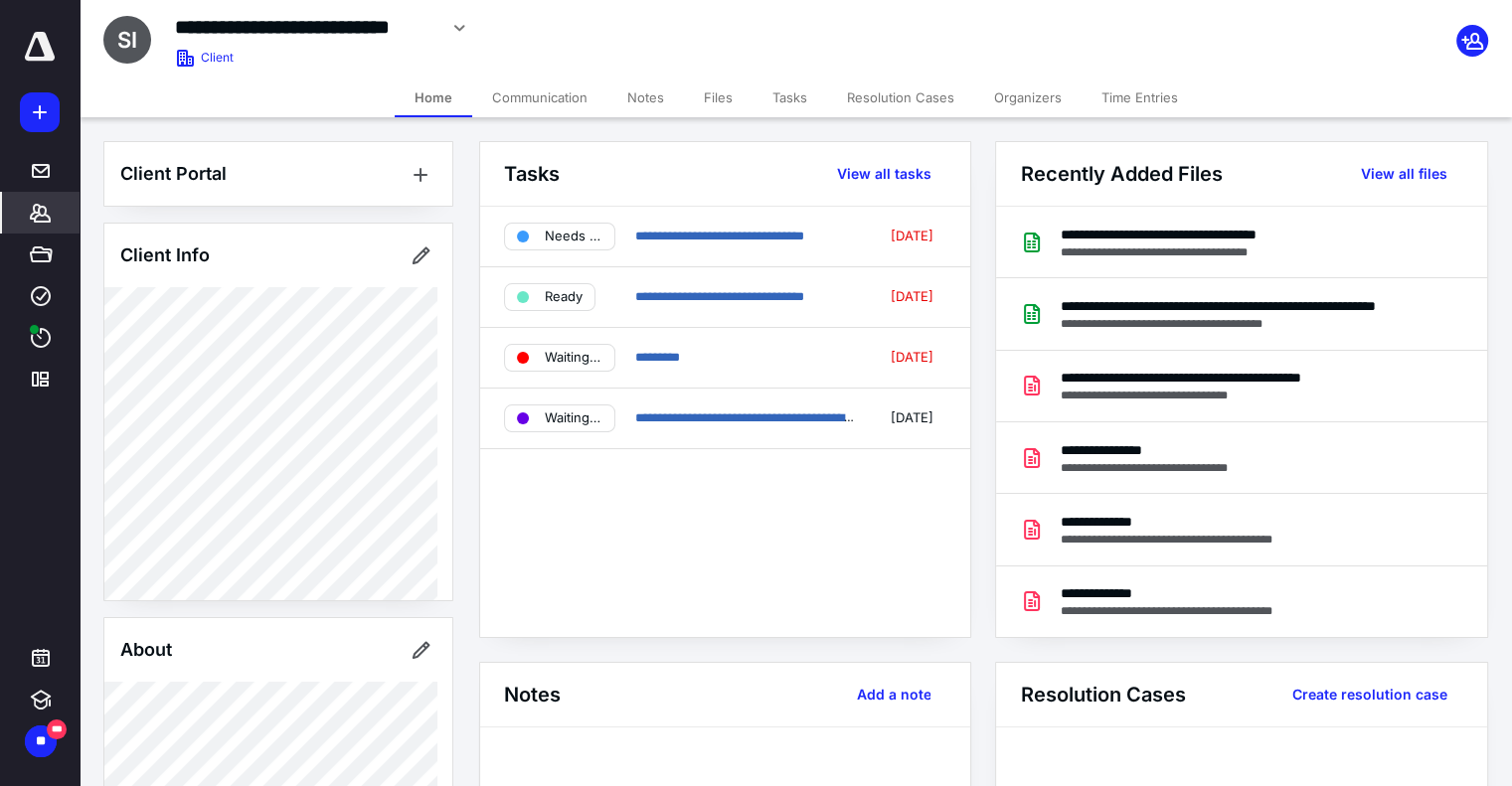 click on "Files" at bounding box center (718, 97) 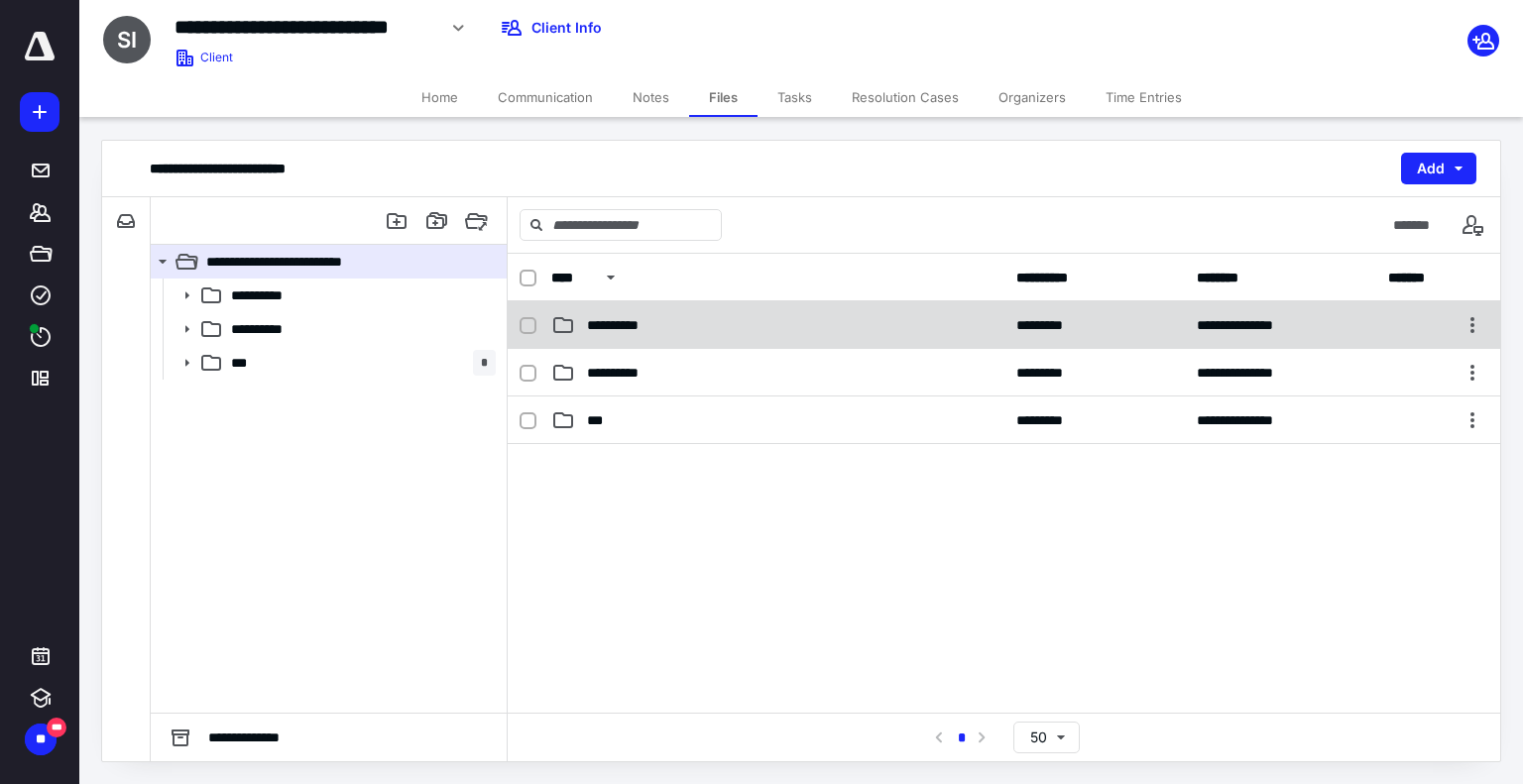click on "**********" at bounding box center (777, 325) 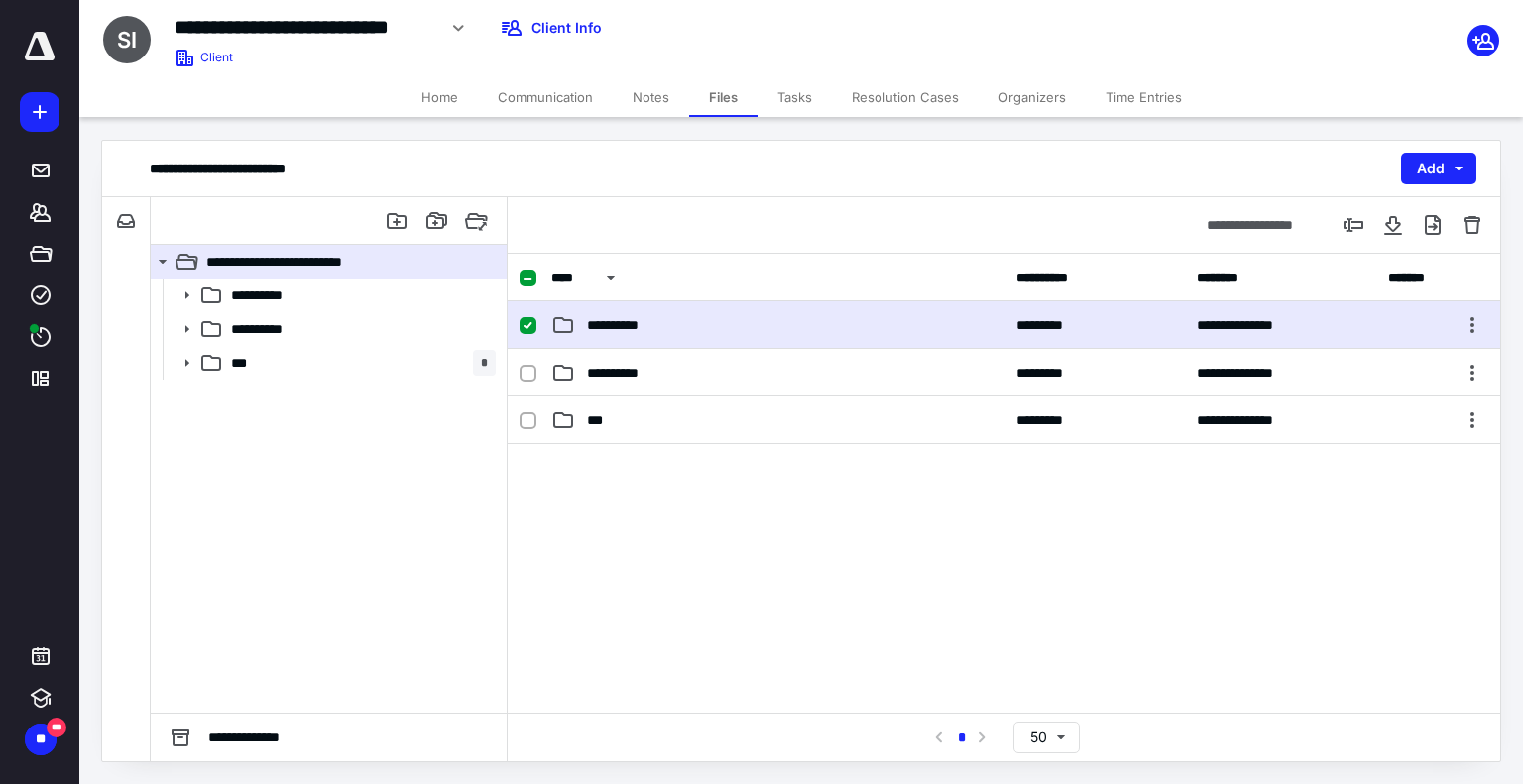 click on "**********" at bounding box center (777, 325) 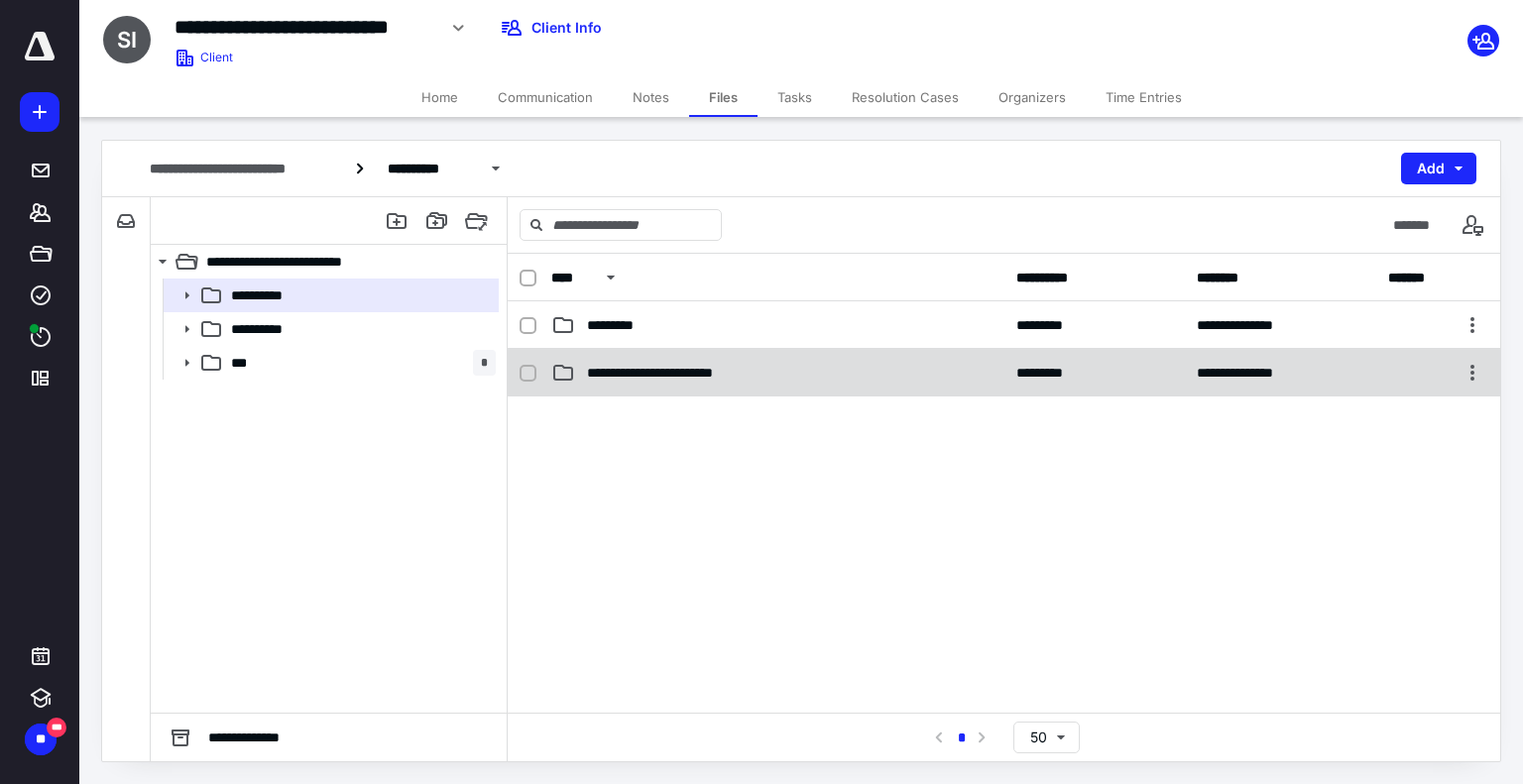 click on "**********" at bounding box center [678, 373] 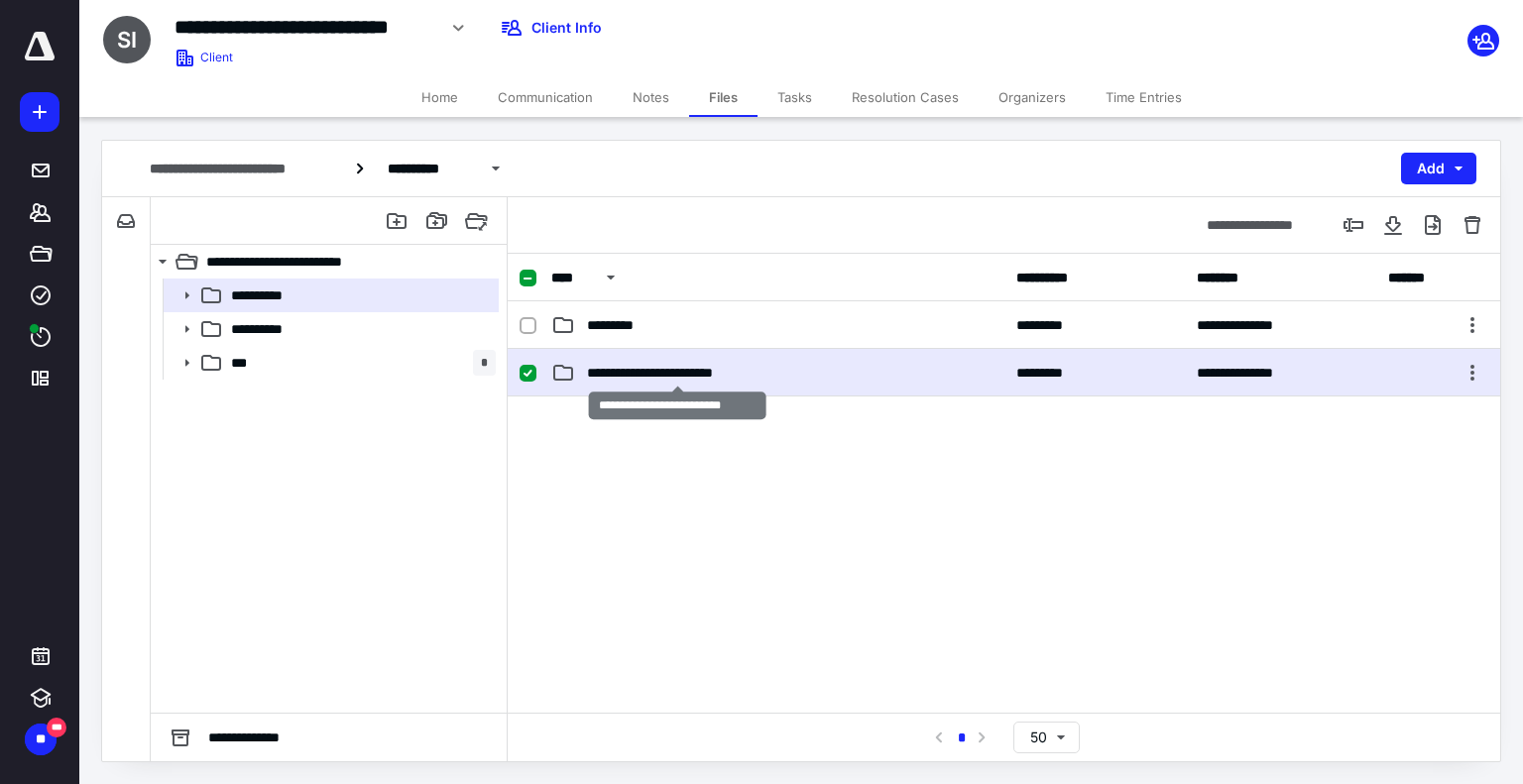 click on "**********" at bounding box center (678, 373) 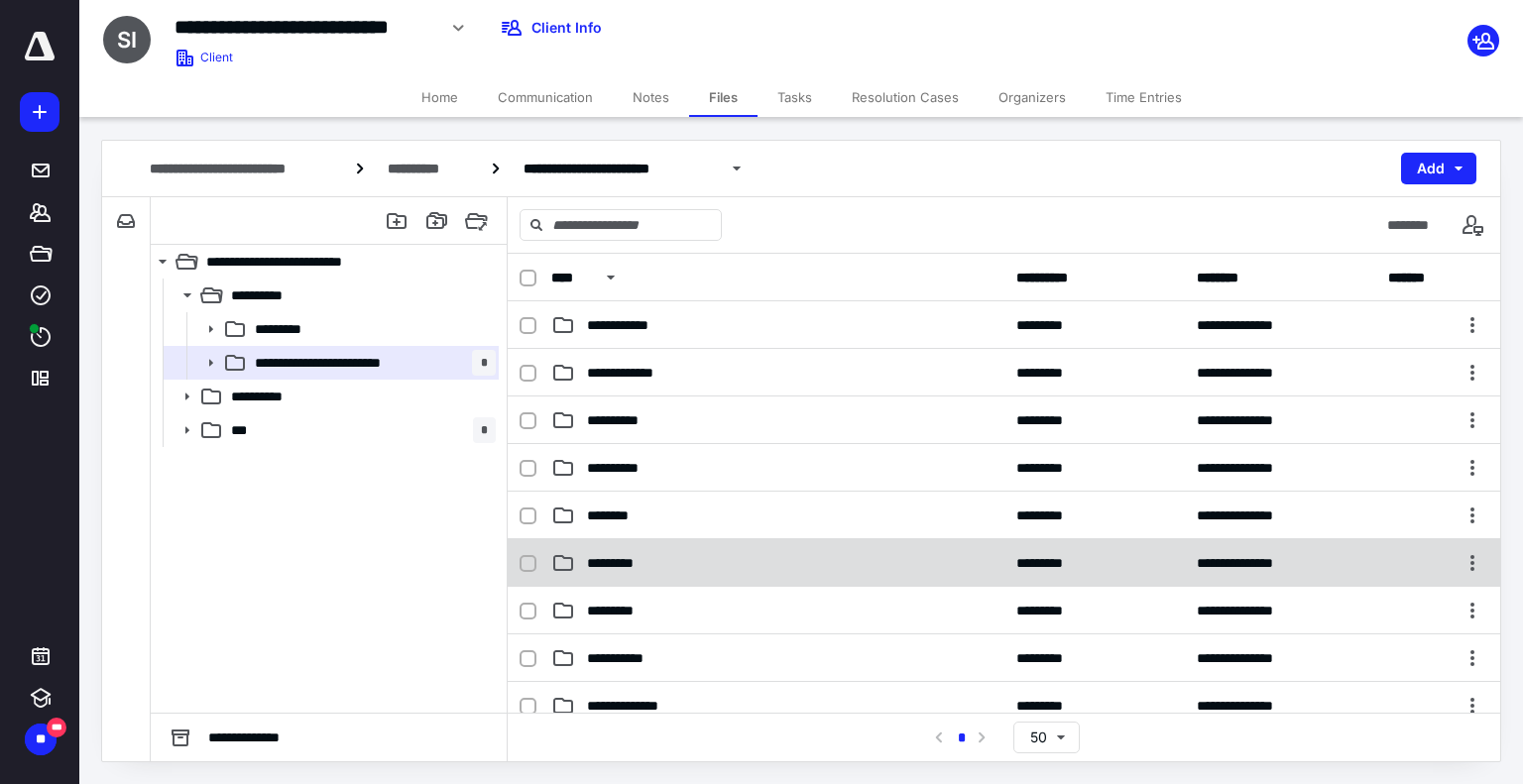 click on "*********" at bounding box center (623, 563) 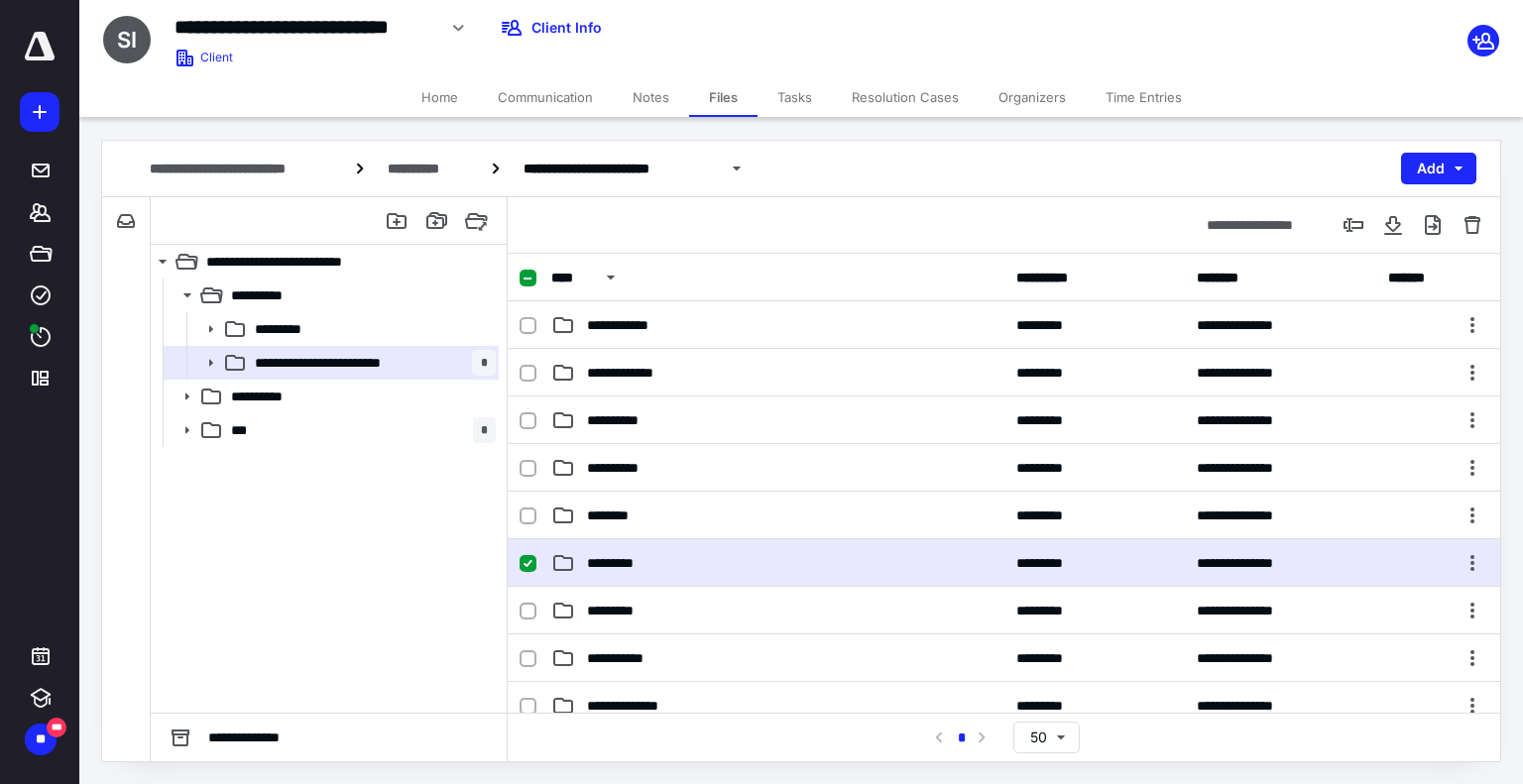 click on "*********" at bounding box center (623, 563) 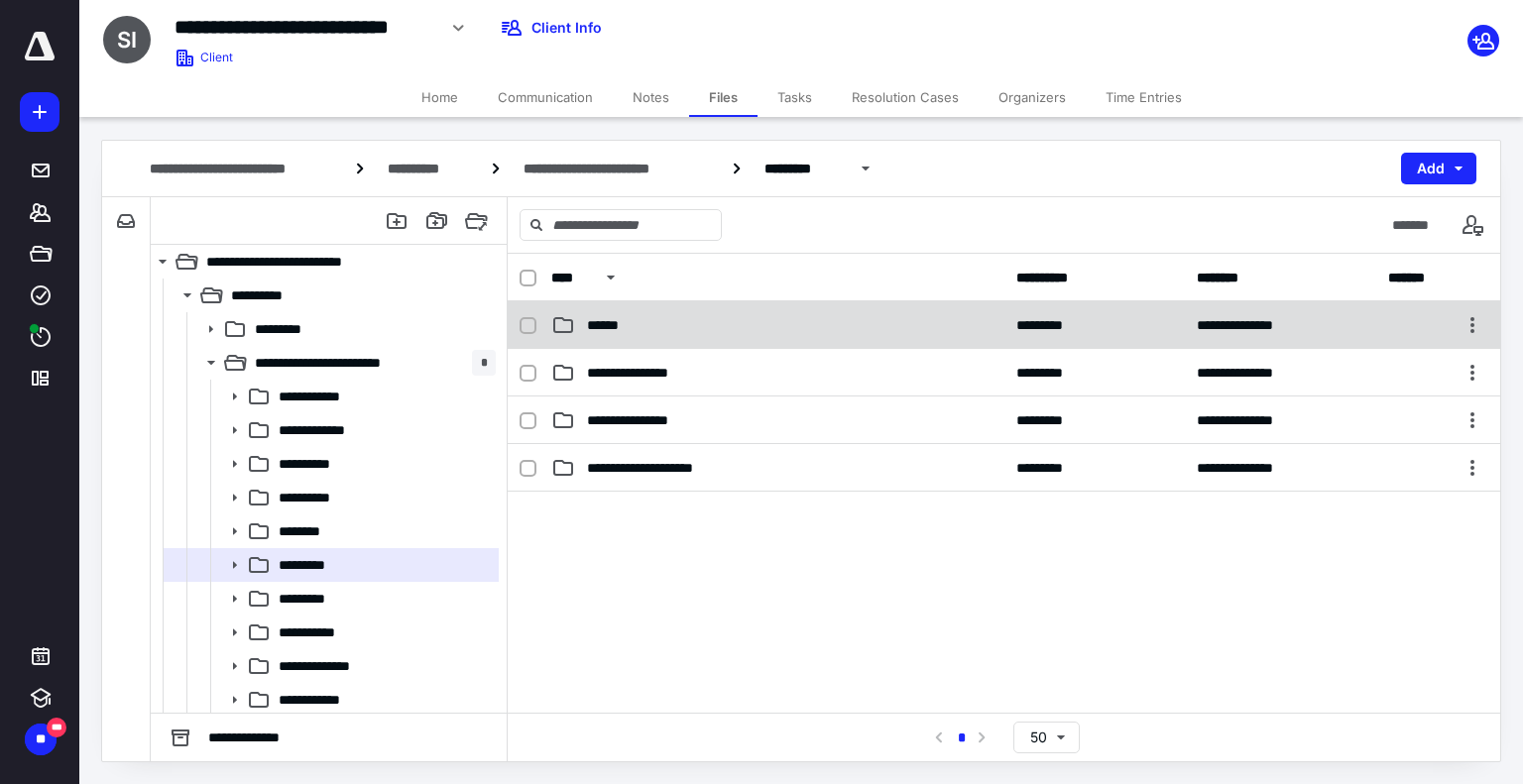 click on "******" at bounding box center [777, 325] 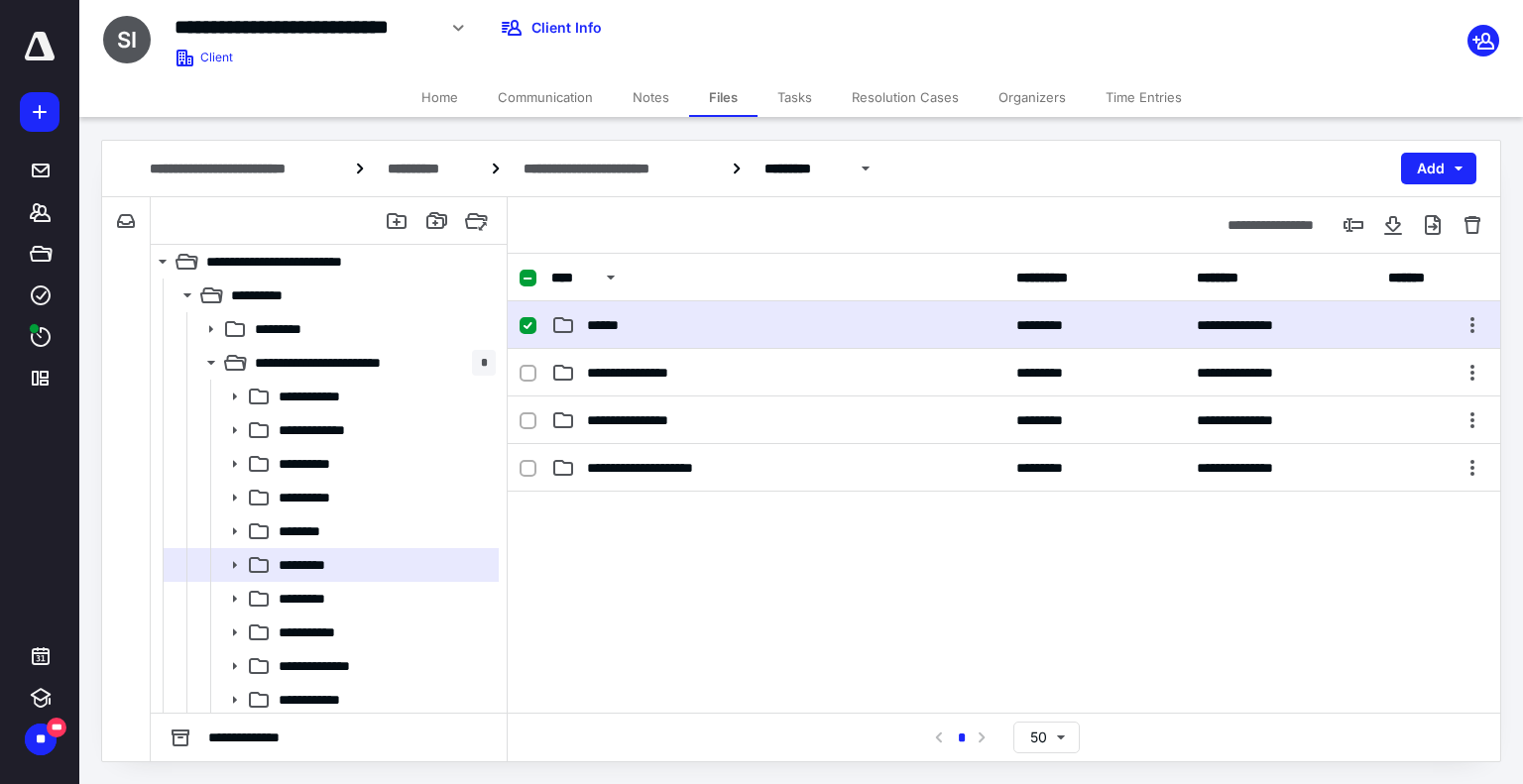 click on "******" at bounding box center [777, 325] 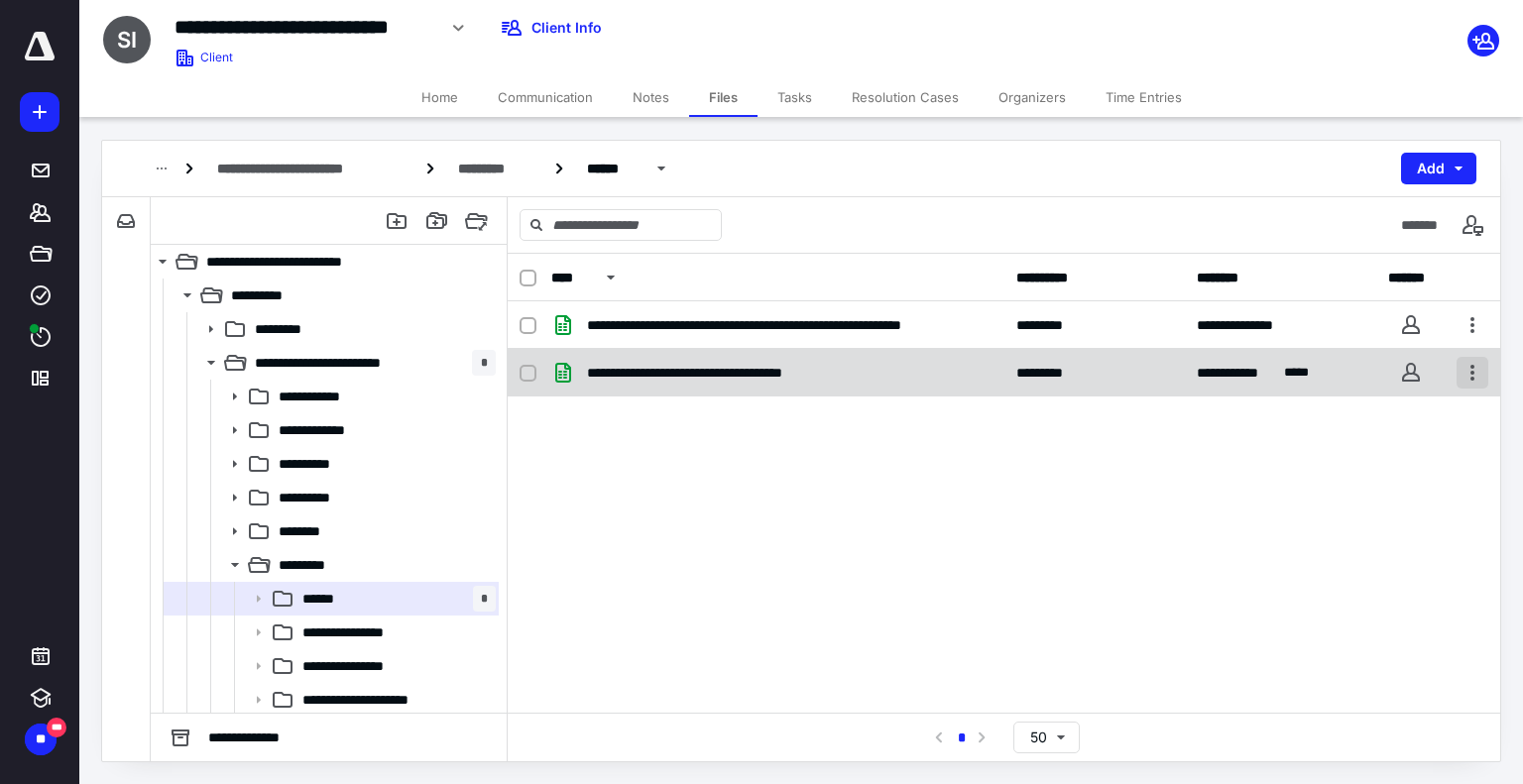 click at bounding box center (1472, 373) 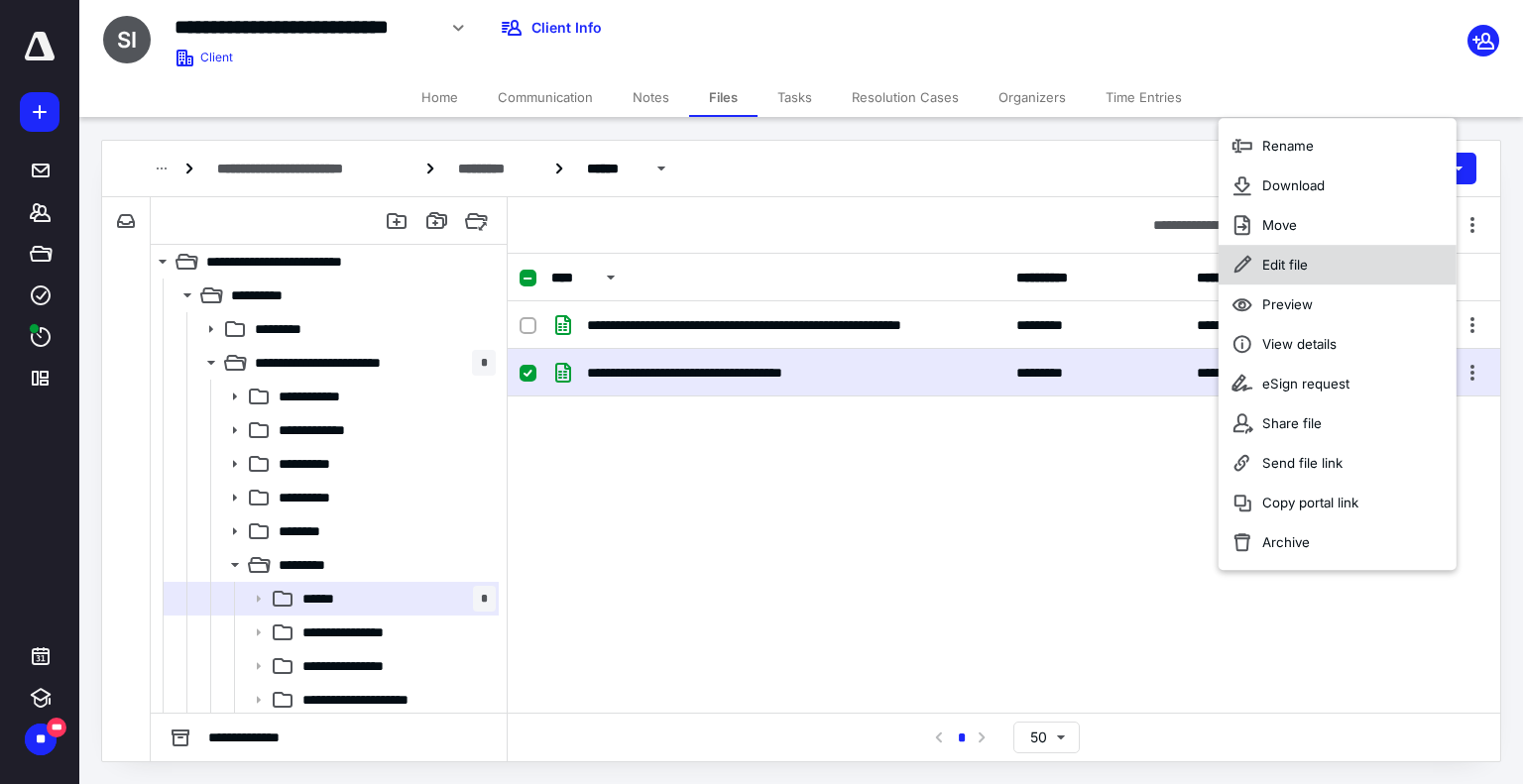 click on "Edit file" at bounding box center [1338, 265] 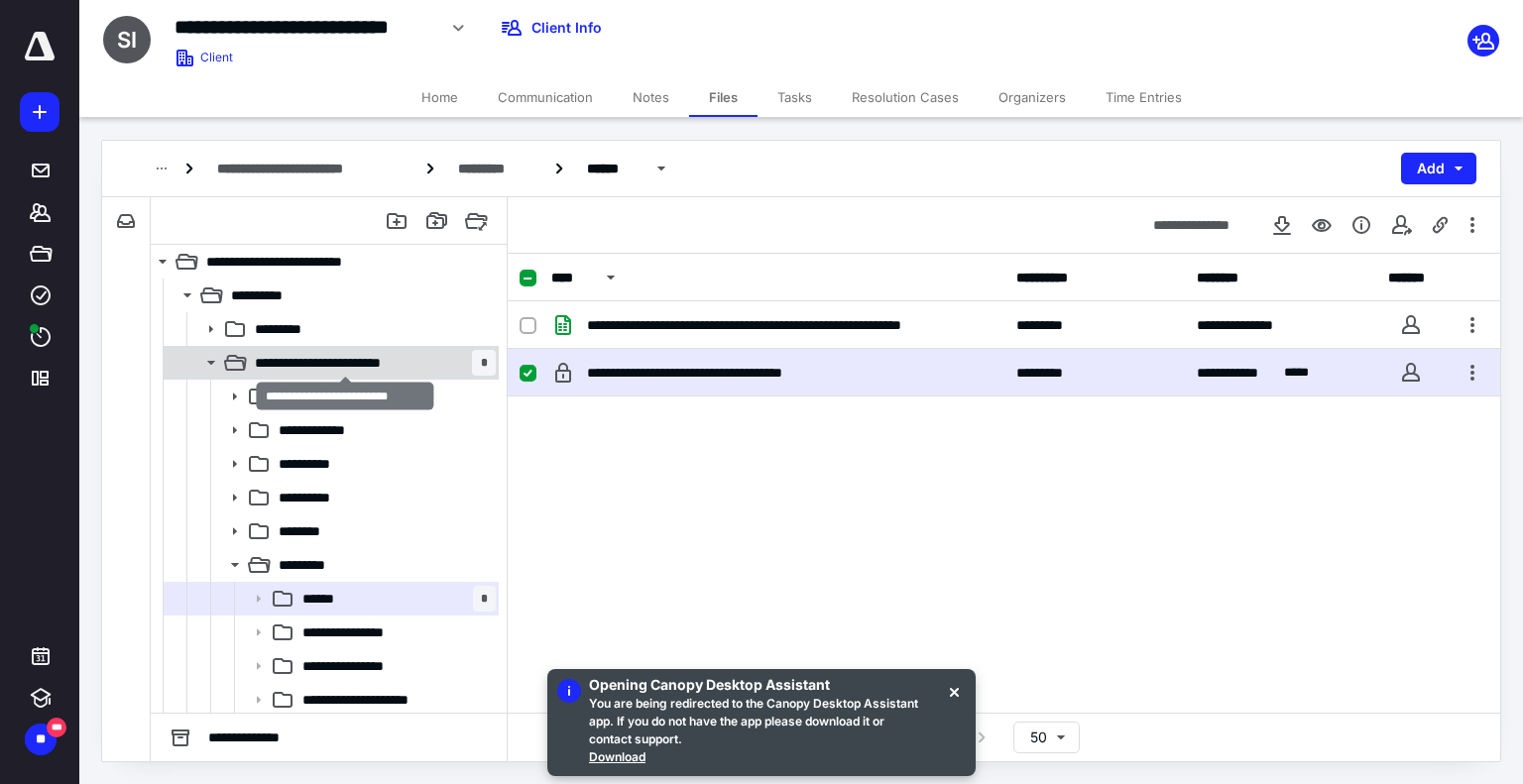 click on "**********" at bounding box center [346, 363] 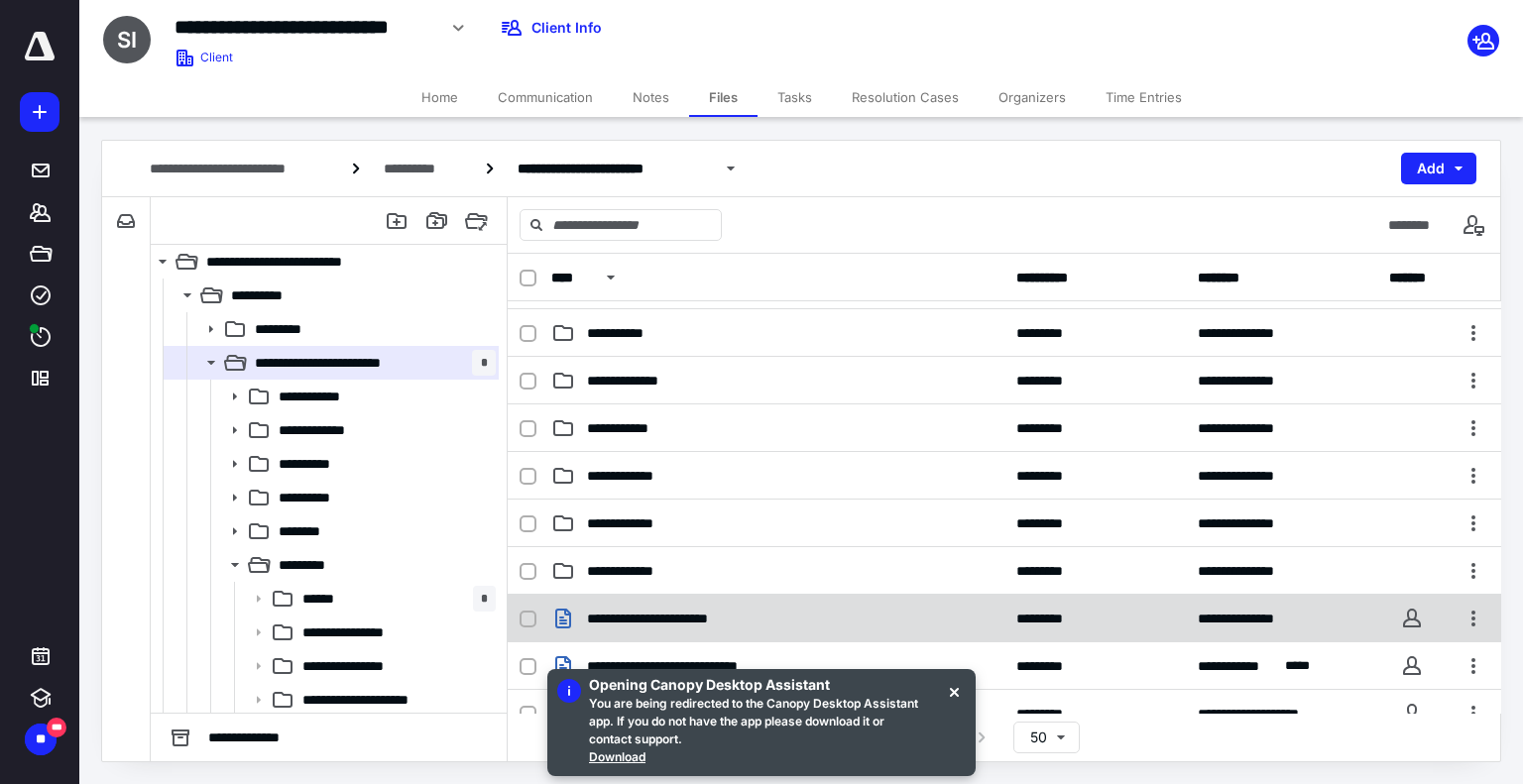 scroll, scrollTop: 501, scrollLeft: 0, axis: vertical 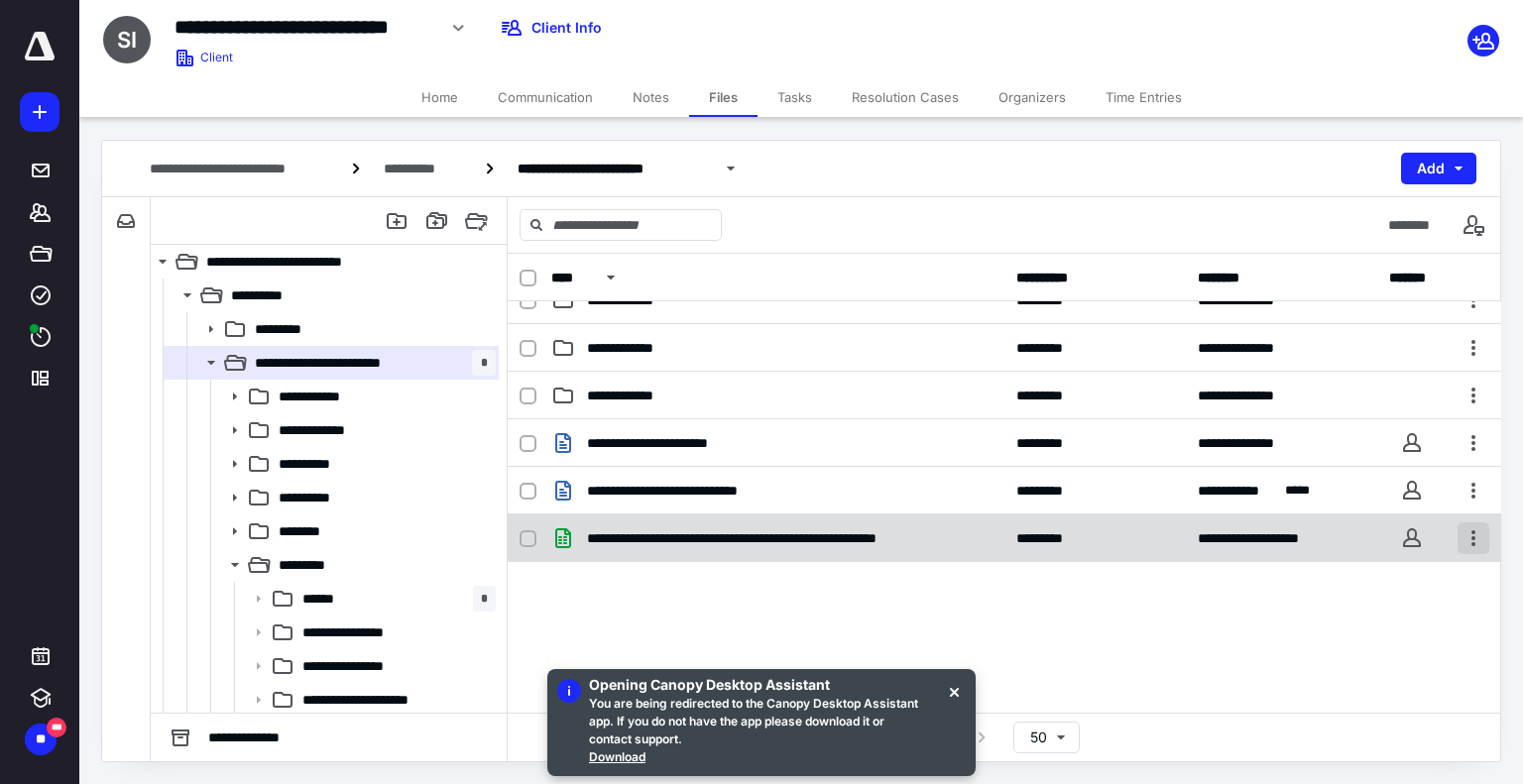 click at bounding box center (1473, 538) 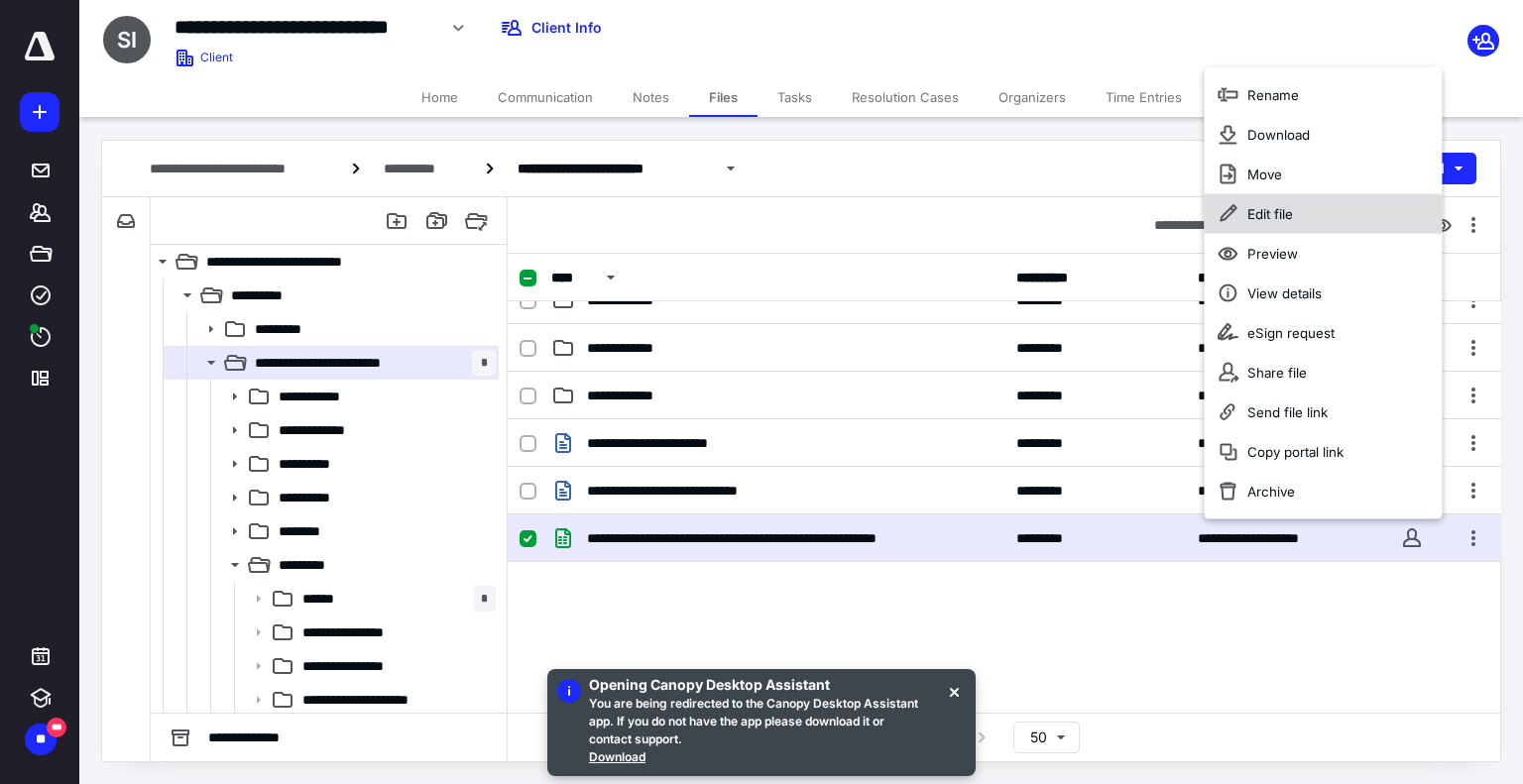 click on "Edit file" at bounding box center (1323, 214) 